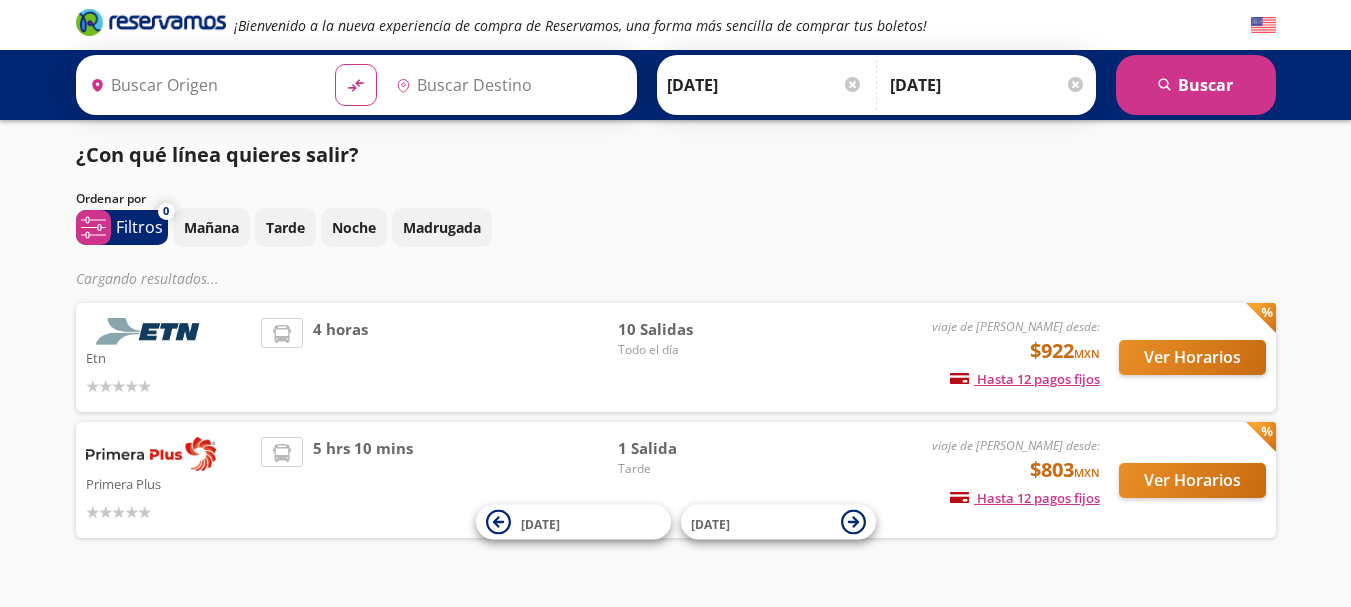 type on "[GEOGRAPHIC_DATA], [GEOGRAPHIC_DATA]" 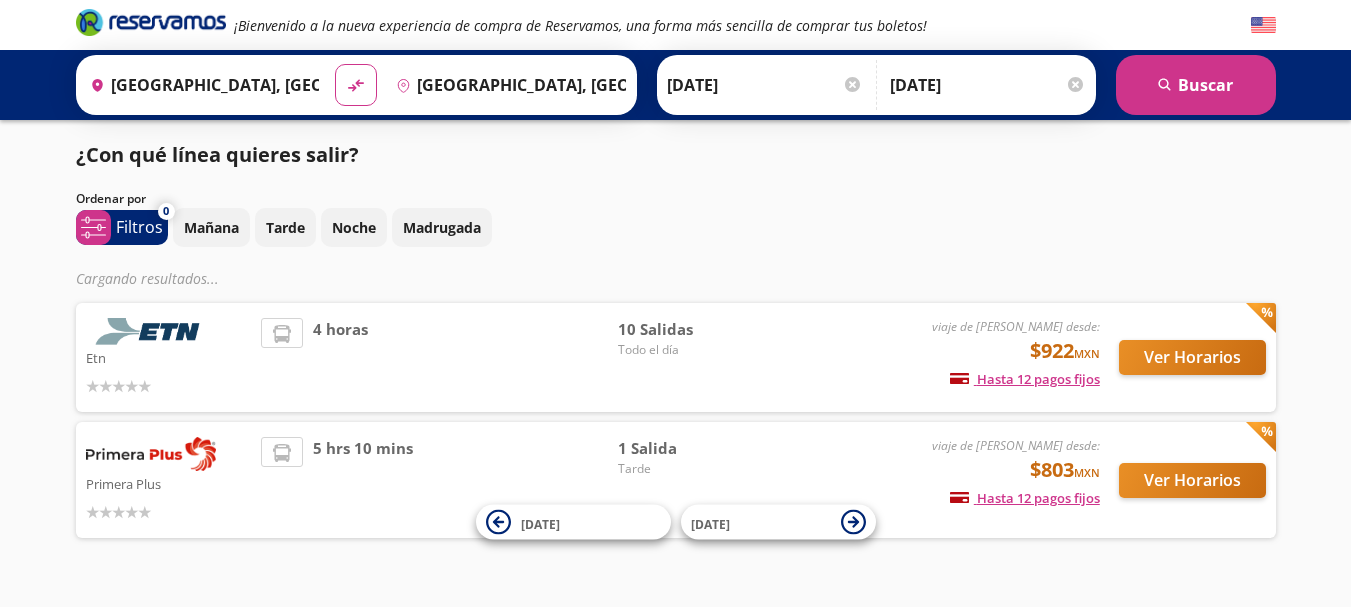 scroll, scrollTop: 0, scrollLeft: 0, axis: both 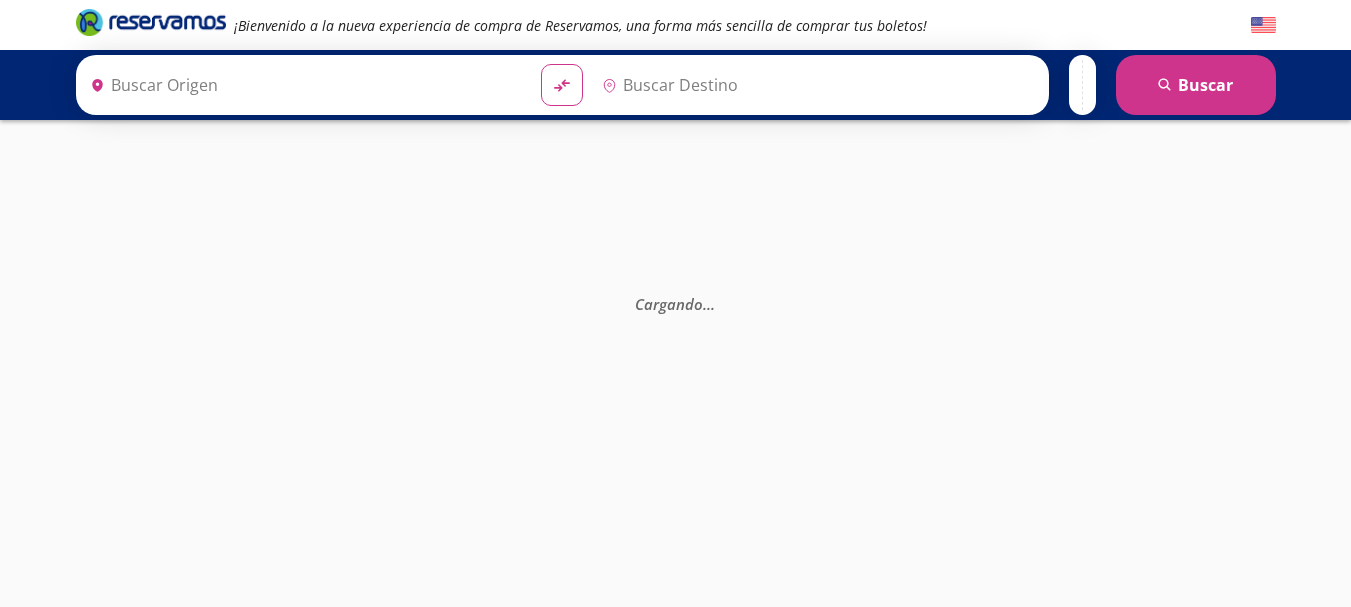type on "[GEOGRAPHIC_DATA], [GEOGRAPHIC_DATA]" 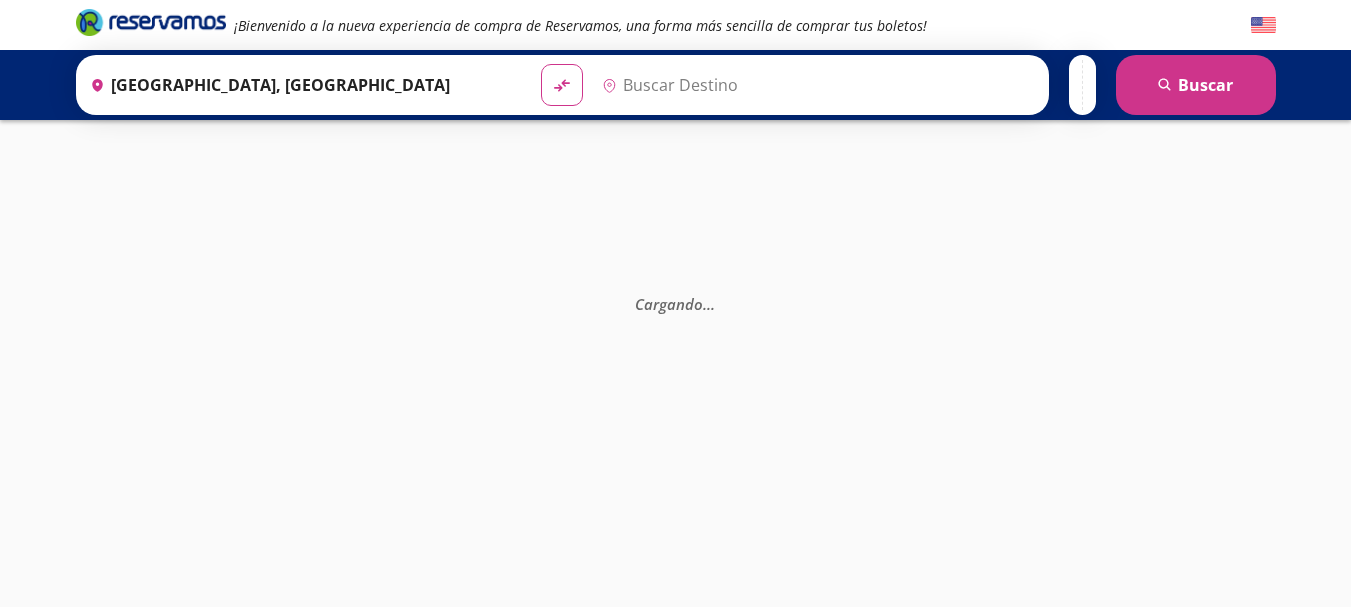 type on "[GEOGRAPHIC_DATA], [GEOGRAPHIC_DATA]" 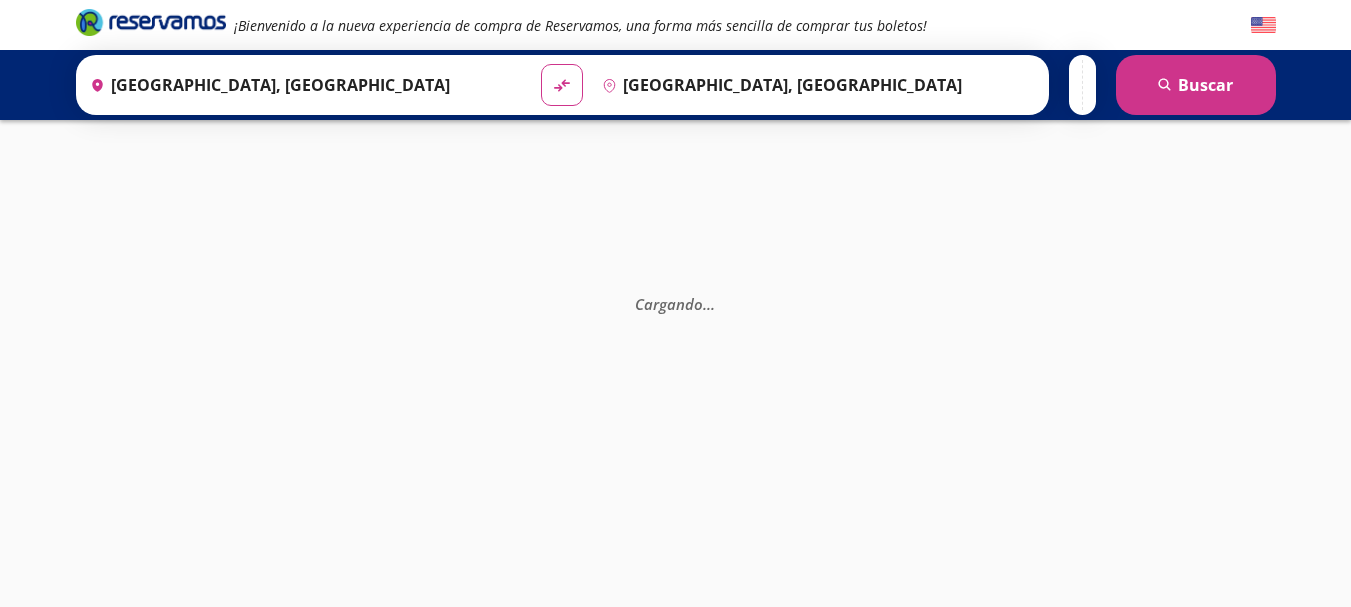 scroll, scrollTop: 0, scrollLeft: 0, axis: both 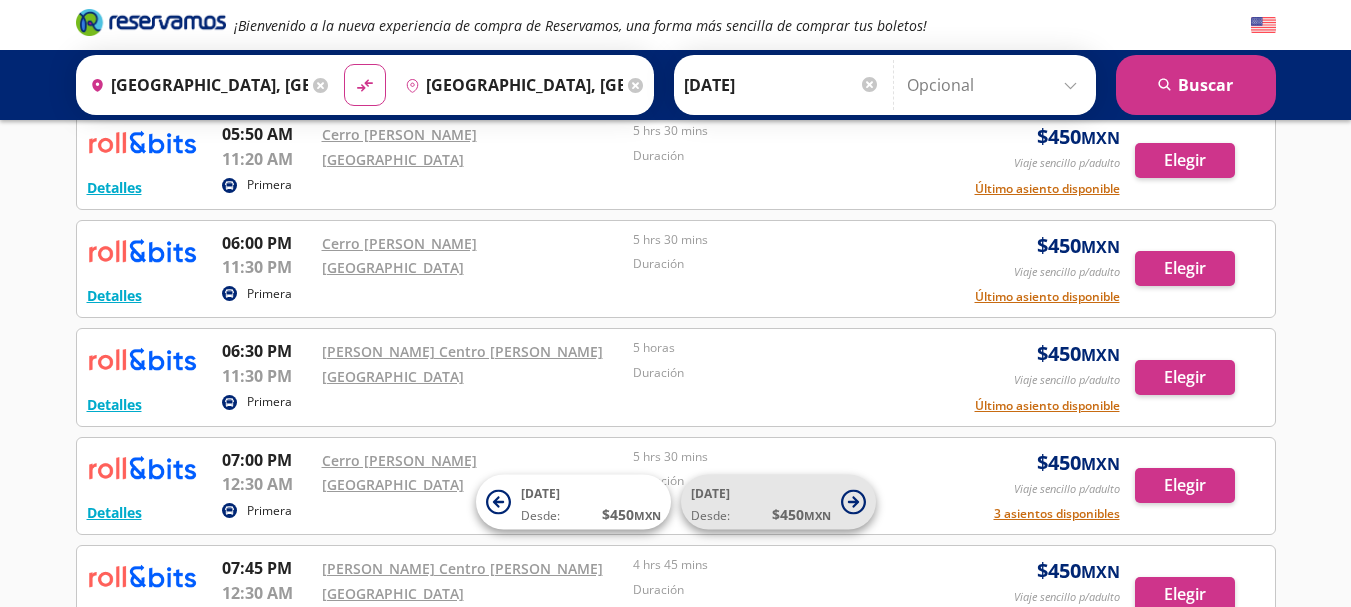 click 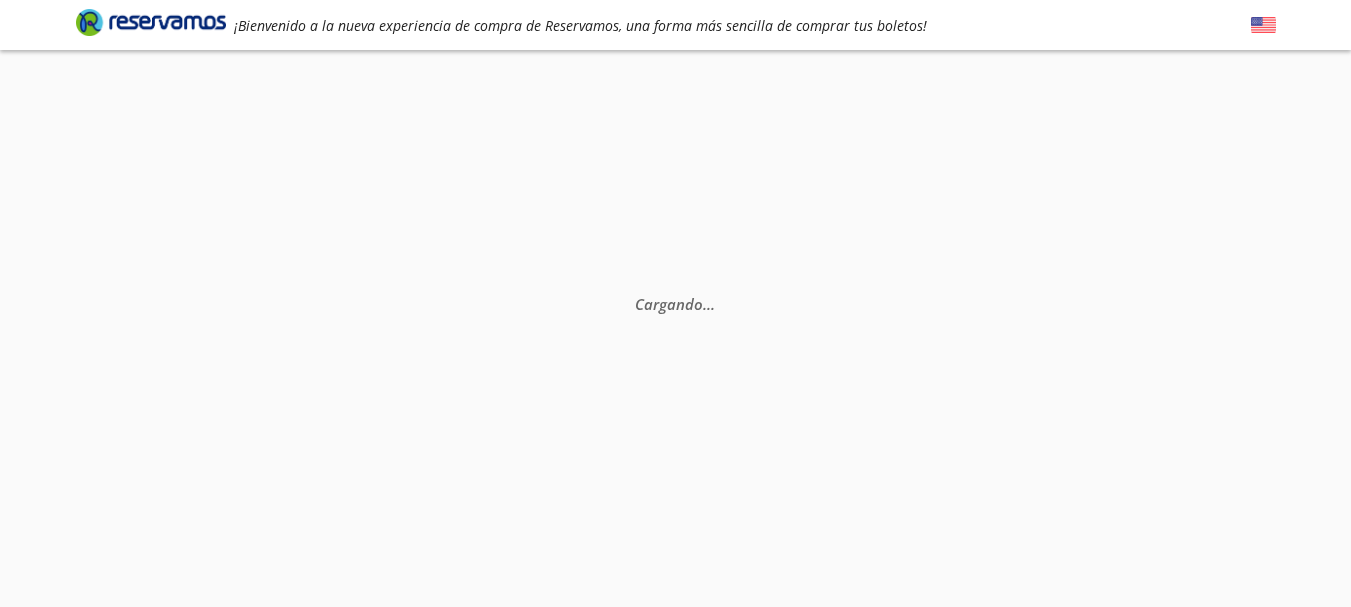 scroll, scrollTop: 0, scrollLeft: 0, axis: both 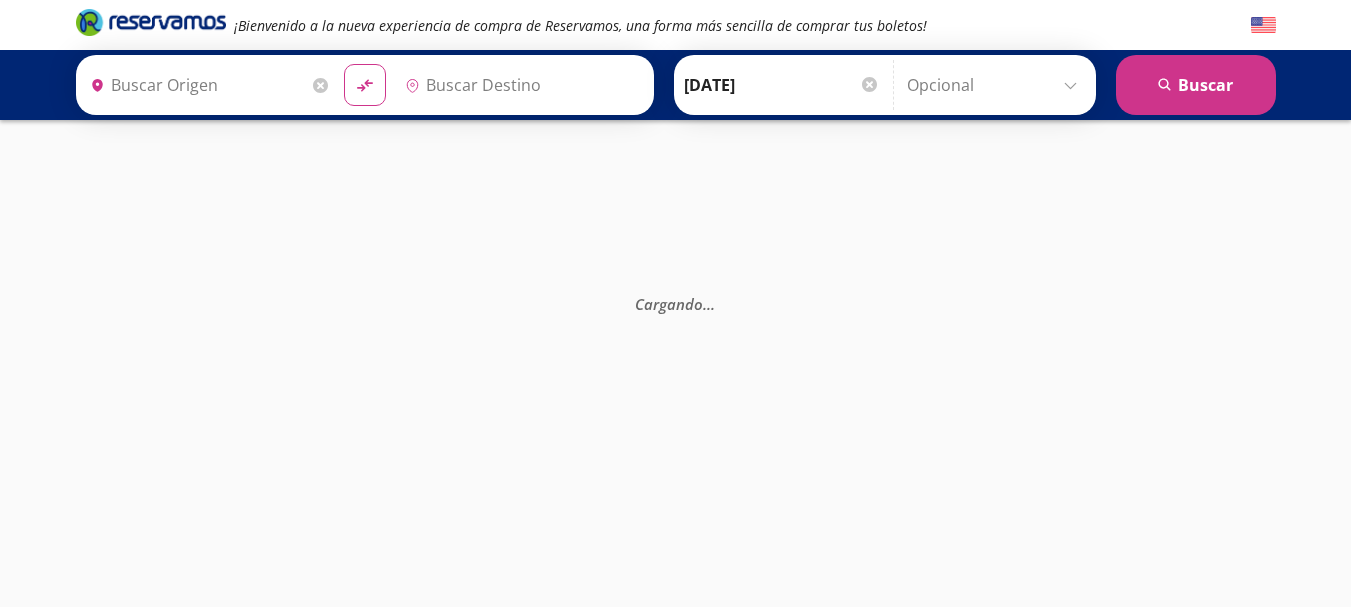 type on "[GEOGRAPHIC_DATA], [GEOGRAPHIC_DATA]" 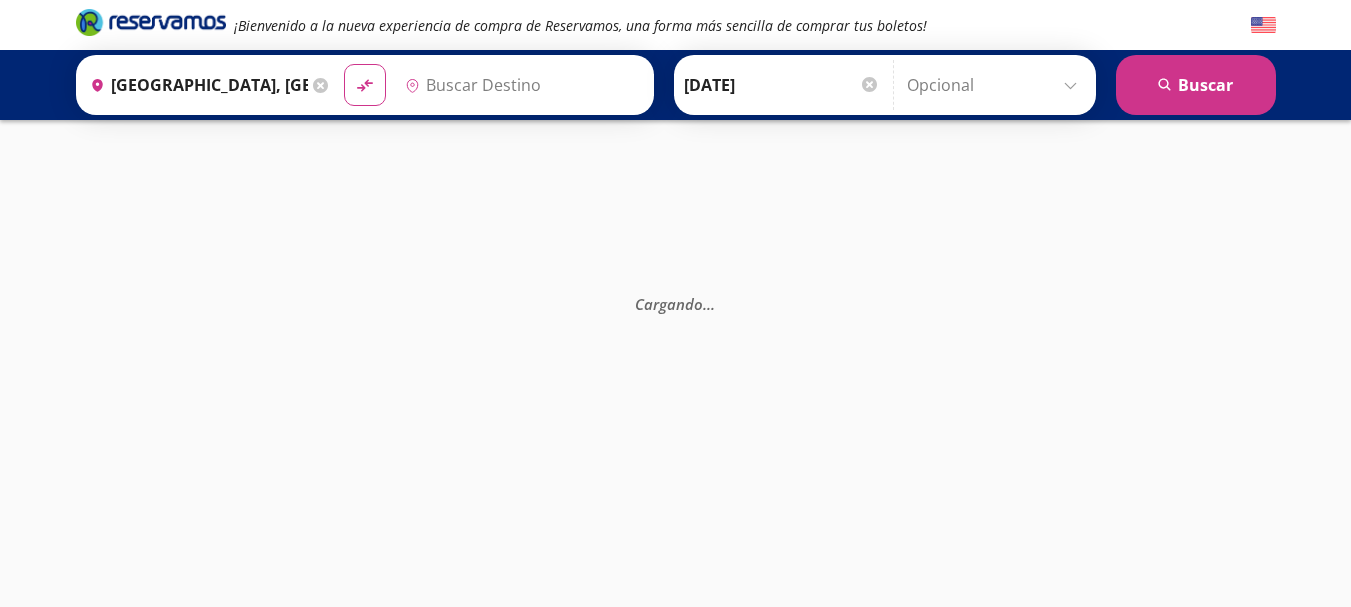 type on "[GEOGRAPHIC_DATA], [GEOGRAPHIC_DATA]" 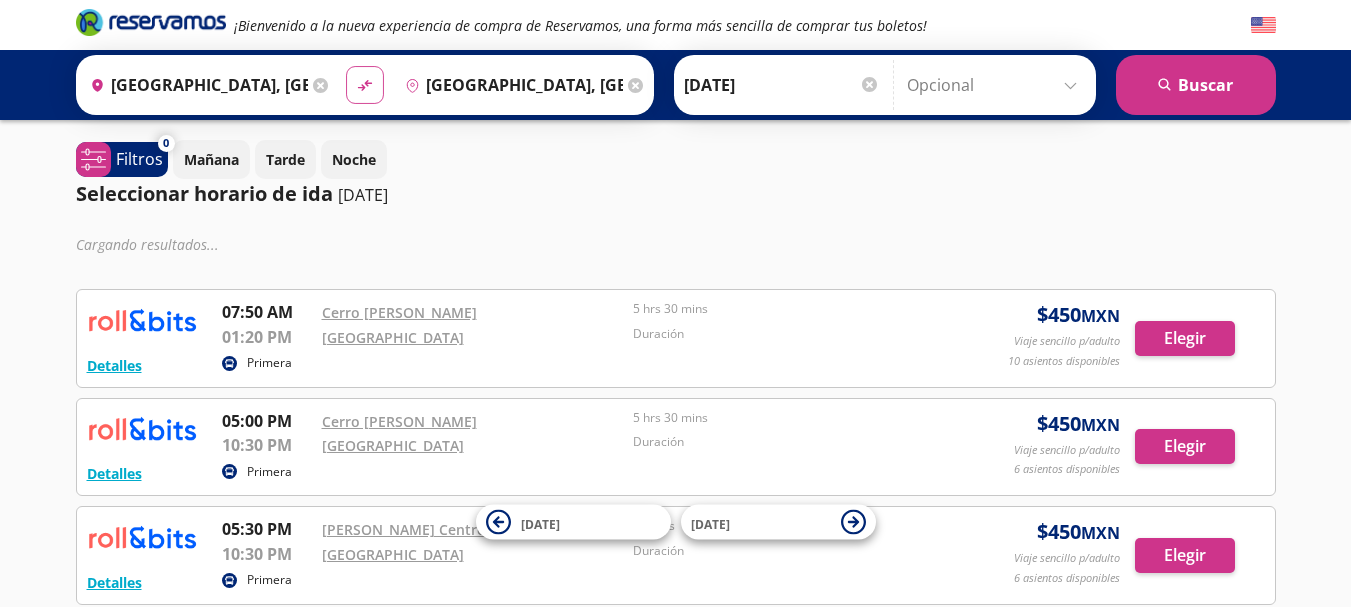 click on "material-symbols:compare-arrows-rounded" 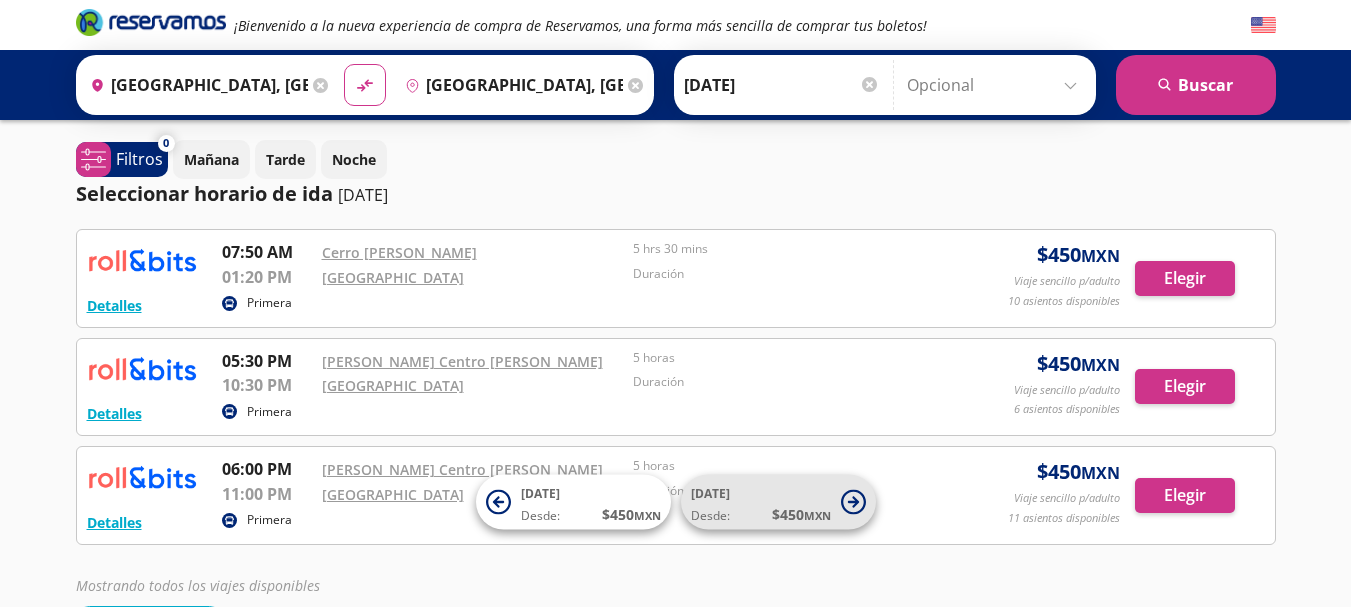 click 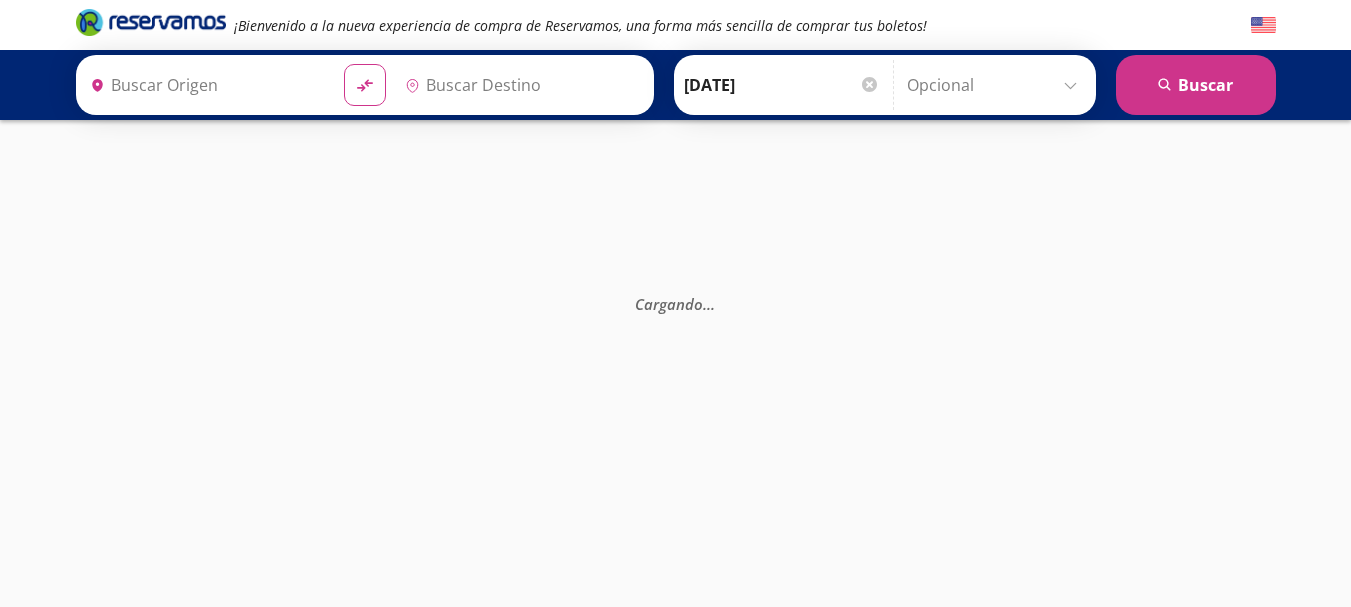 type on "[GEOGRAPHIC_DATA], [GEOGRAPHIC_DATA]" 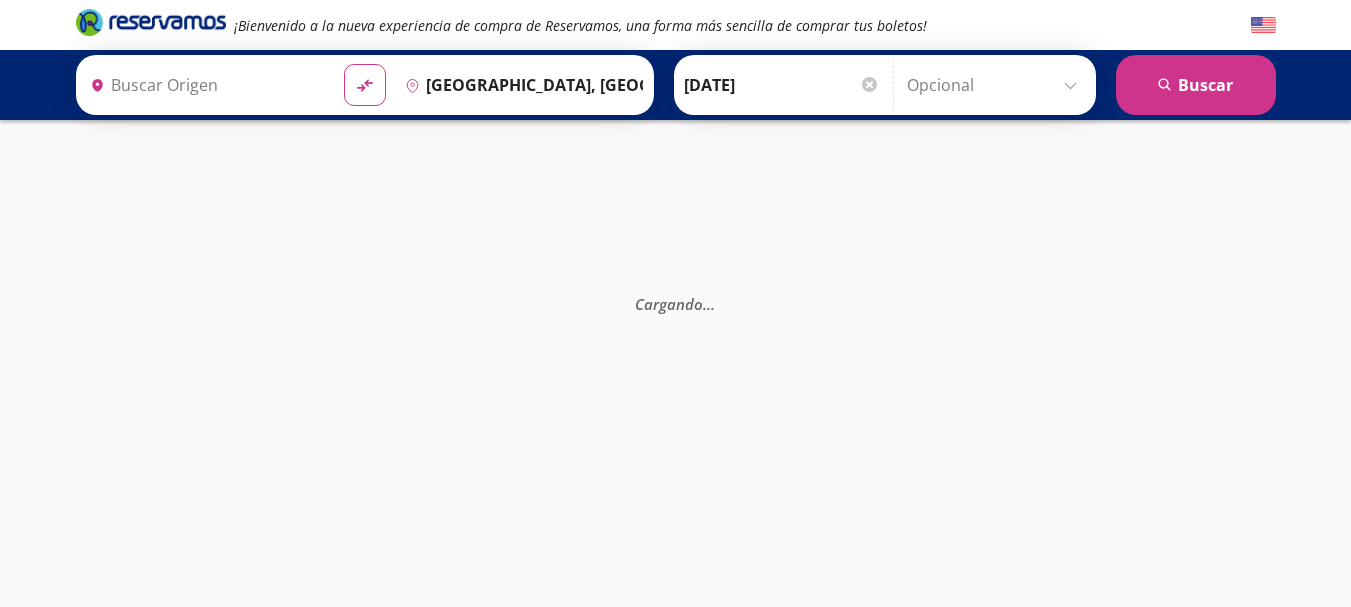 type on "[GEOGRAPHIC_DATA], [GEOGRAPHIC_DATA]" 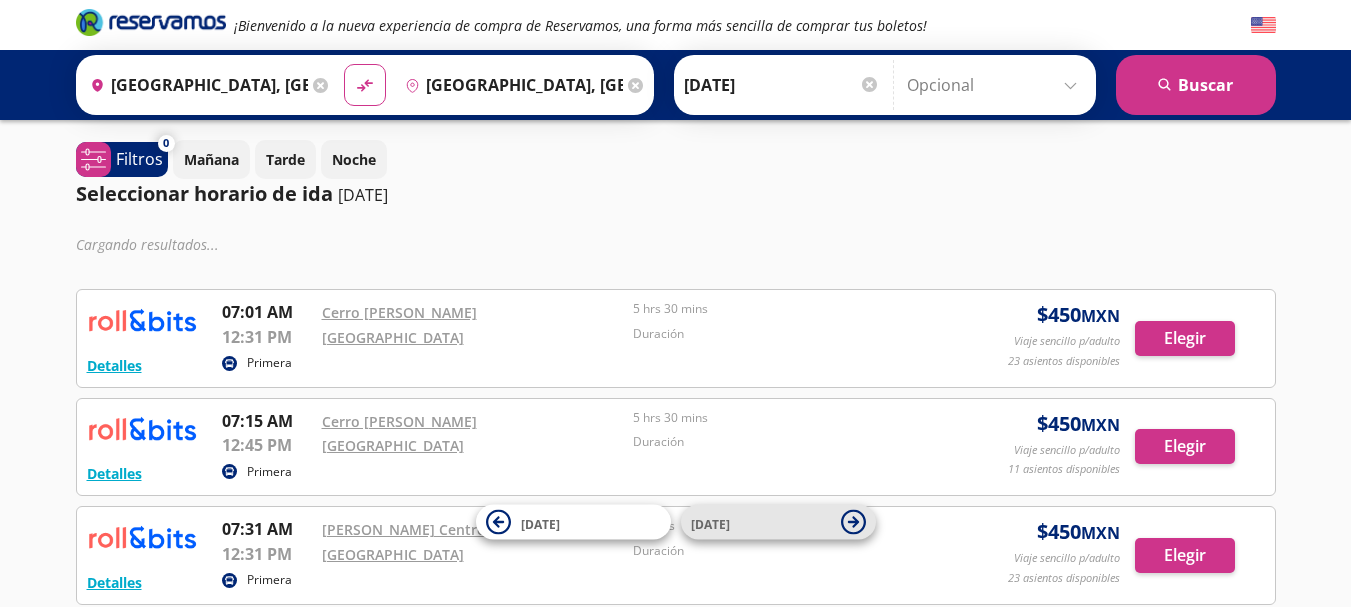 click 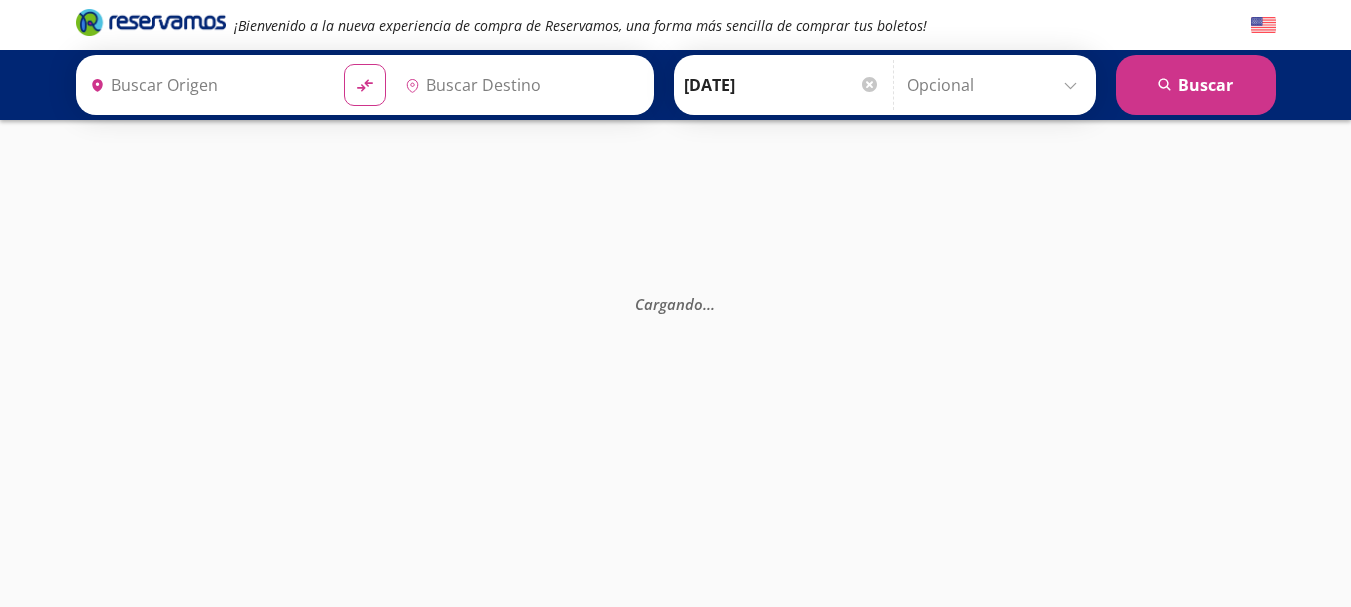 type on "[GEOGRAPHIC_DATA], [GEOGRAPHIC_DATA]" 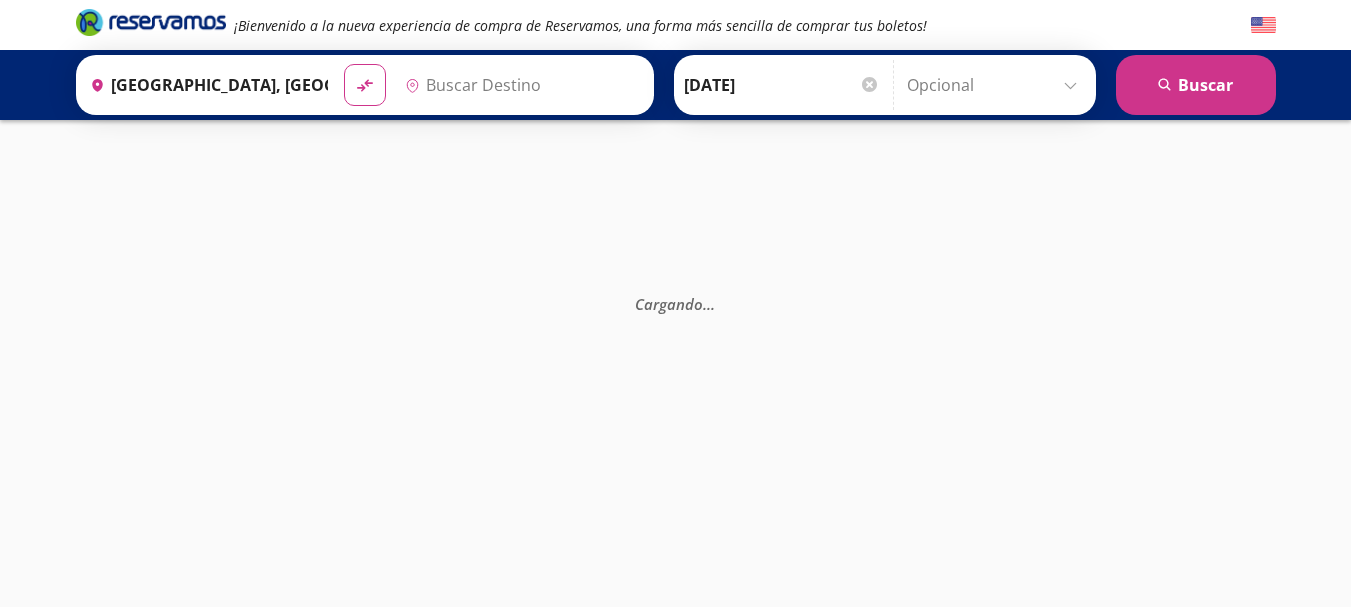 type on "[GEOGRAPHIC_DATA], [GEOGRAPHIC_DATA]" 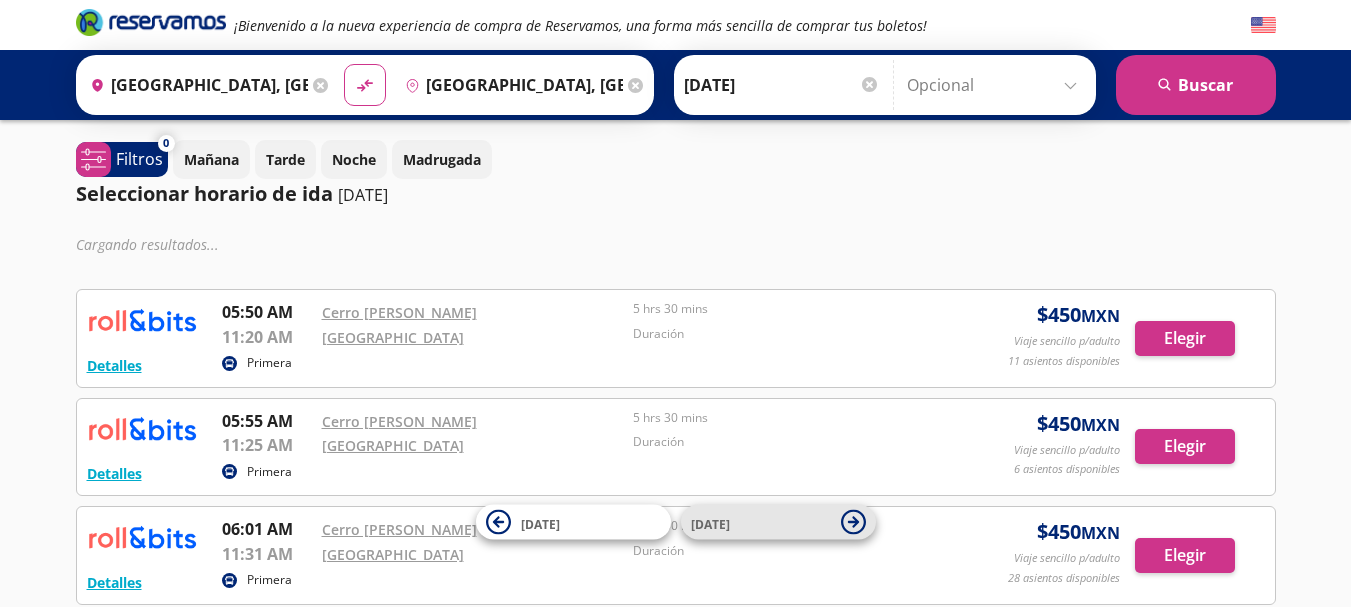 click 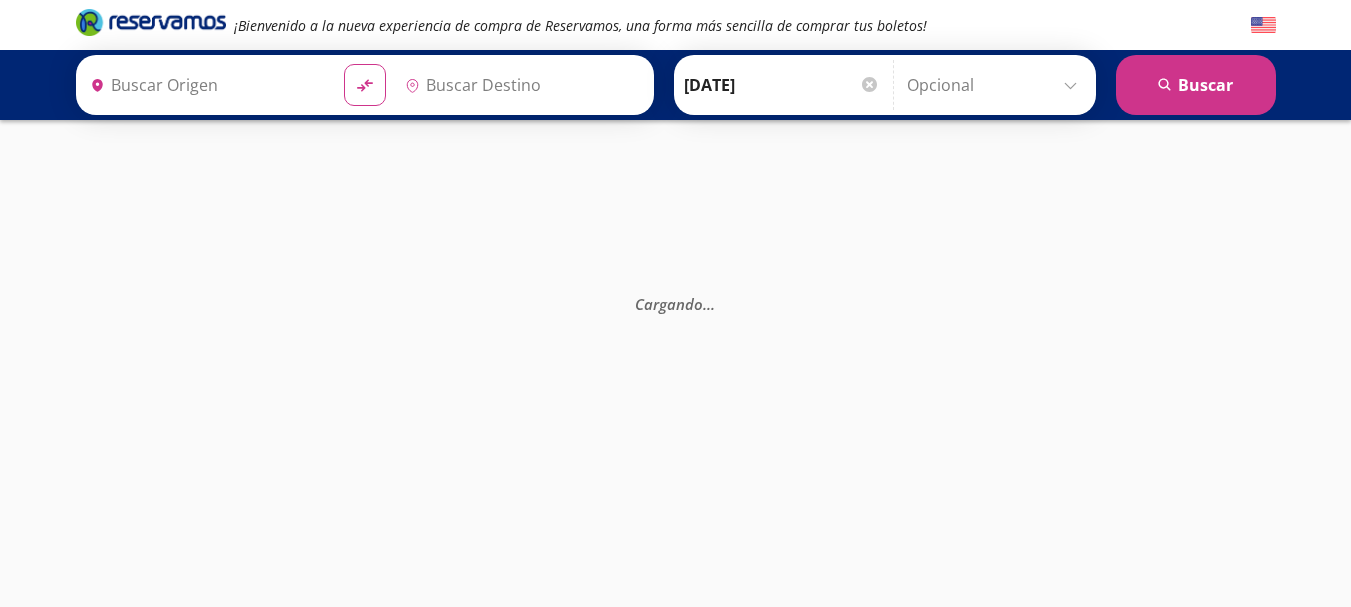 type on "[GEOGRAPHIC_DATA], [GEOGRAPHIC_DATA]" 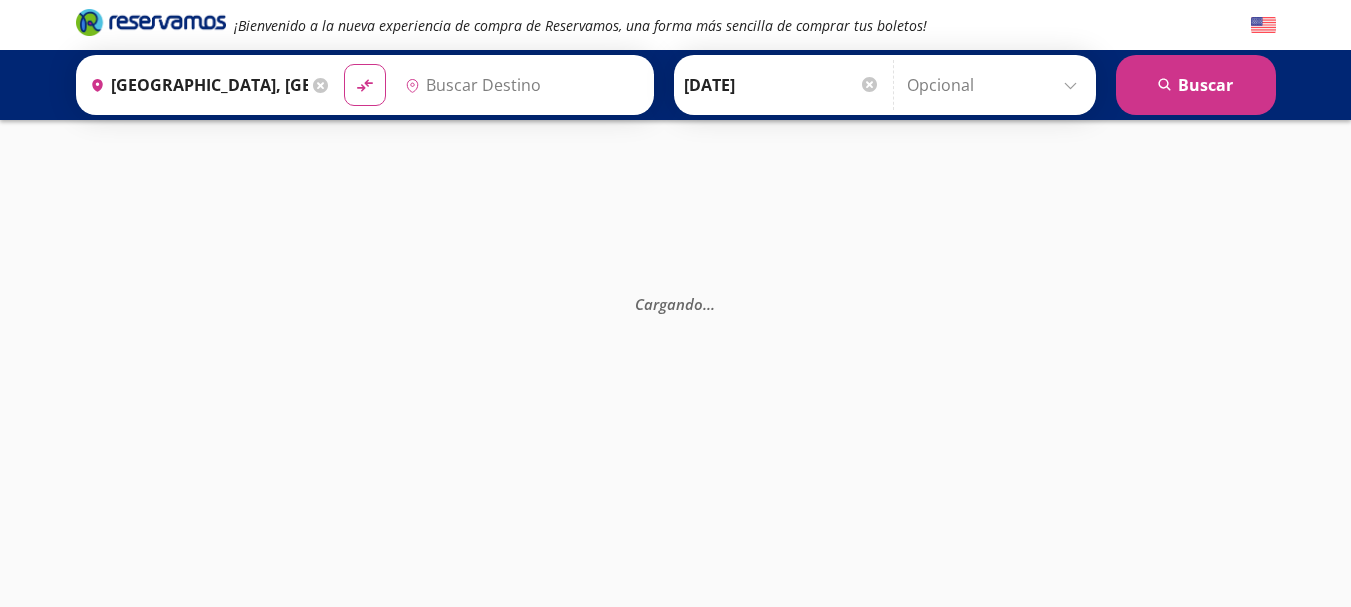 type on "[GEOGRAPHIC_DATA], [GEOGRAPHIC_DATA]" 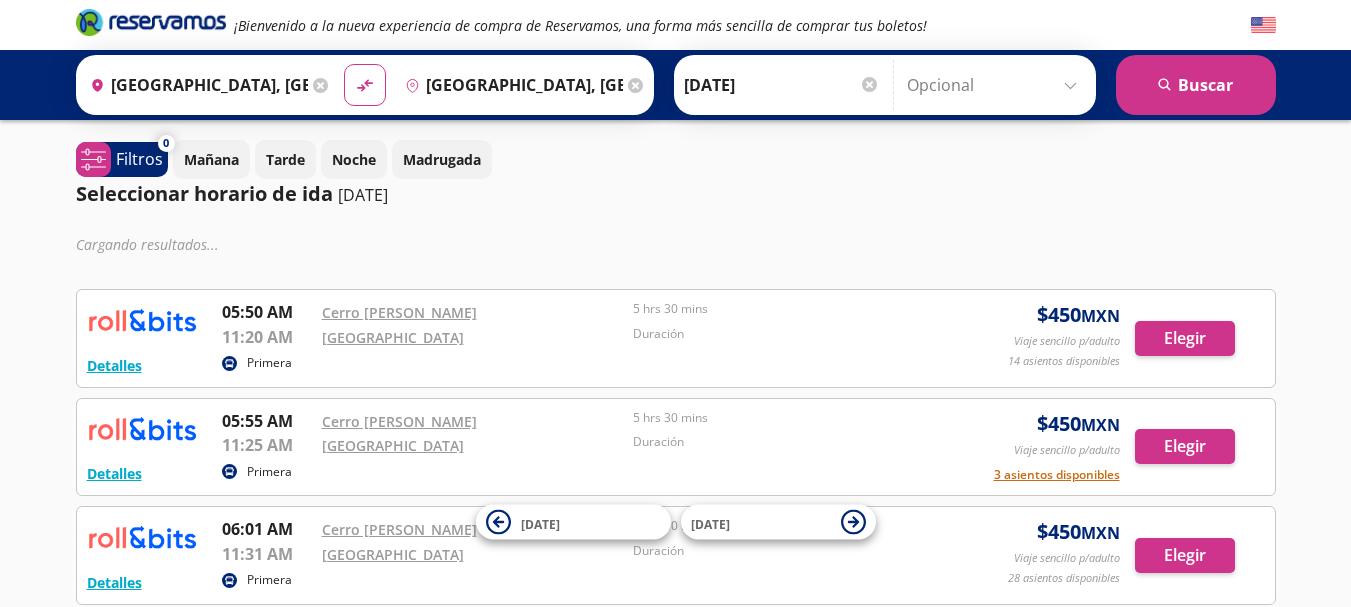 click 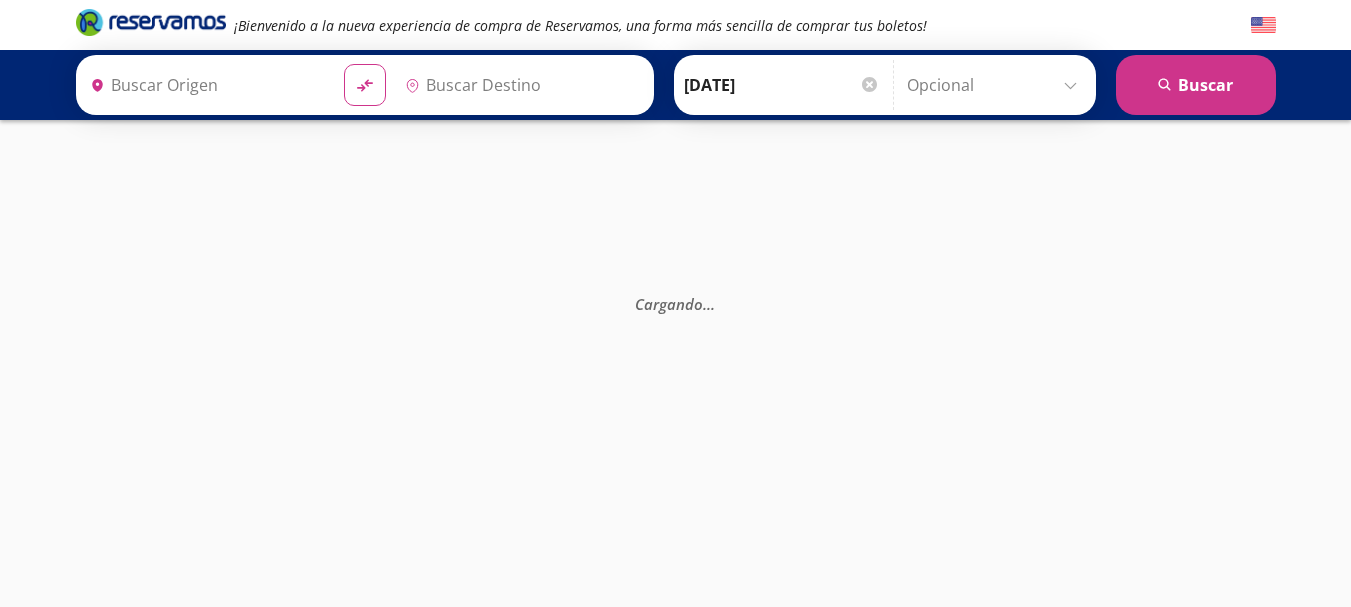 type on "[GEOGRAPHIC_DATA], [GEOGRAPHIC_DATA]" 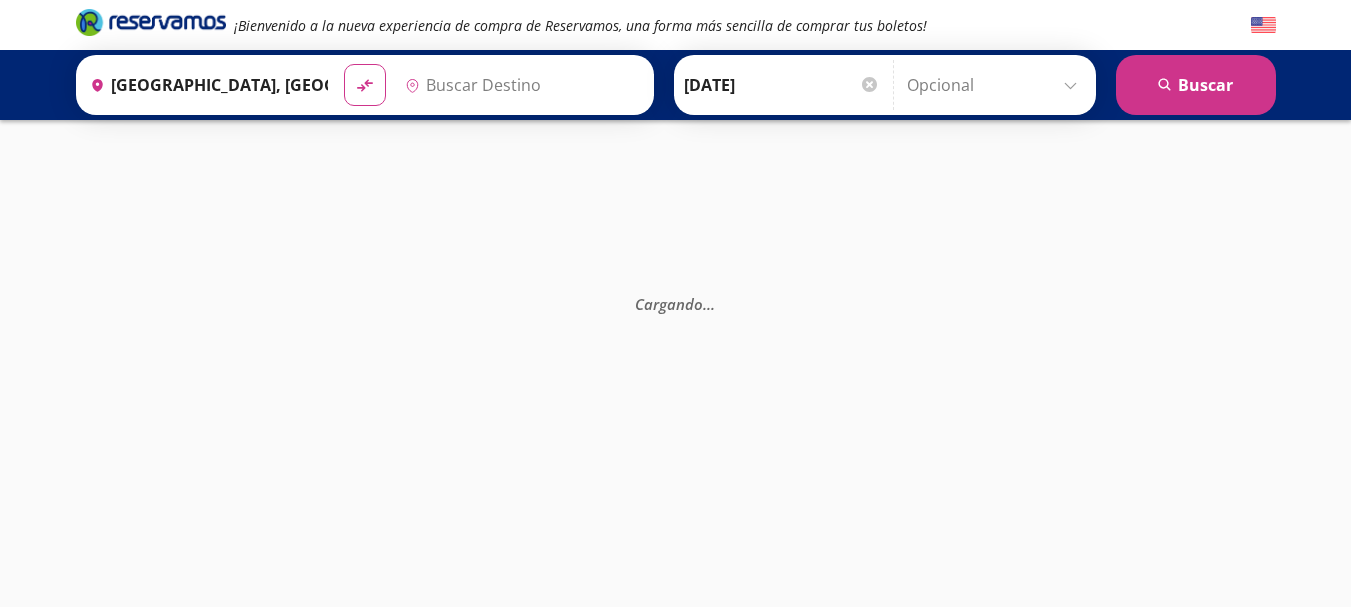 type on "[GEOGRAPHIC_DATA], [GEOGRAPHIC_DATA]" 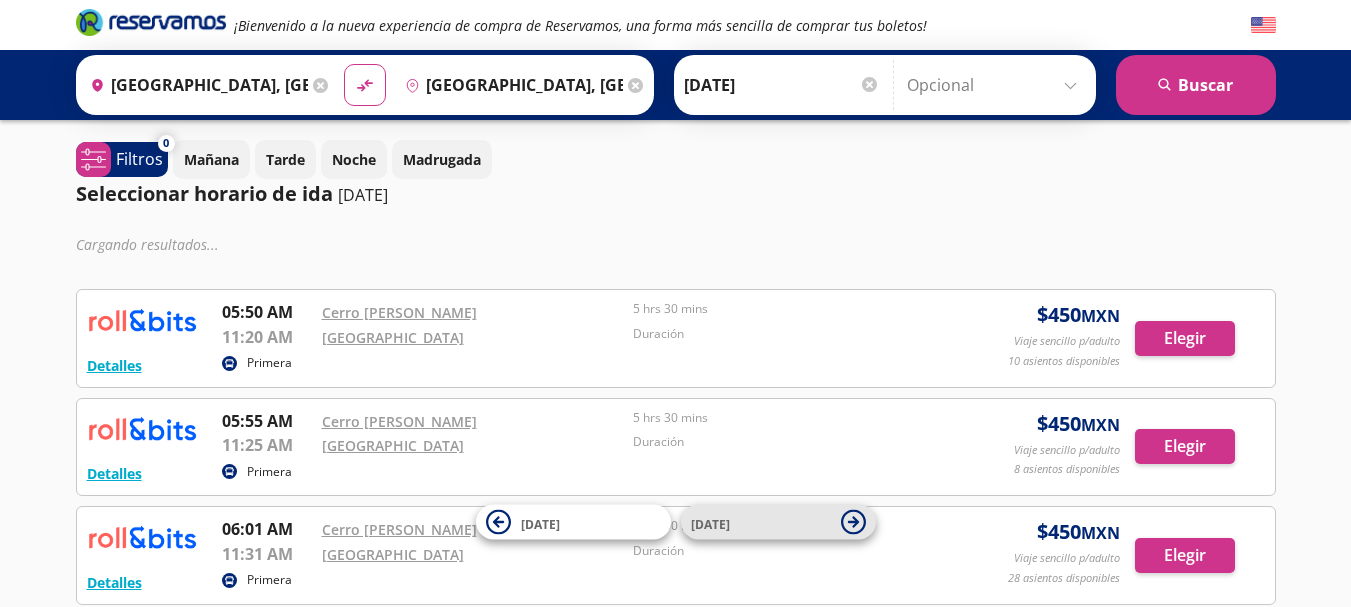 click 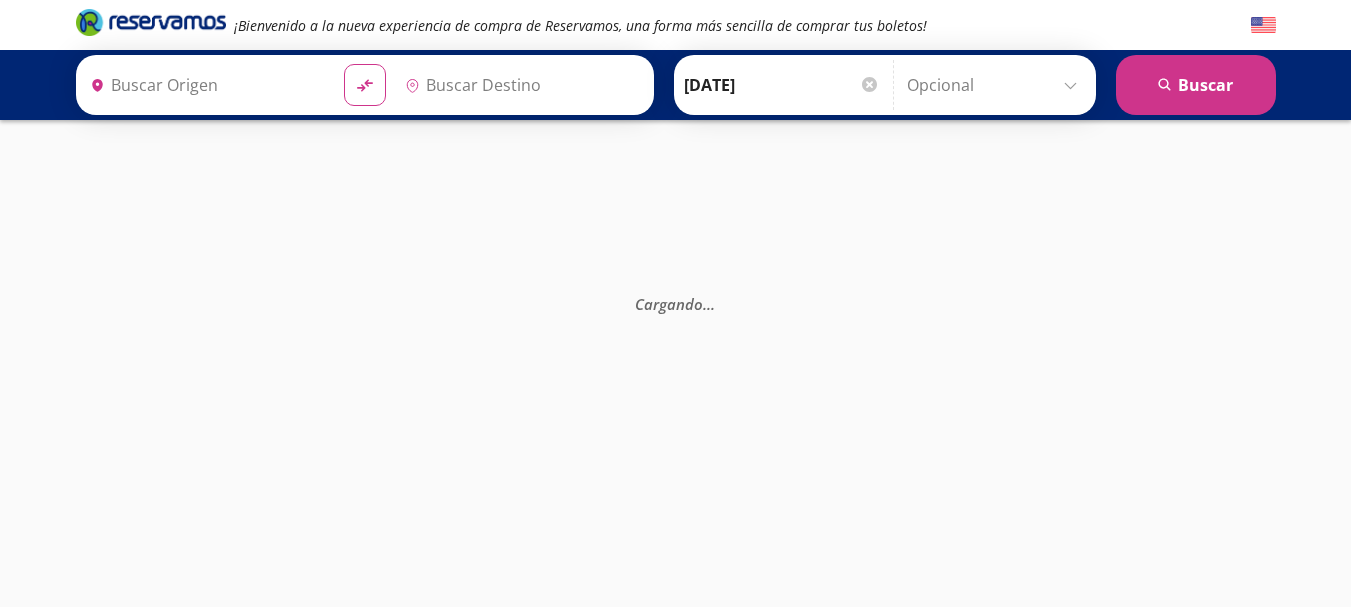 type on "[GEOGRAPHIC_DATA], [GEOGRAPHIC_DATA]" 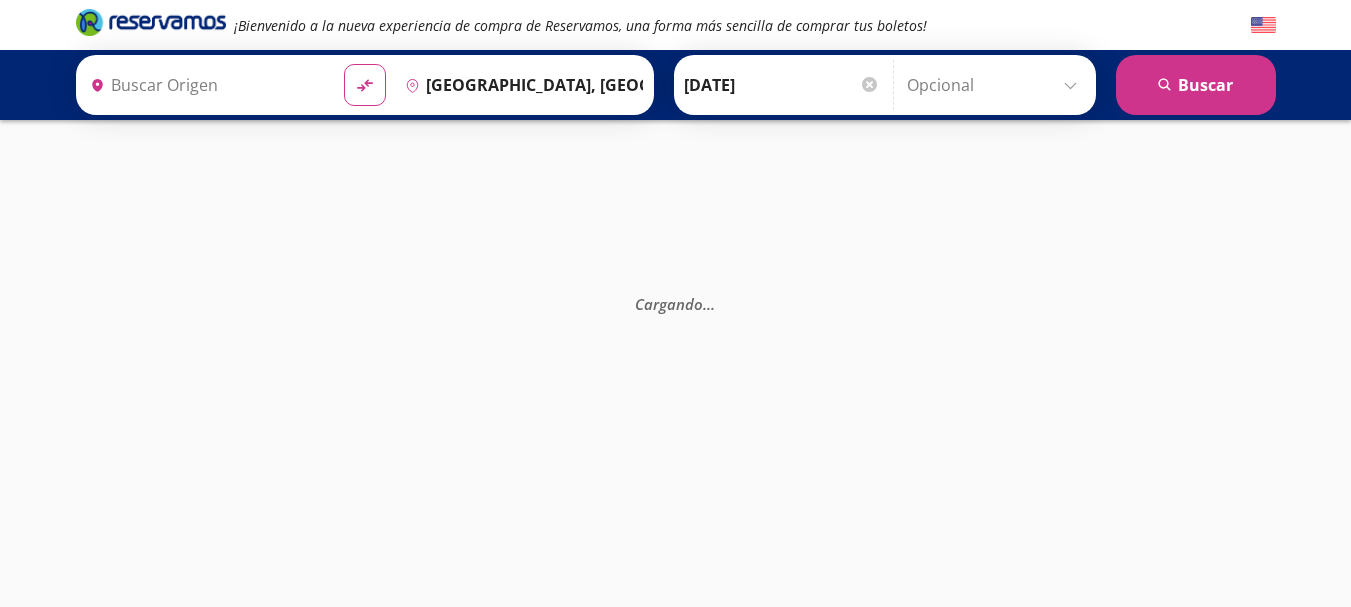 type on "[GEOGRAPHIC_DATA], [GEOGRAPHIC_DATA]" 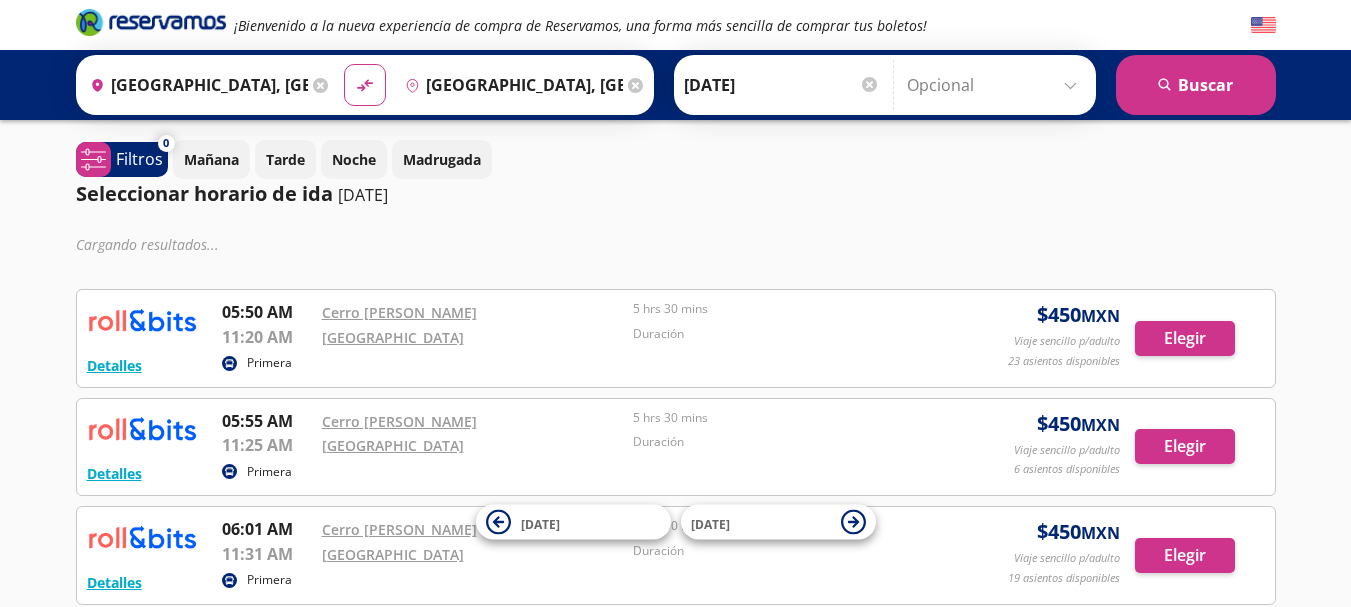 click at bounding box center [869, 84] 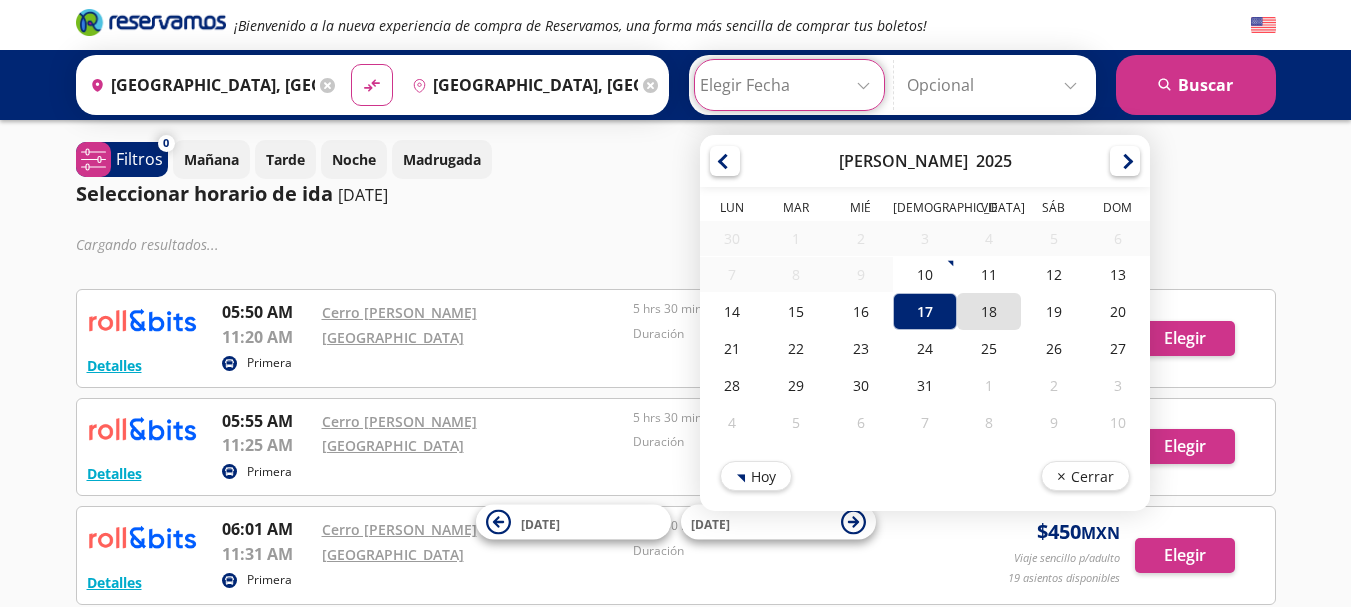 click on "18" at bounding box center (989, 311) 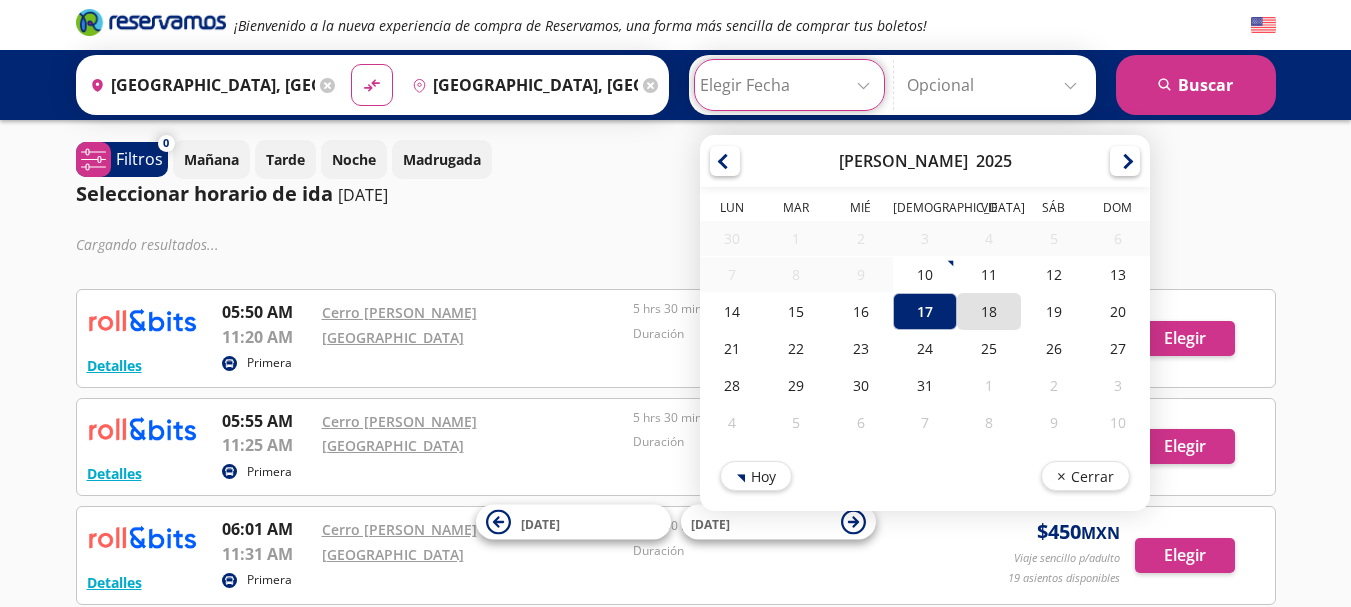 type on "[DATE]" 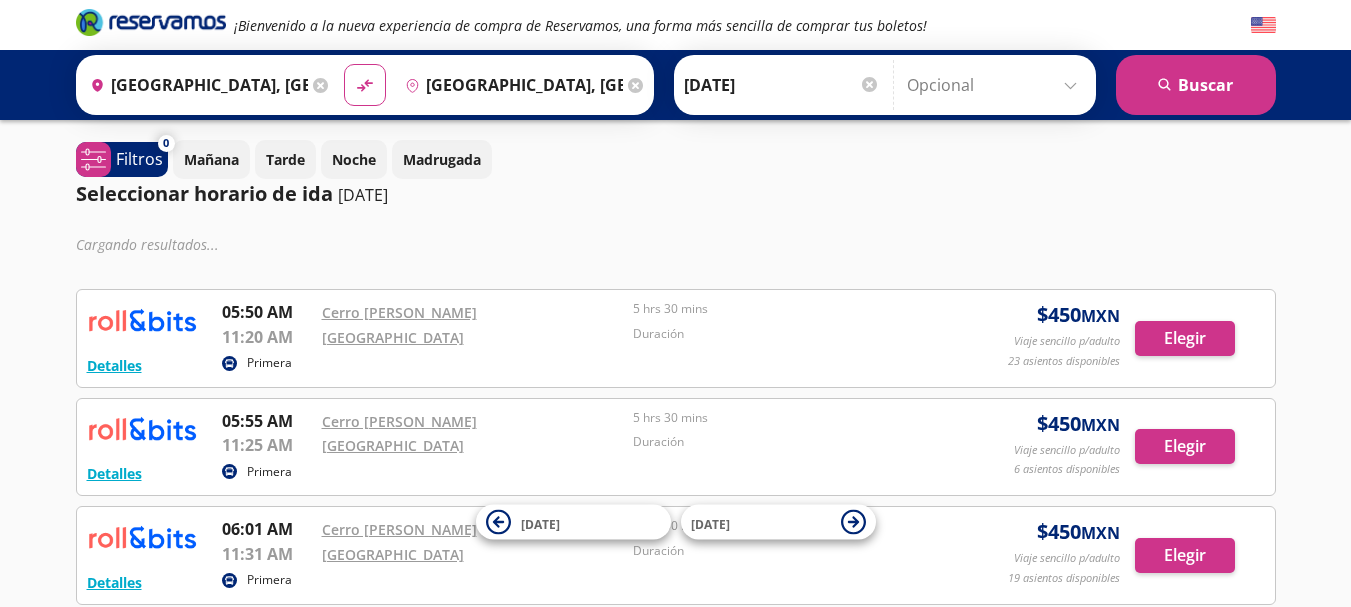 click at bounding box center (996, 85) 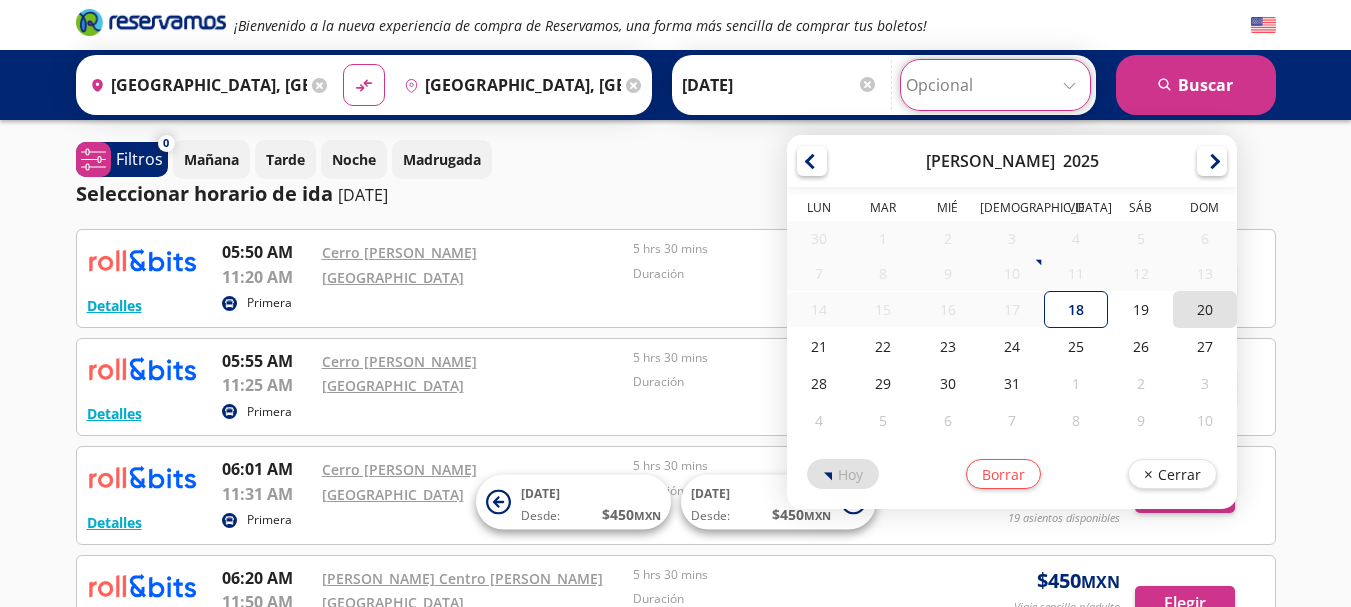 click on "20" at bounding box center (1205, 309) 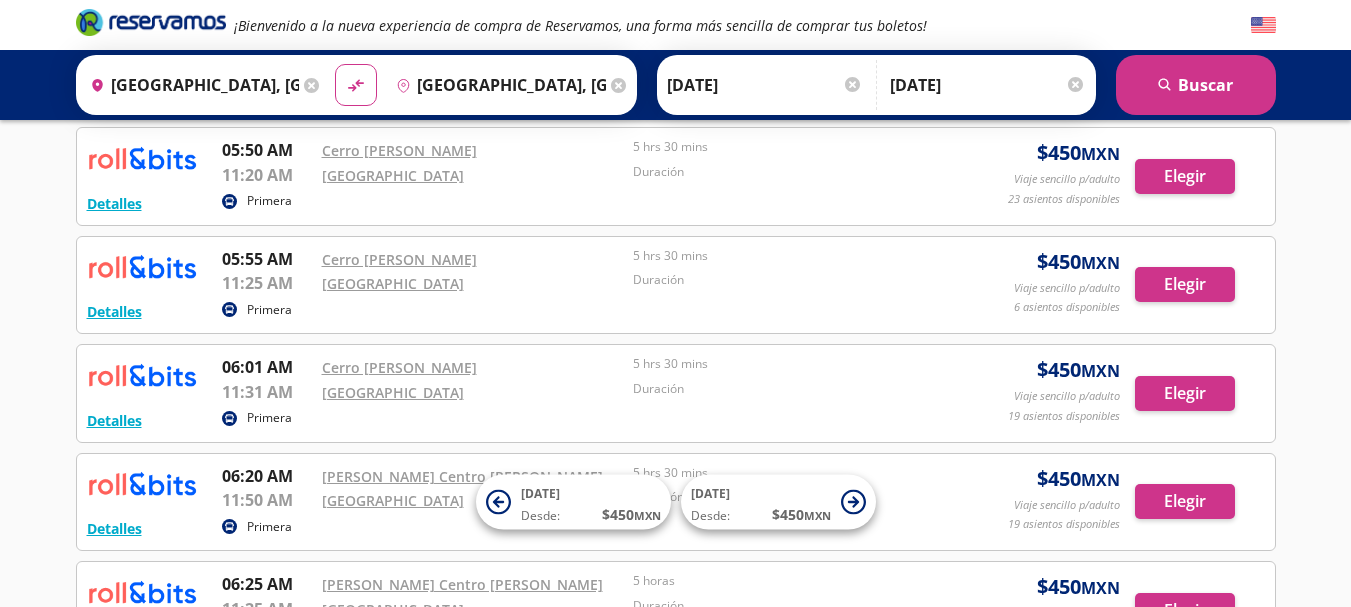 scroll, scrollTop: 97, scrollLeft: 0, axis: vertical 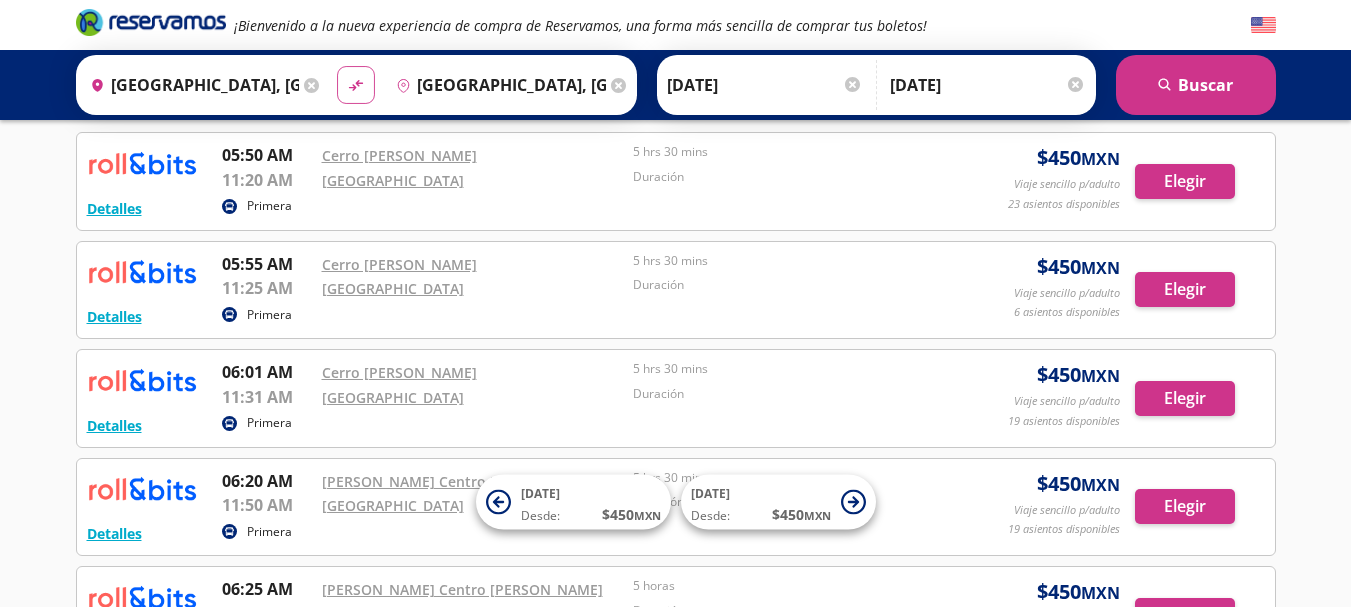 click on "material-symbols:compare-arrows-rounded" 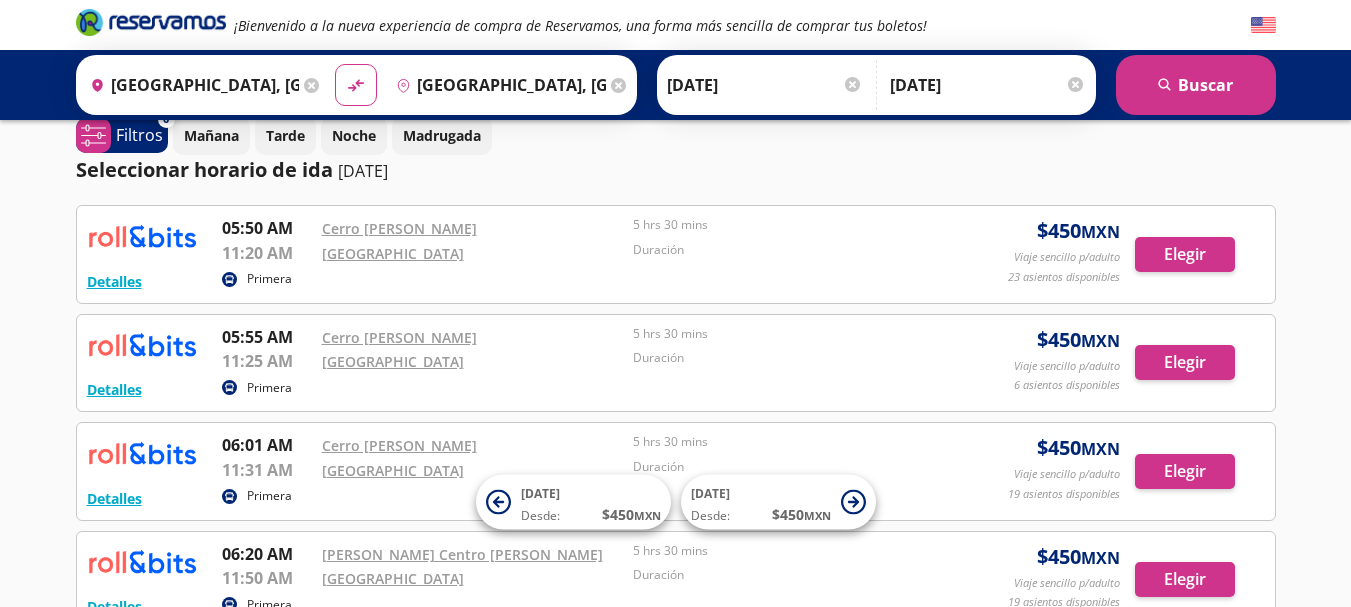 scroll, scrollTop: 26, scrollLeft: 0, axis: vertical 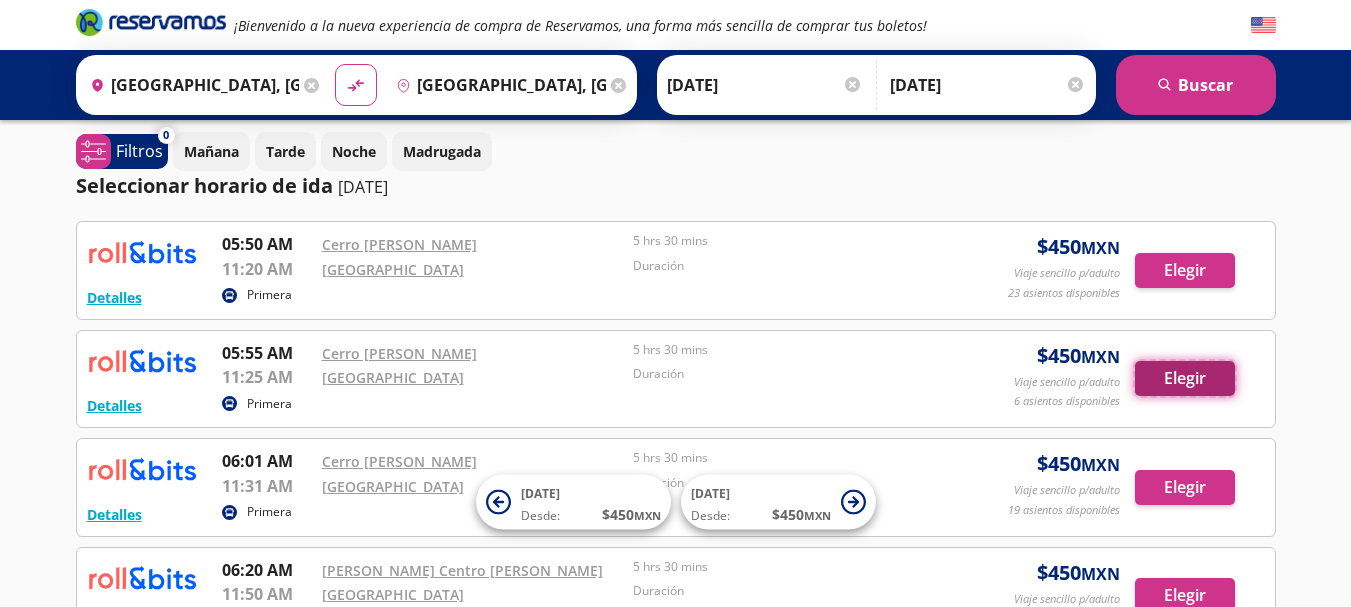 click on "Elegir" at bounding box center [1185, 378] 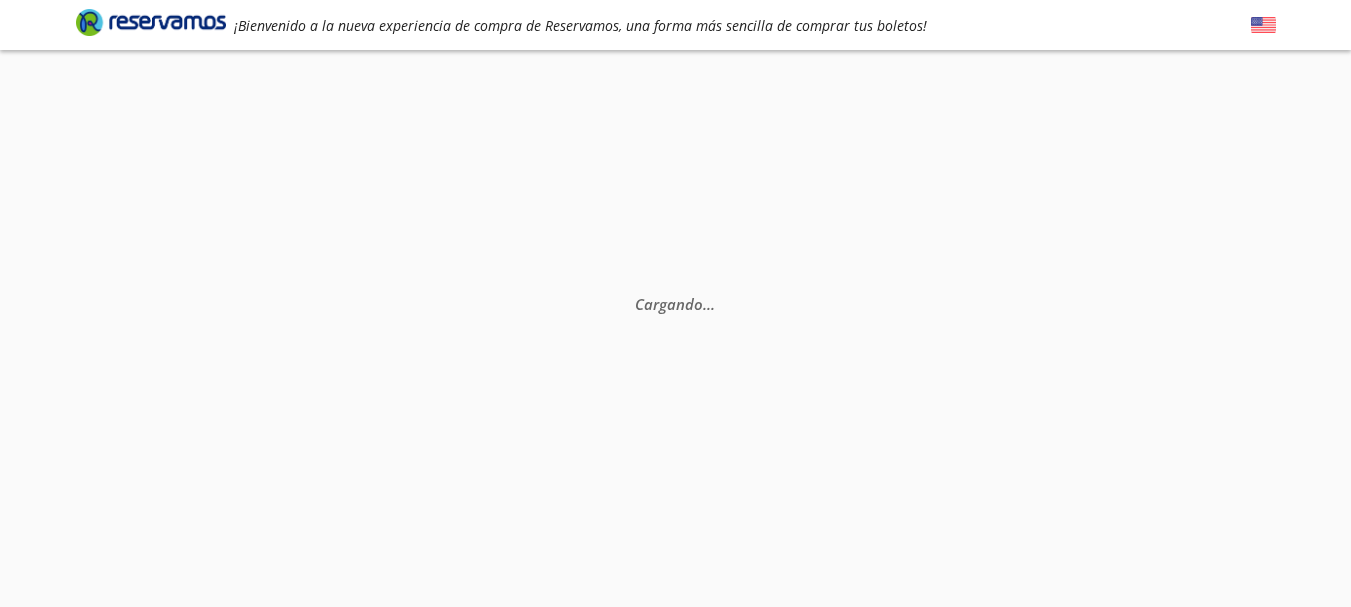 scroll, scrollTop: 0, scrollLeft: 0, axis: both 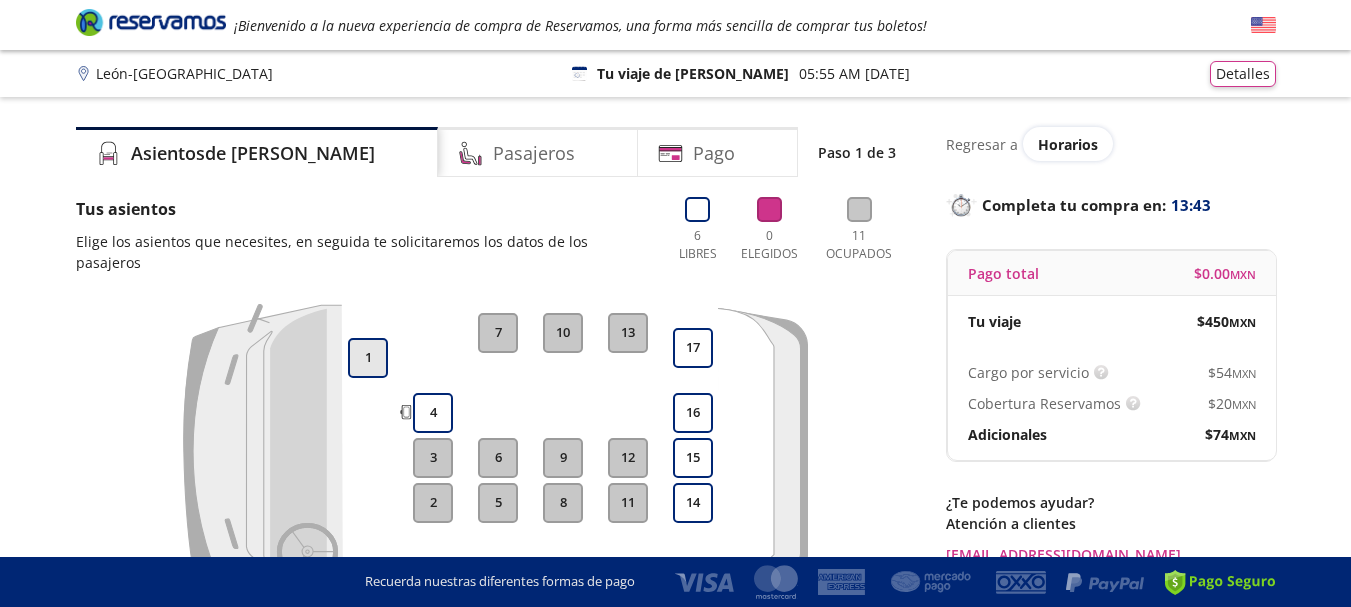 click on "1" at bounding box center (368, 358) 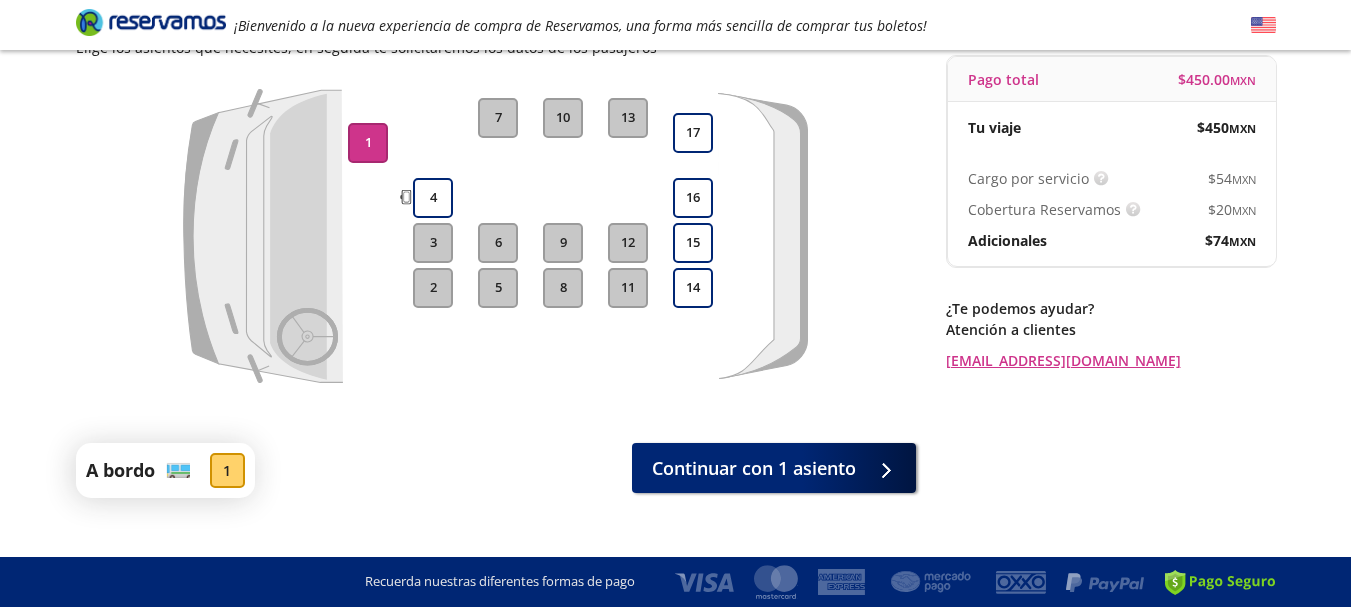 scroll, scrollTop: 191, scrollLeft: 0, axis: vertical 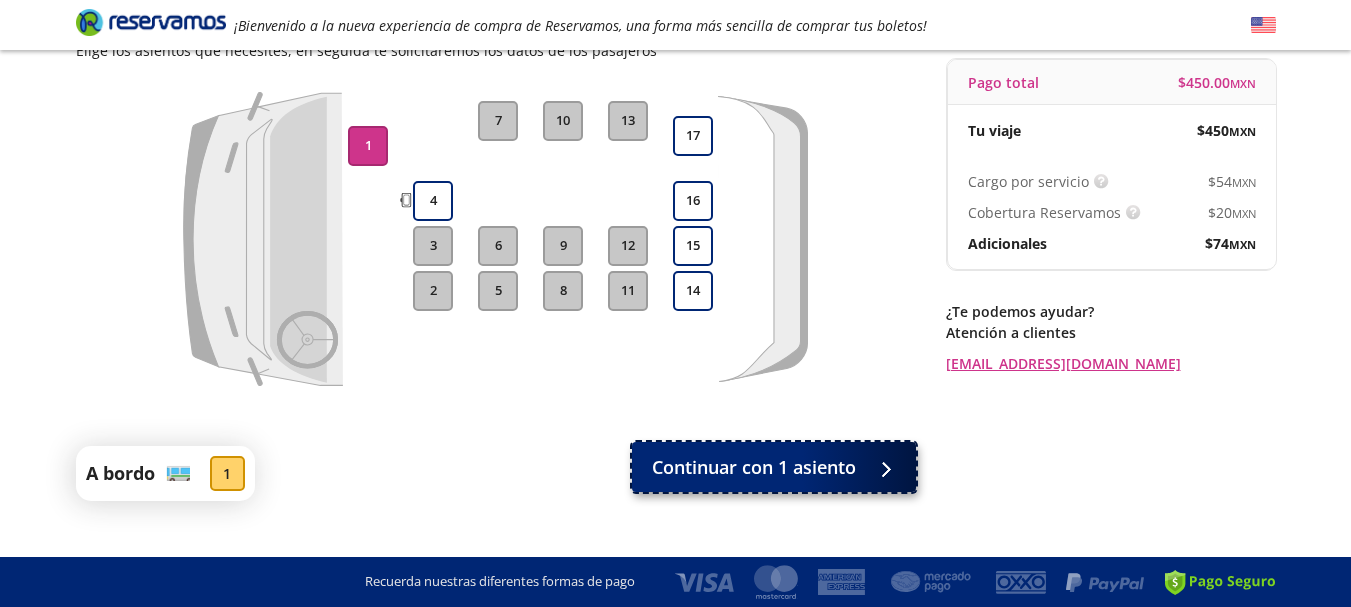 click at bounding box center (881, 467) 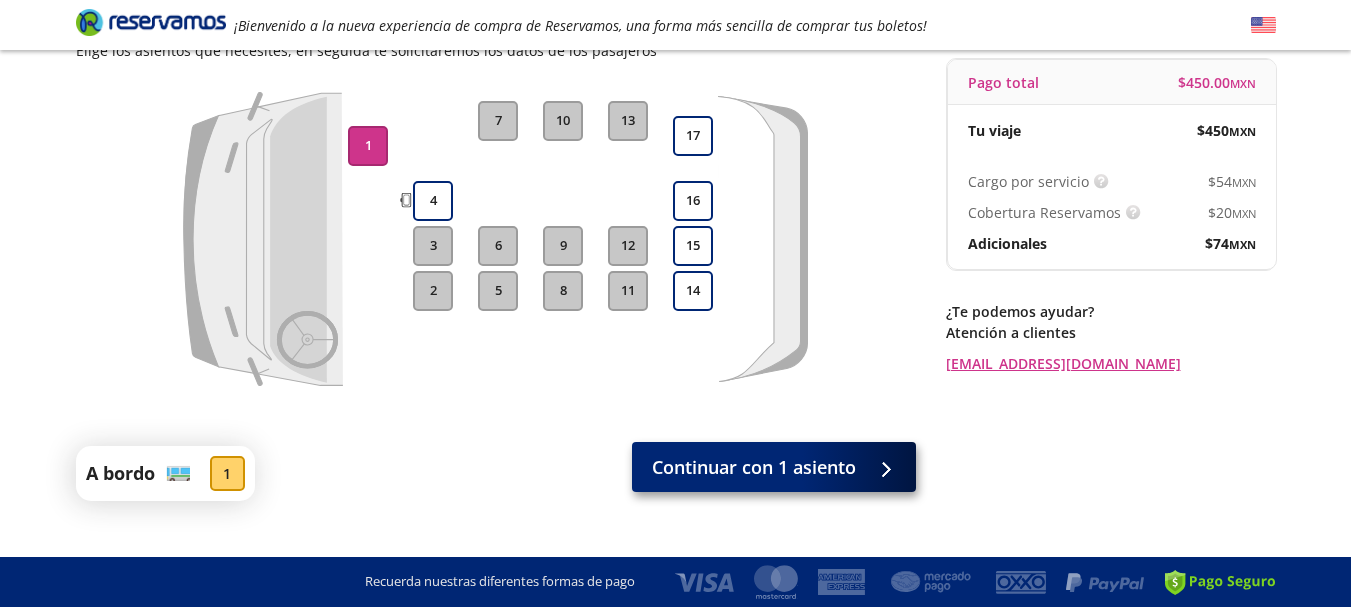 scroll, scrollTop: 0, scrollLeft: 0, axis: both 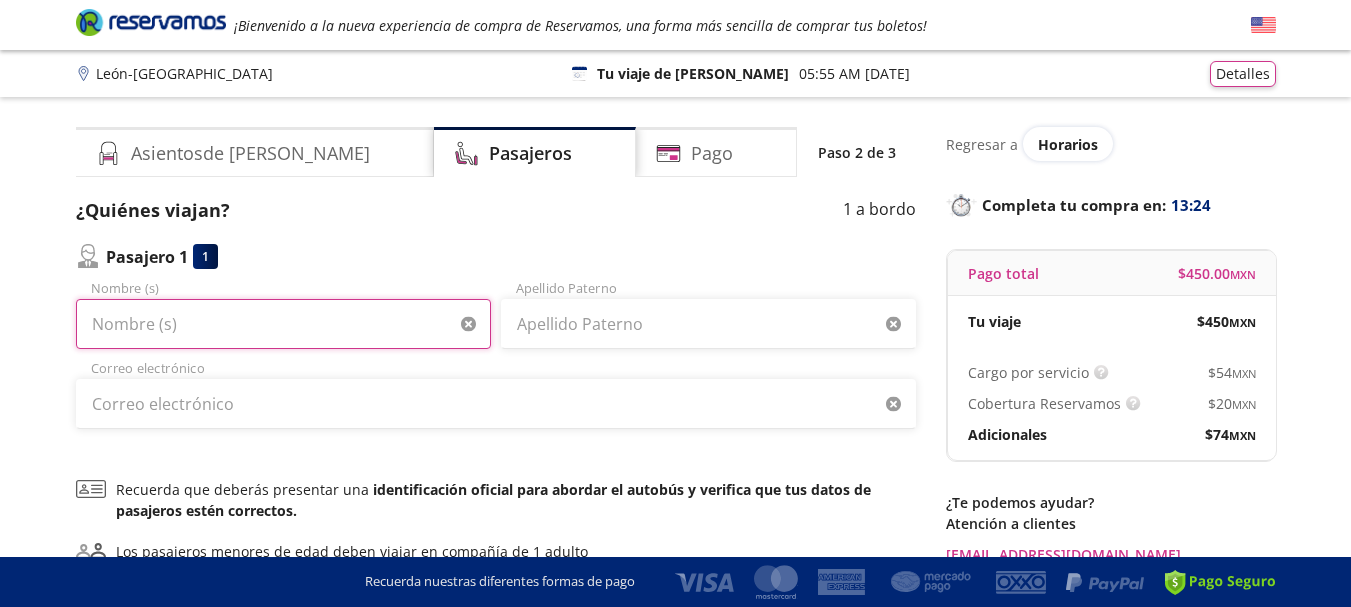 click on "Nombre (s)" at bounding box center [283, 324] 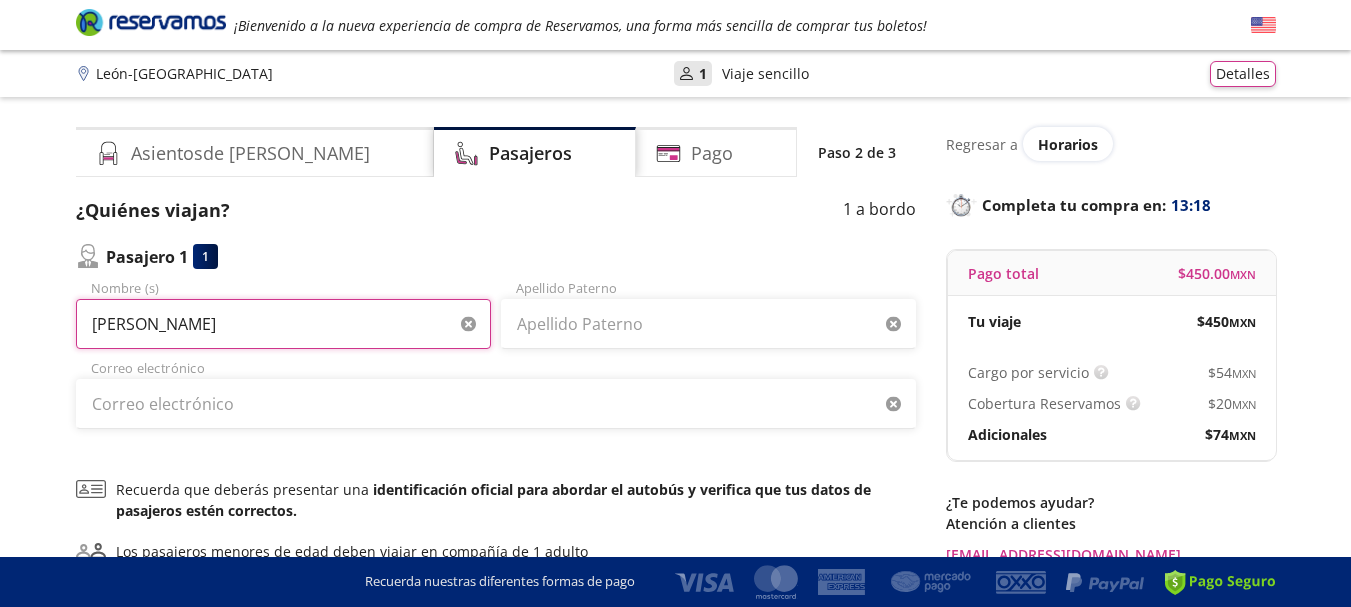 type on "[PERSON_NAME]" 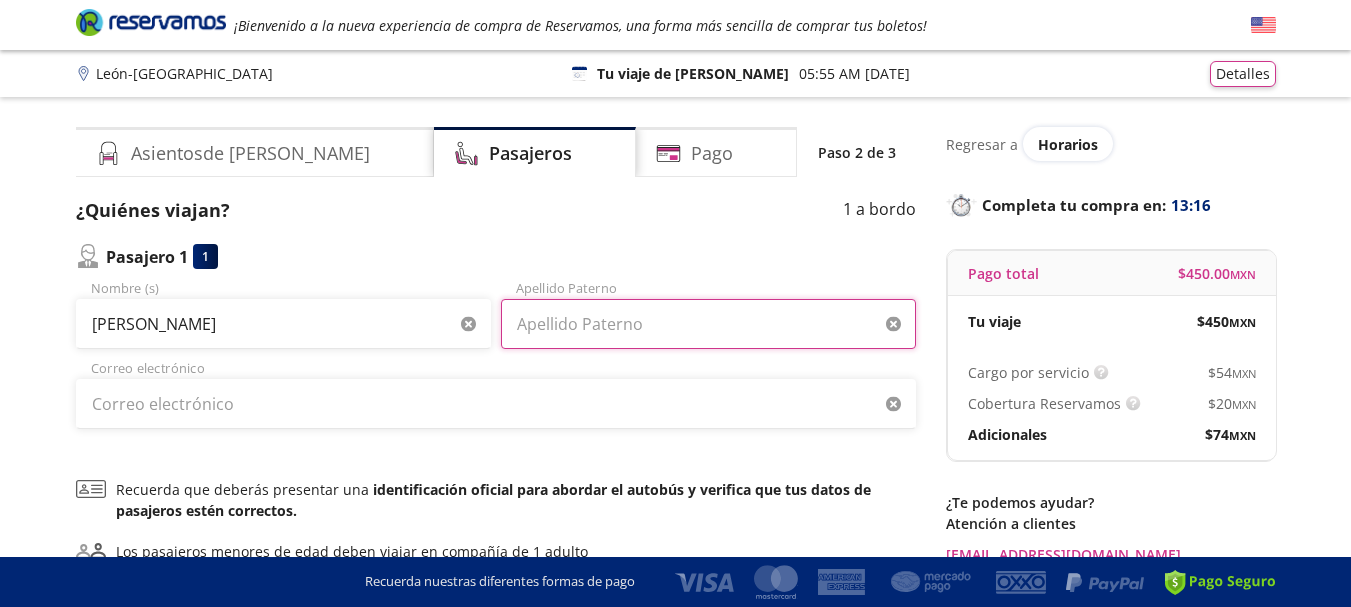 click on "Apellido Paterno" at bounding box center [708, 324] 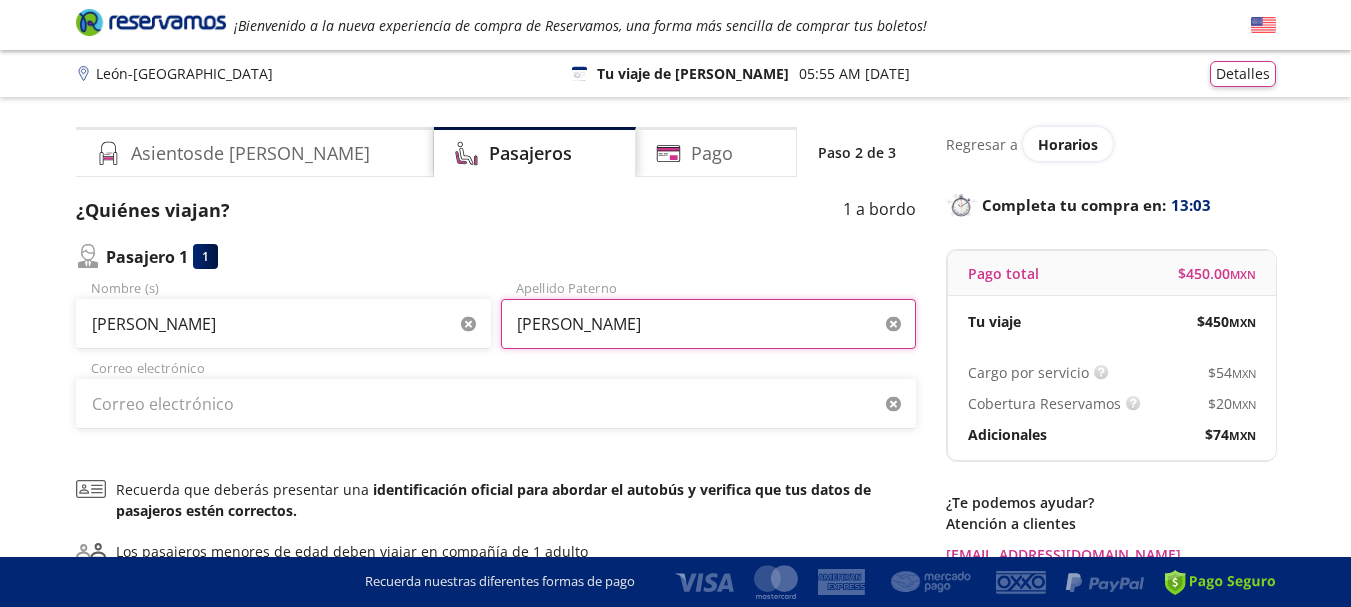 type on "[PERSON_NAME]" 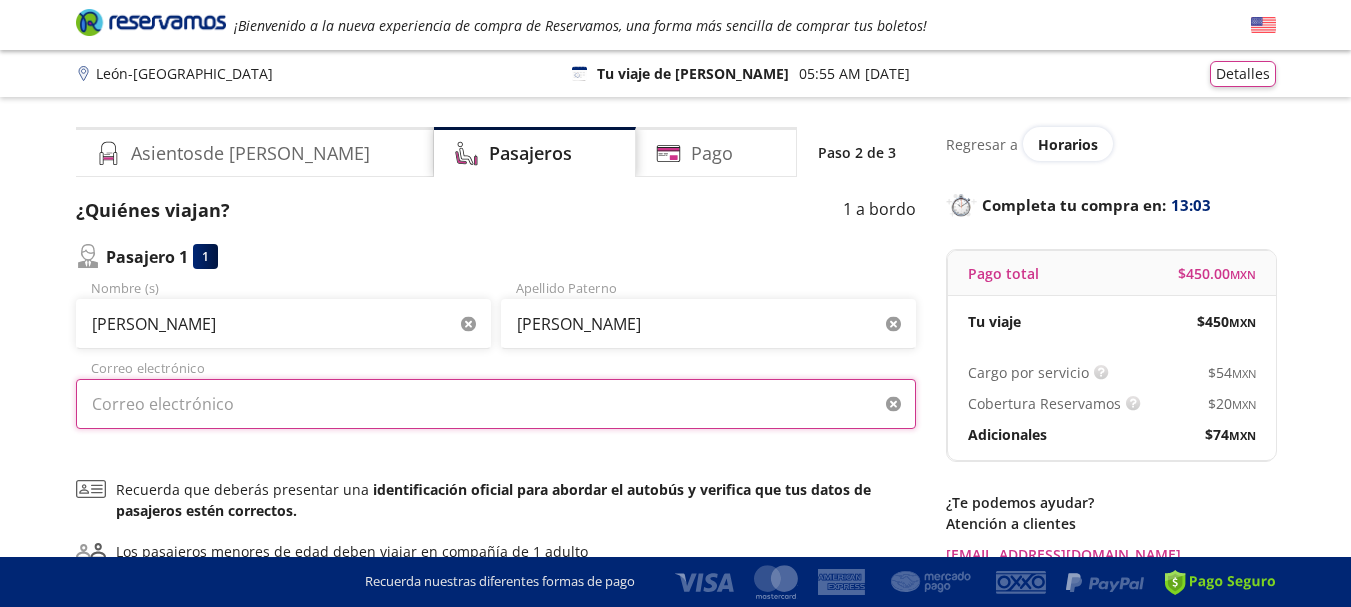 click on "Correo electrónico" at bounding box center [496, 404] 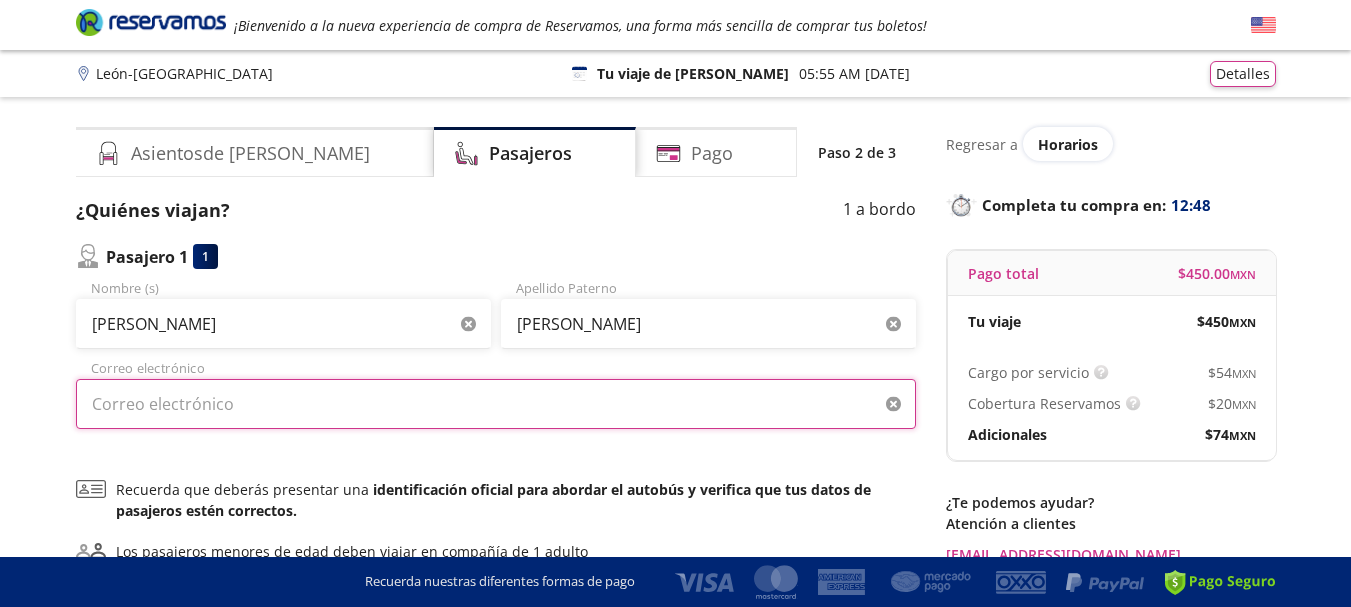 type on "[EMAIL_ADDRESS][DOMAIN_NAME]" 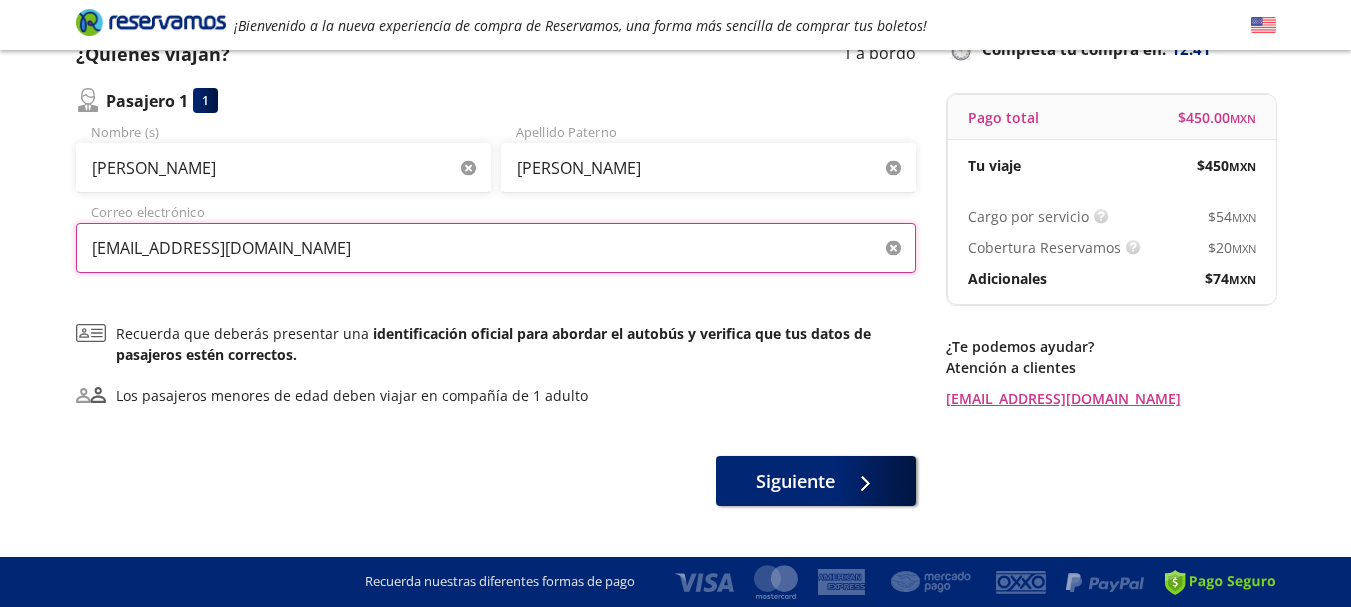 scroll, scrollTop: 155, scrollLeft: 0, axis: vertical 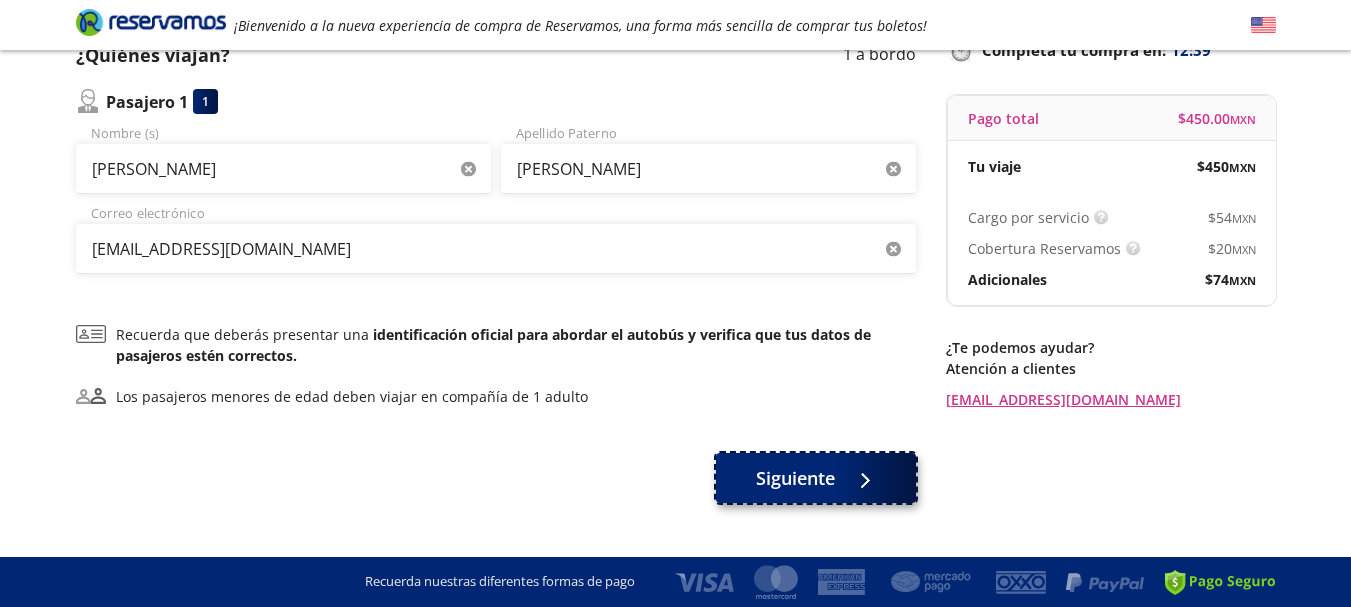 click at bounding box center (860, 478) 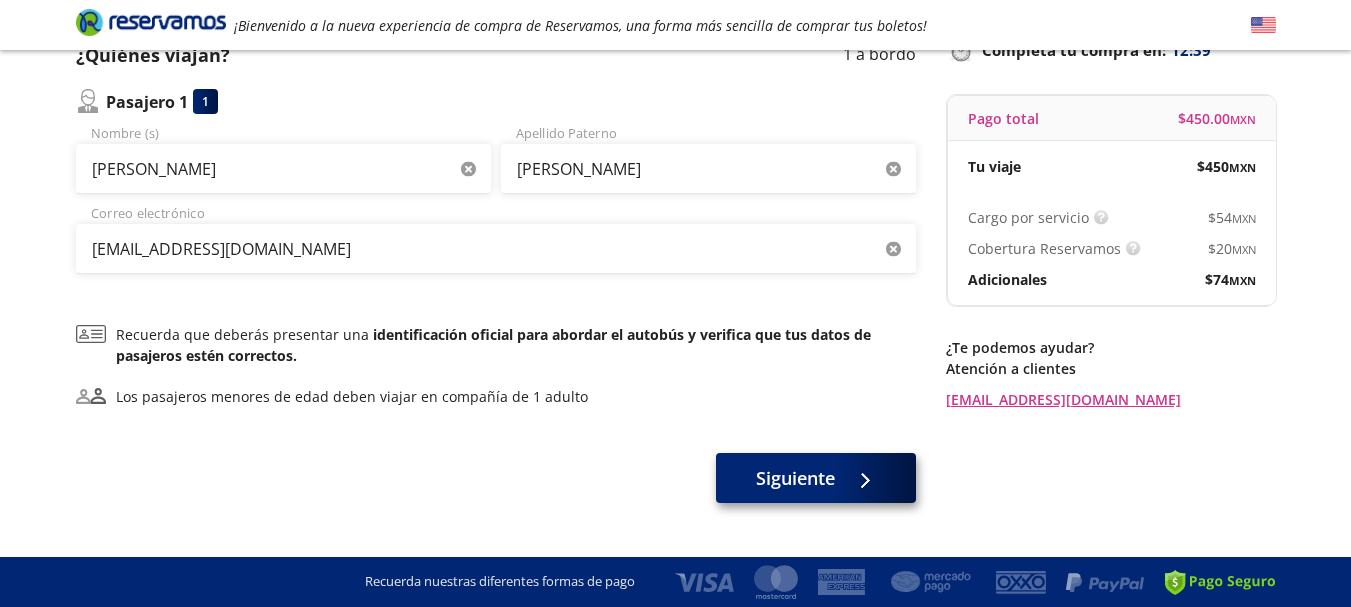 scroll, scrollTop: 0, scrollLeft: 0, axis: both 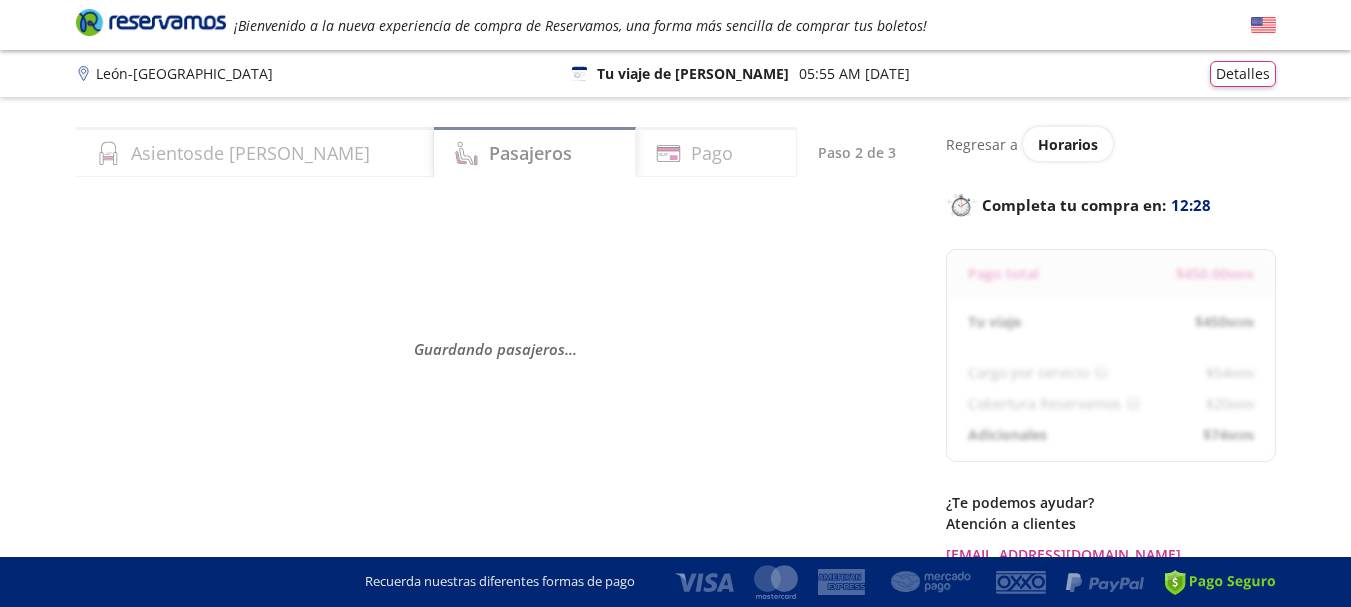 select on "MX" 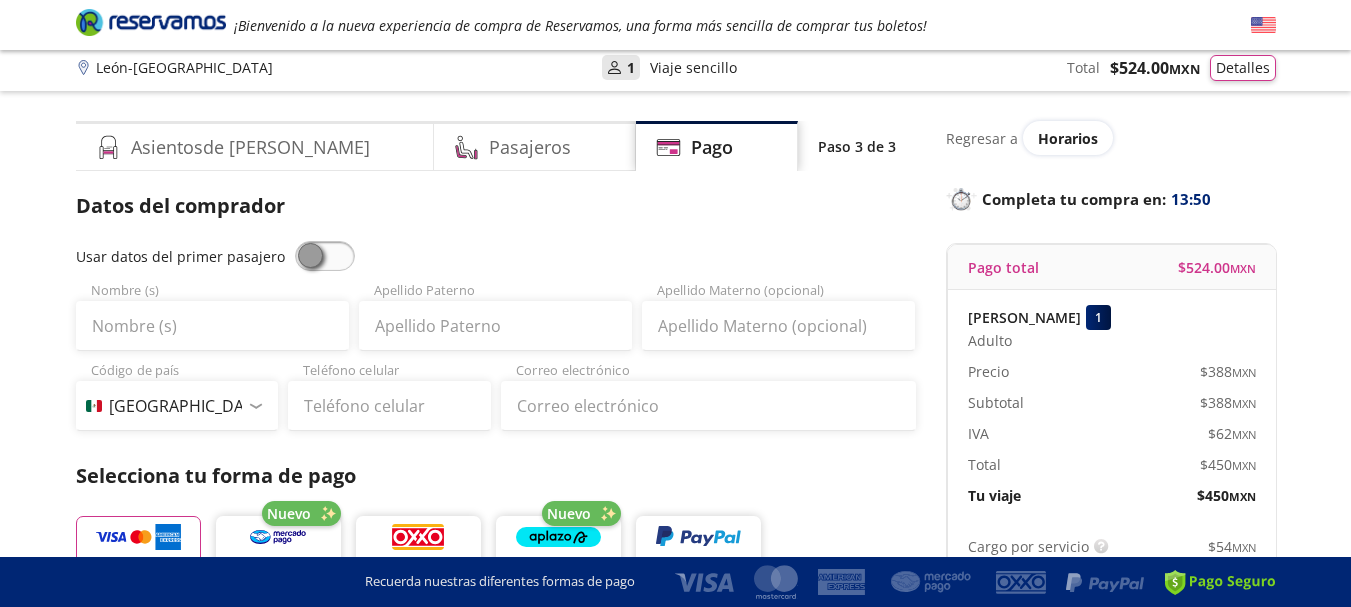scroll, scrollTop: 0, scrollLeft: 0, axis: both 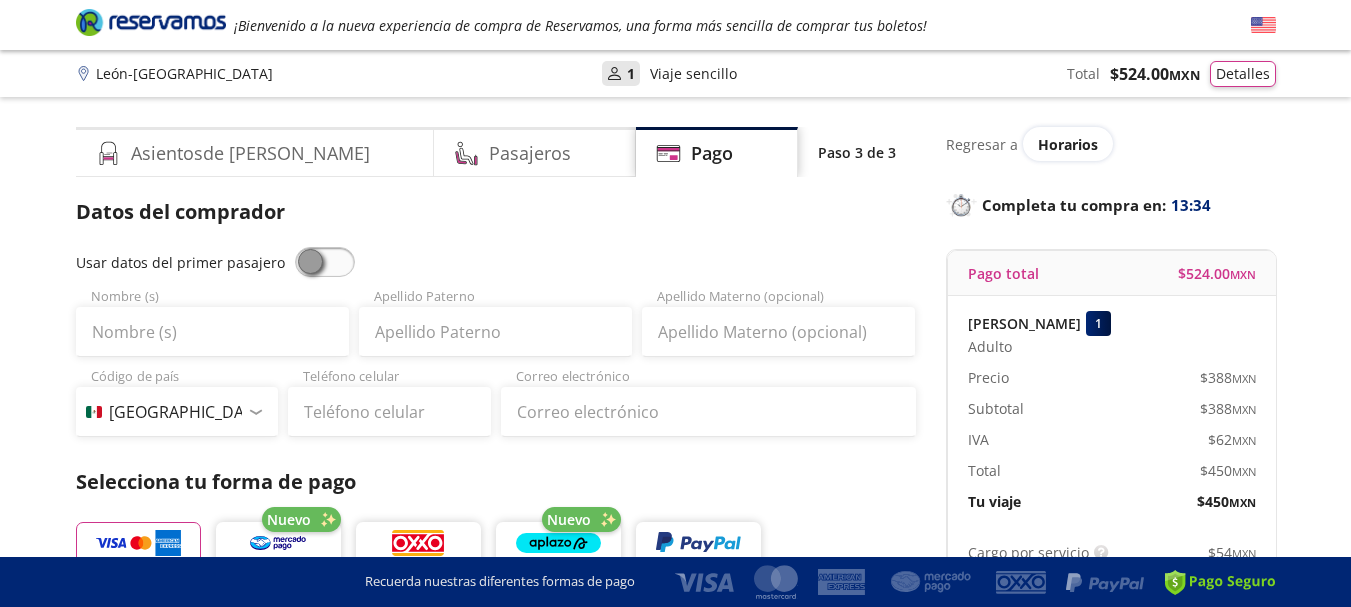drag, startPoint x: 29, startPoint y: 1, endPoint x: 458, endPoint y: 216, distance: 479.86038 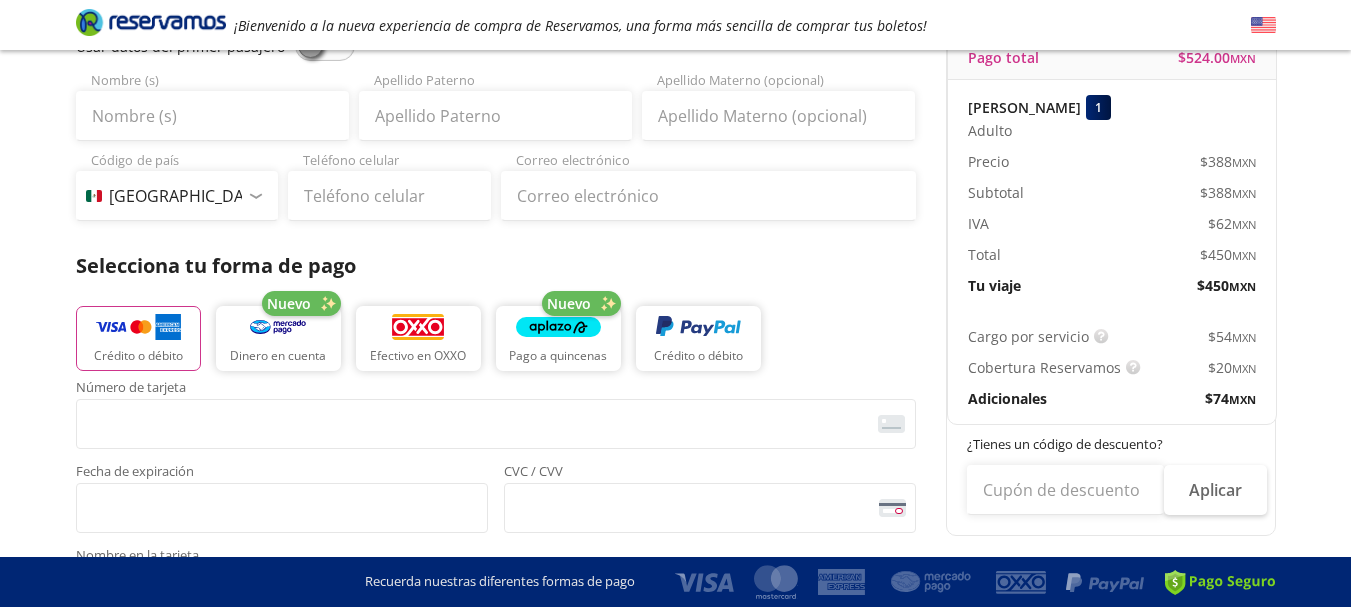 scroll, scrollTop: 0, scrollLeft: 0, axis: both 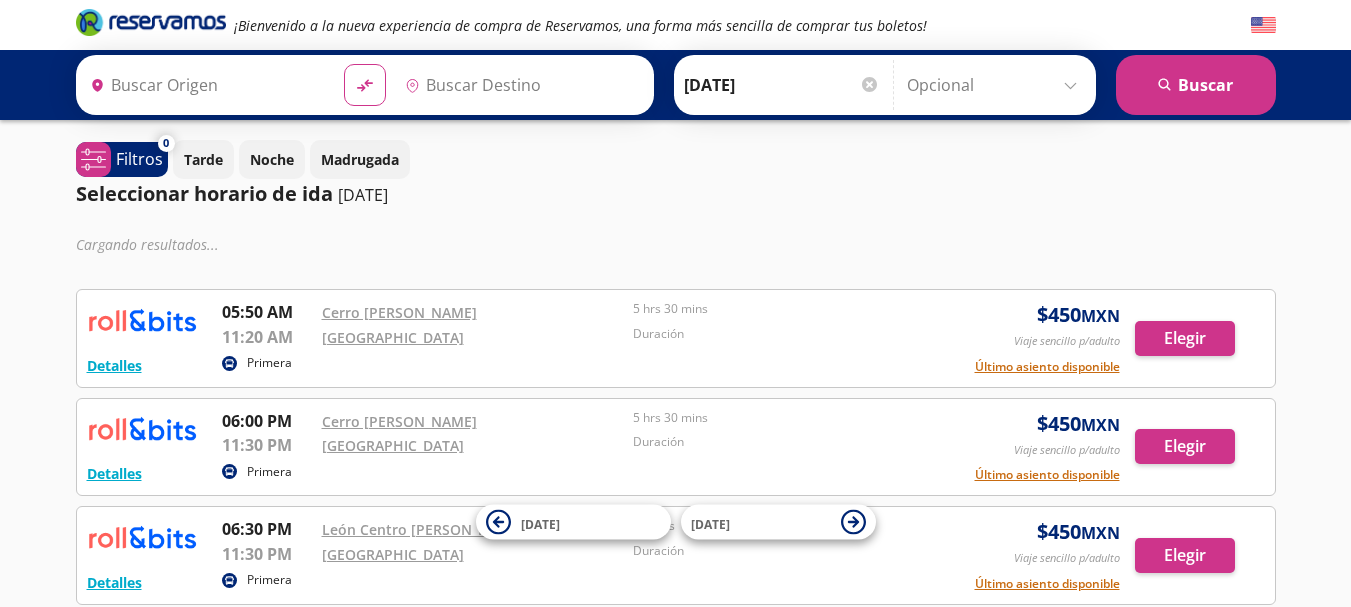type on "[GEOGRAPHIC_DATA], [GEOGRAPHIC_DATA]" 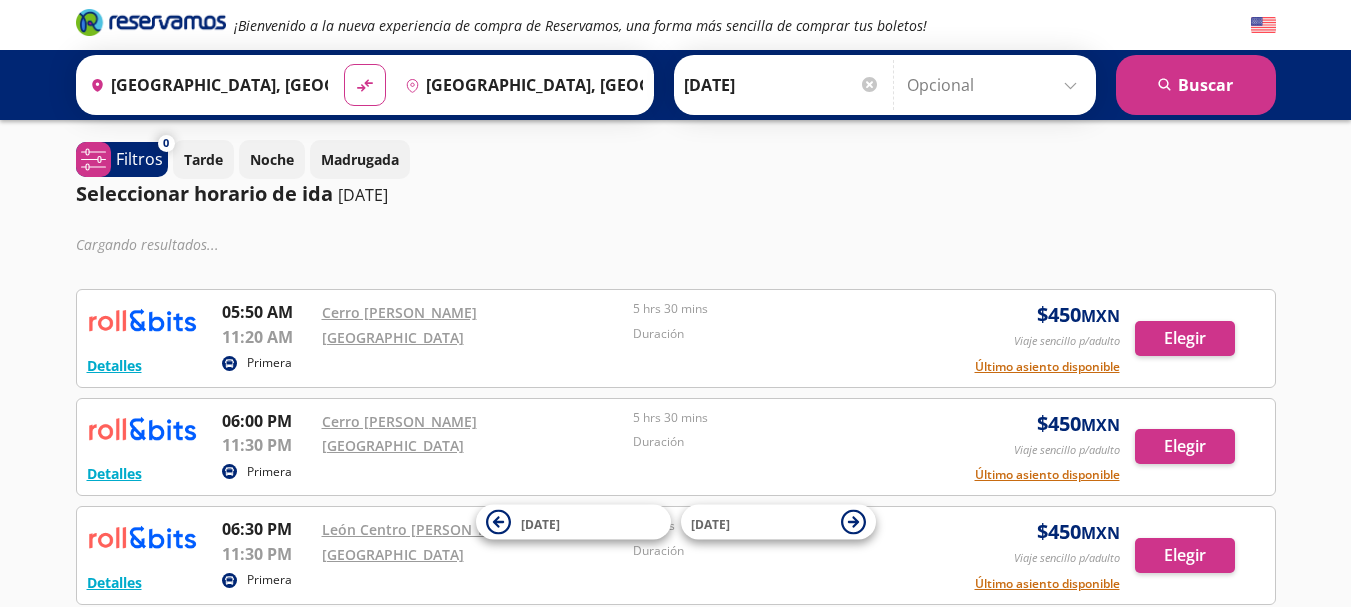 scroll, scrollTop: 0, scrollLeft: 0, axis: both 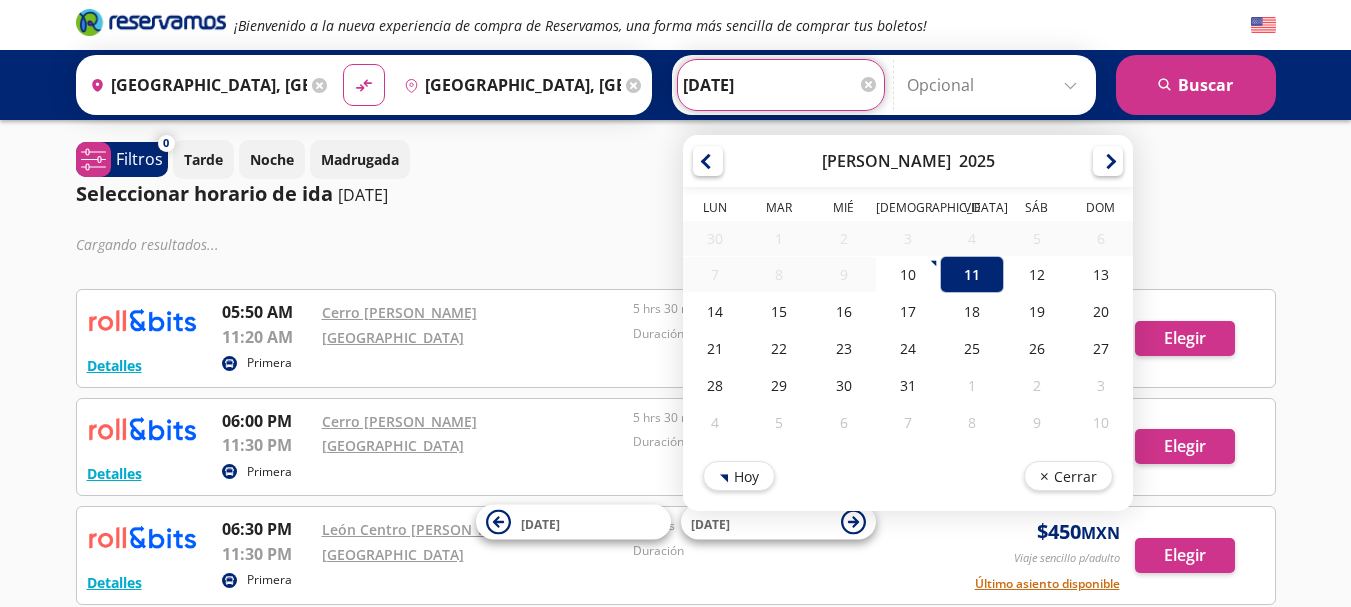 click on "11-Jul-25" at bounding box center (781, 85) 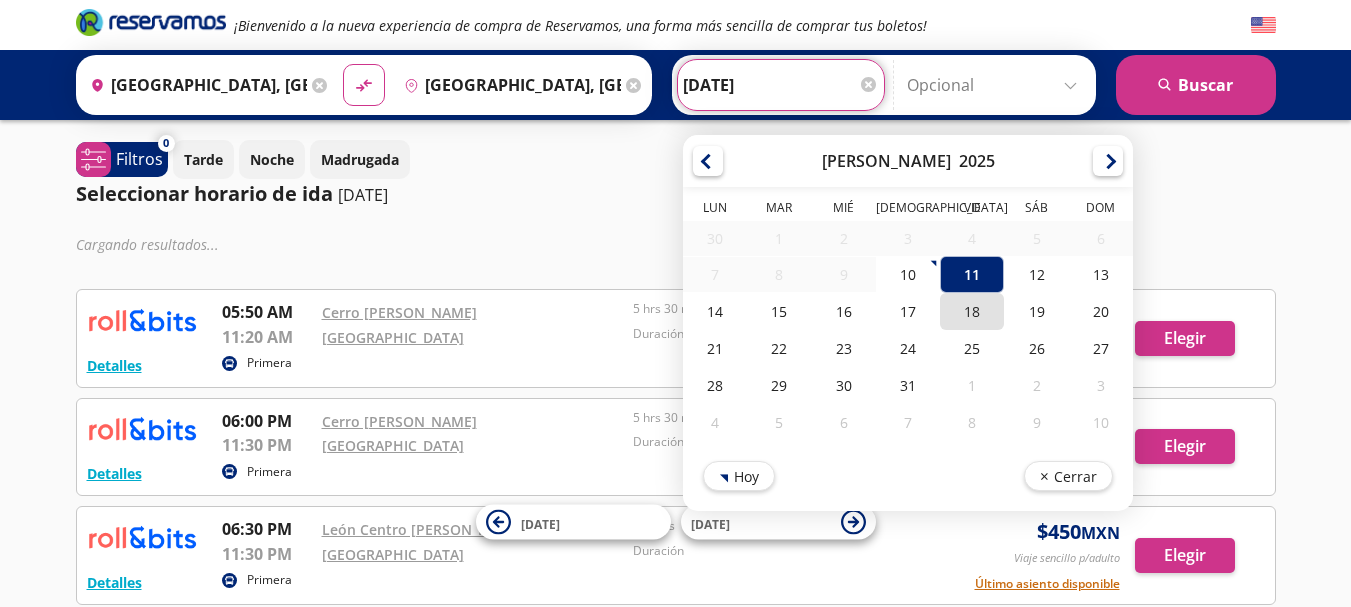 click on "18" at bounding box center (972, 311) 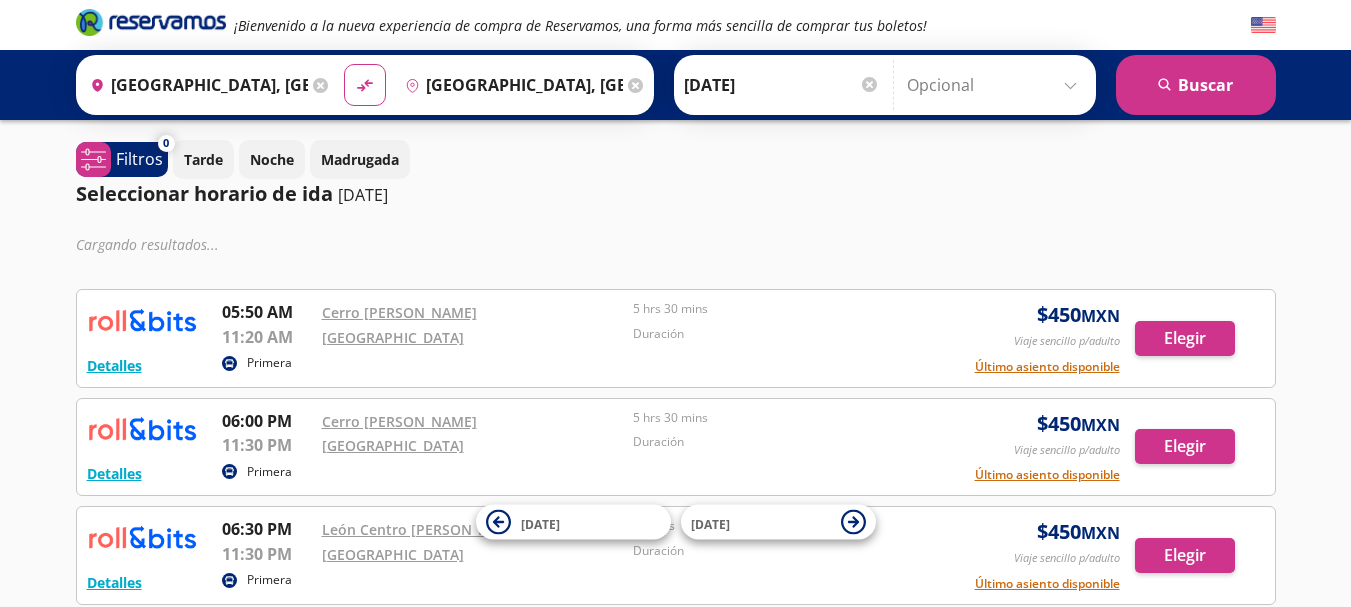 click at bounding box center (996, 85) 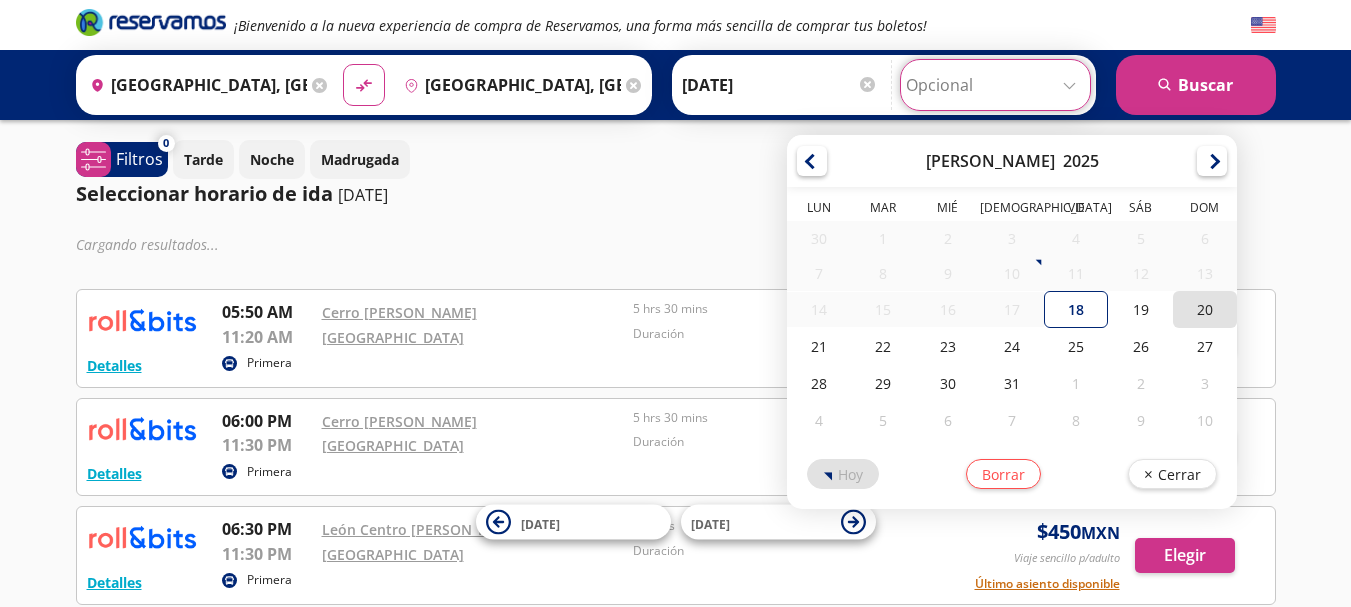 click on "20" at bounding box center (1205, 309) 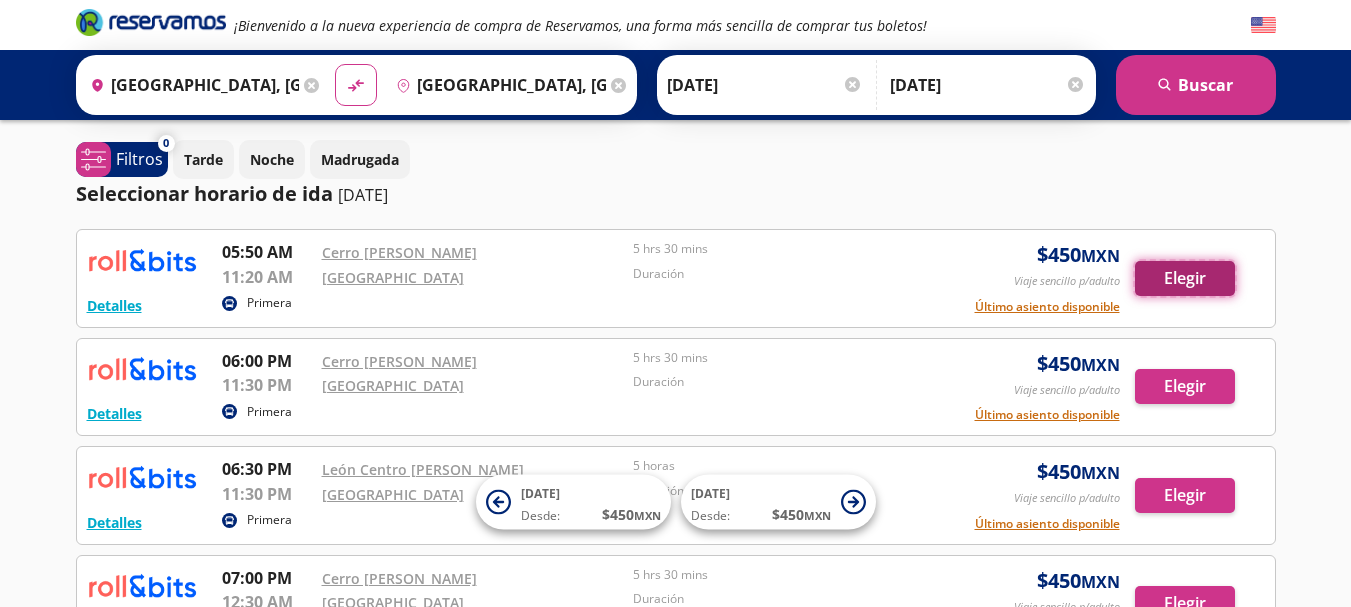 click on "Elegir" at bounding box center [1185, 278] 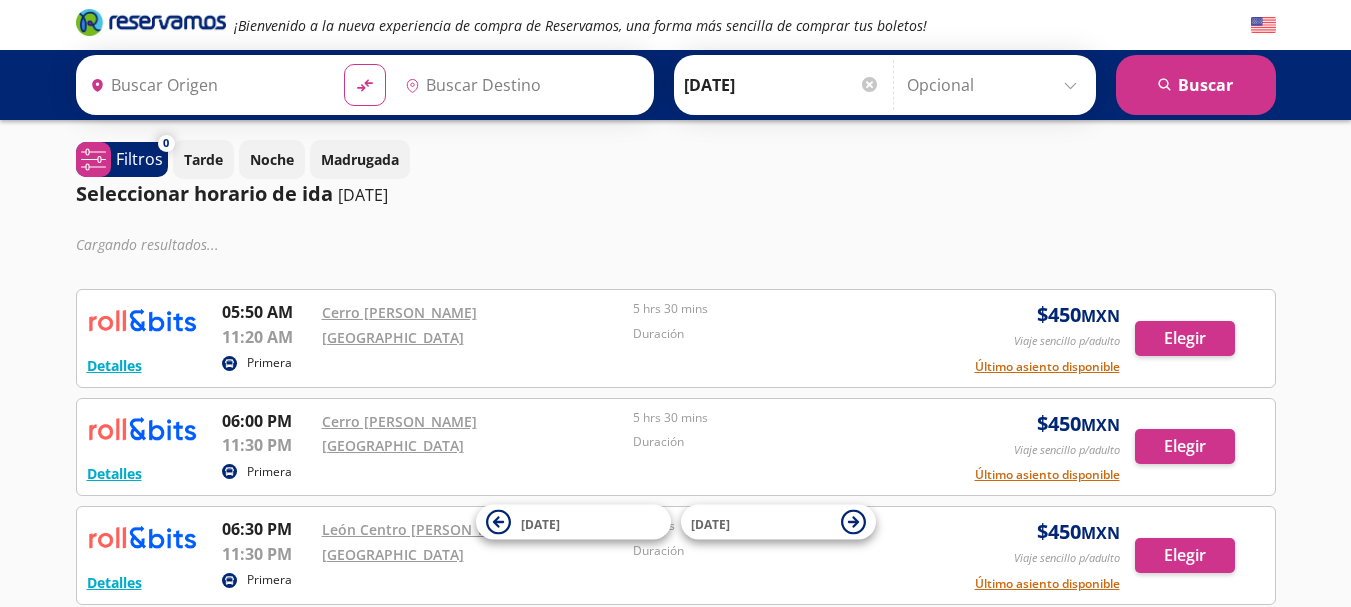 type on "[GEOGRAPHIC_DATA], [GEOGRAPHIC_DATA]" 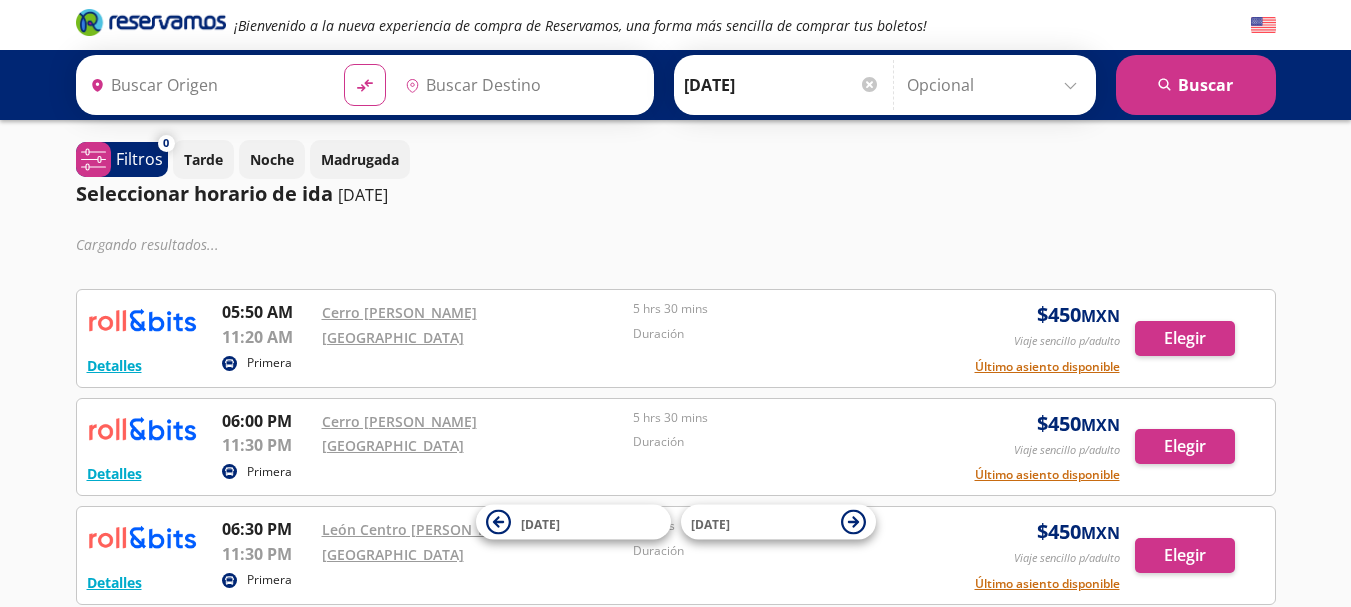 type on "[GEOGRAPHIC_DATA], [GEOGRAPHIC_DATA]" 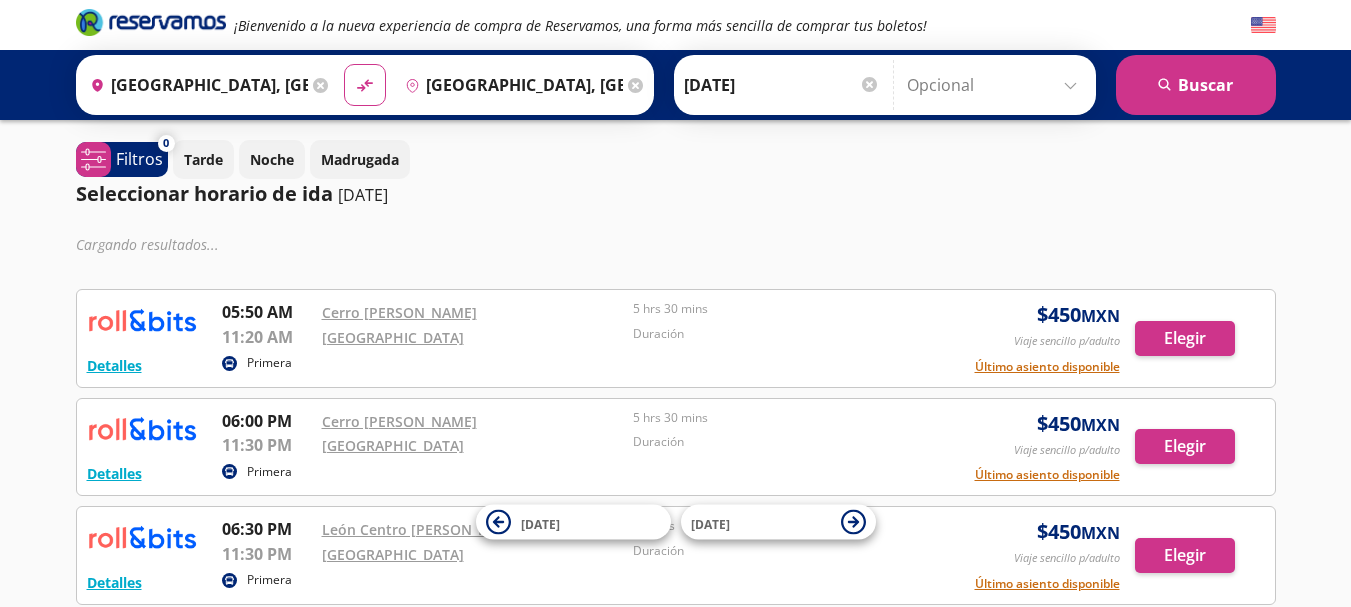click on "[DATE]" at bounding box center [782, 85] 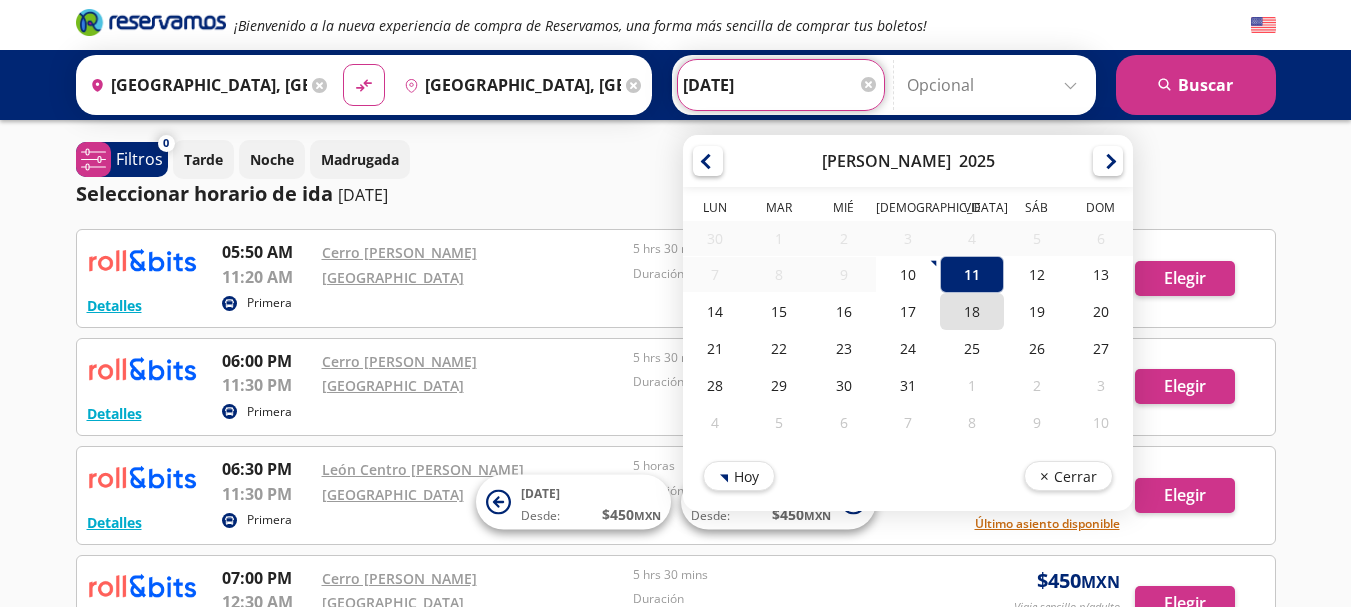 click on "18" at bounding box center (972, 311) 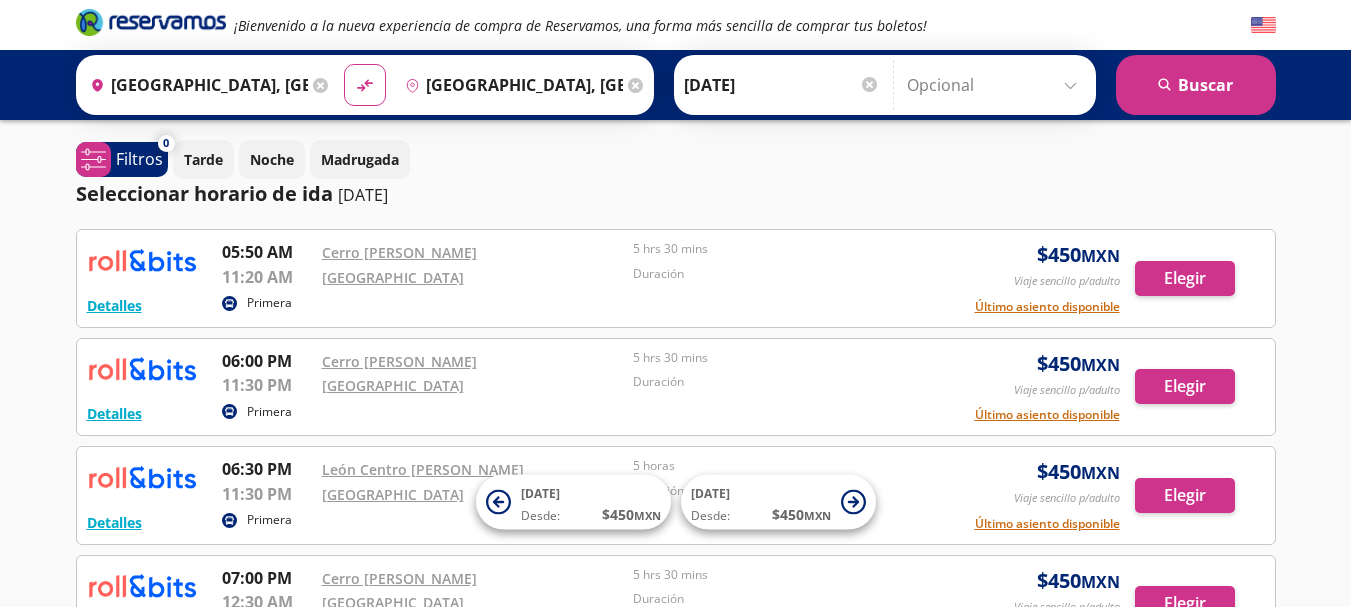 click at bounding box center (996, 85) 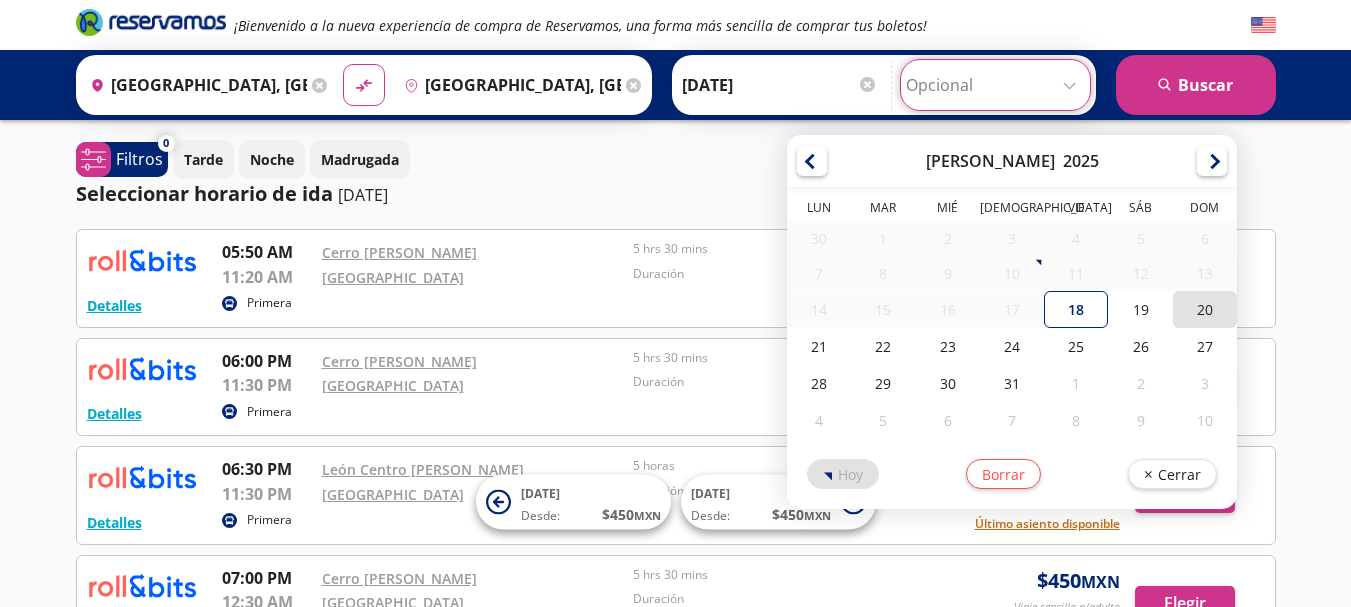 click on "20" at bounding box center (1205, 309) 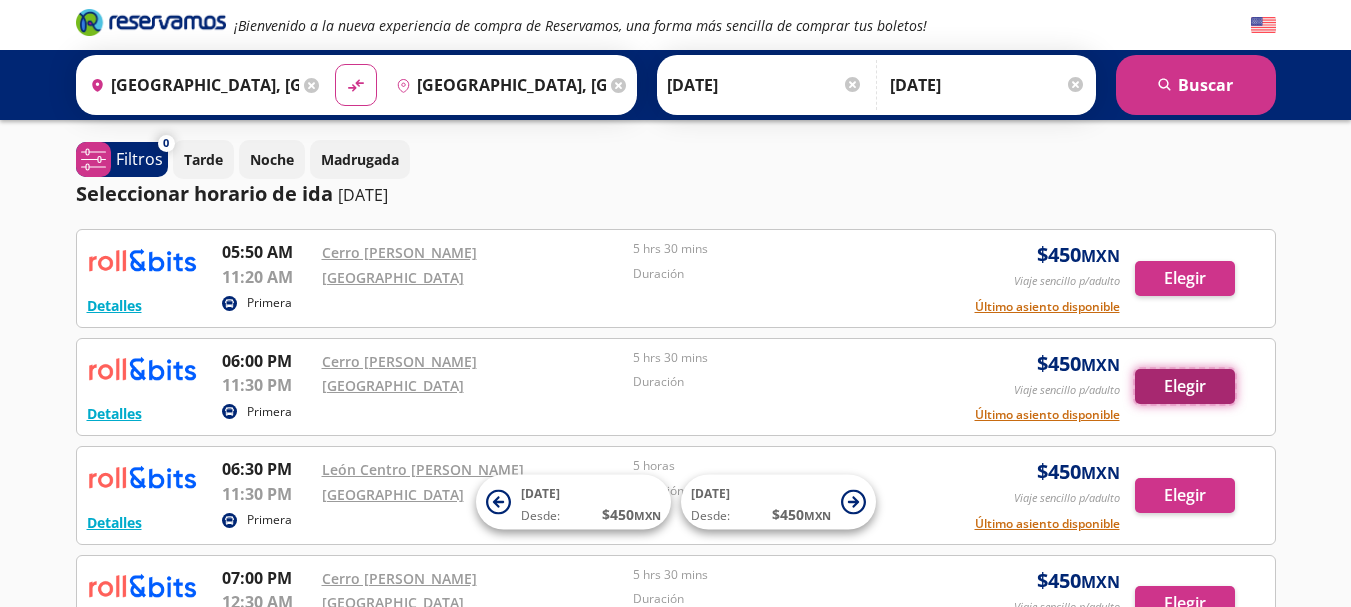click on "Elegir" at bounding box center (1185, 386) 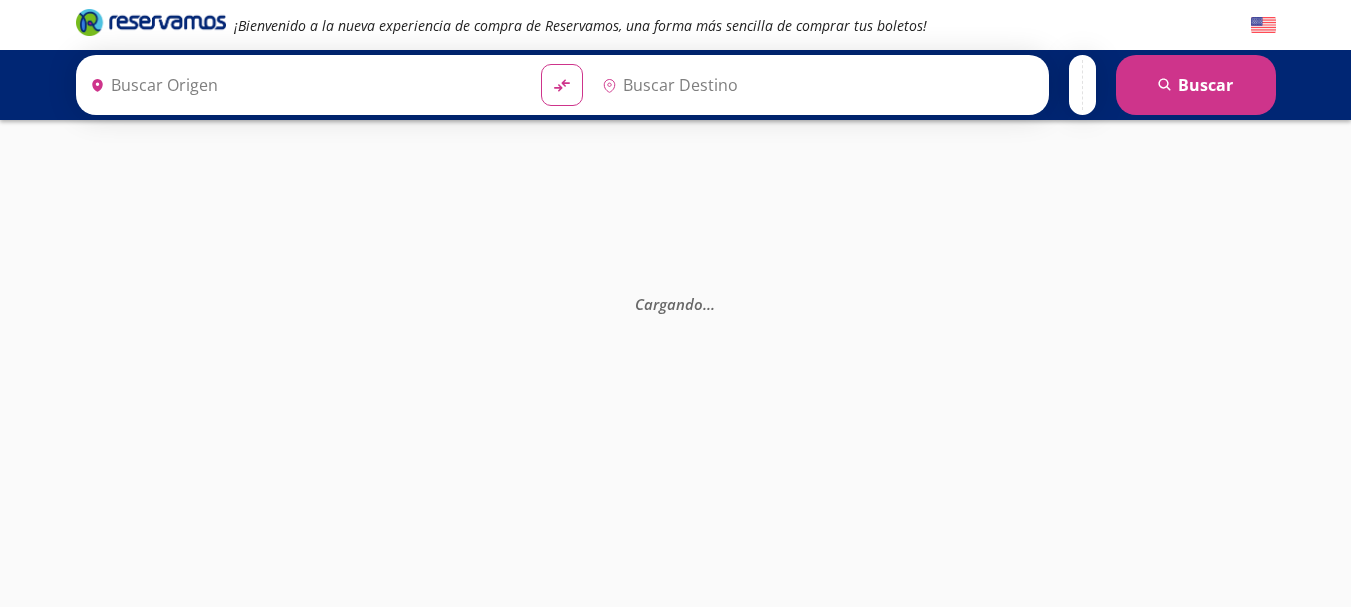 scroll, scrollTop: 0, scrollLeft: 0, axis: both 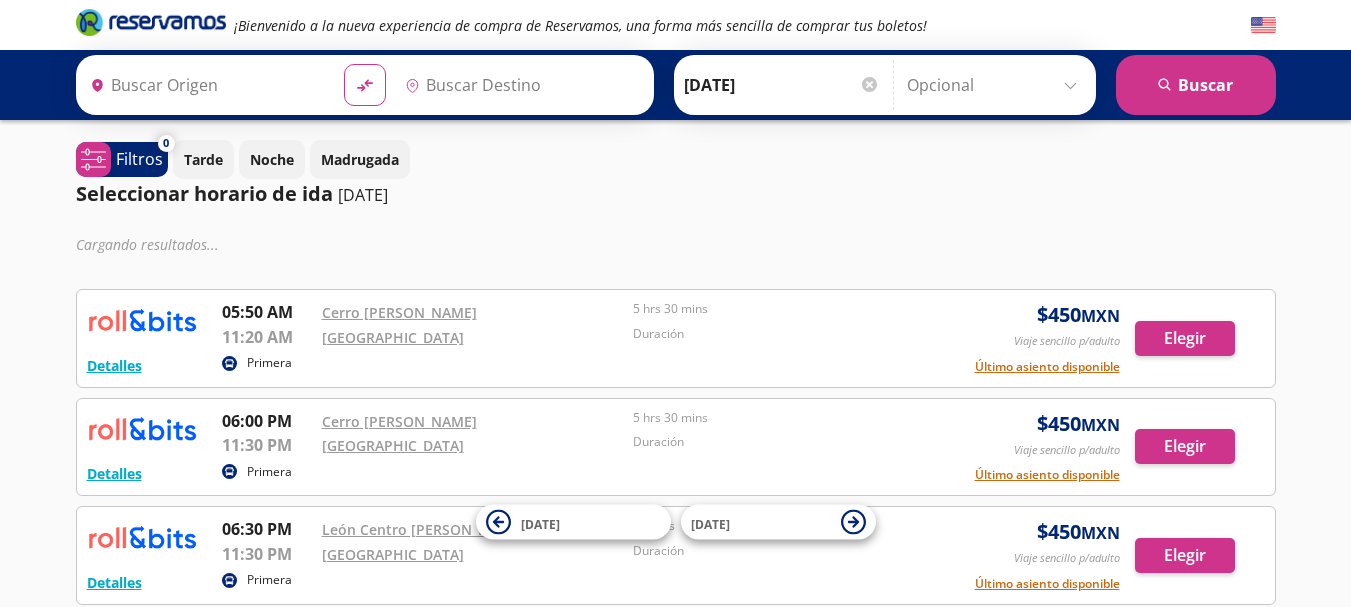 type on "[GEOGRAPHIC_DATA], [GEOGRAPHIC_DATA]" 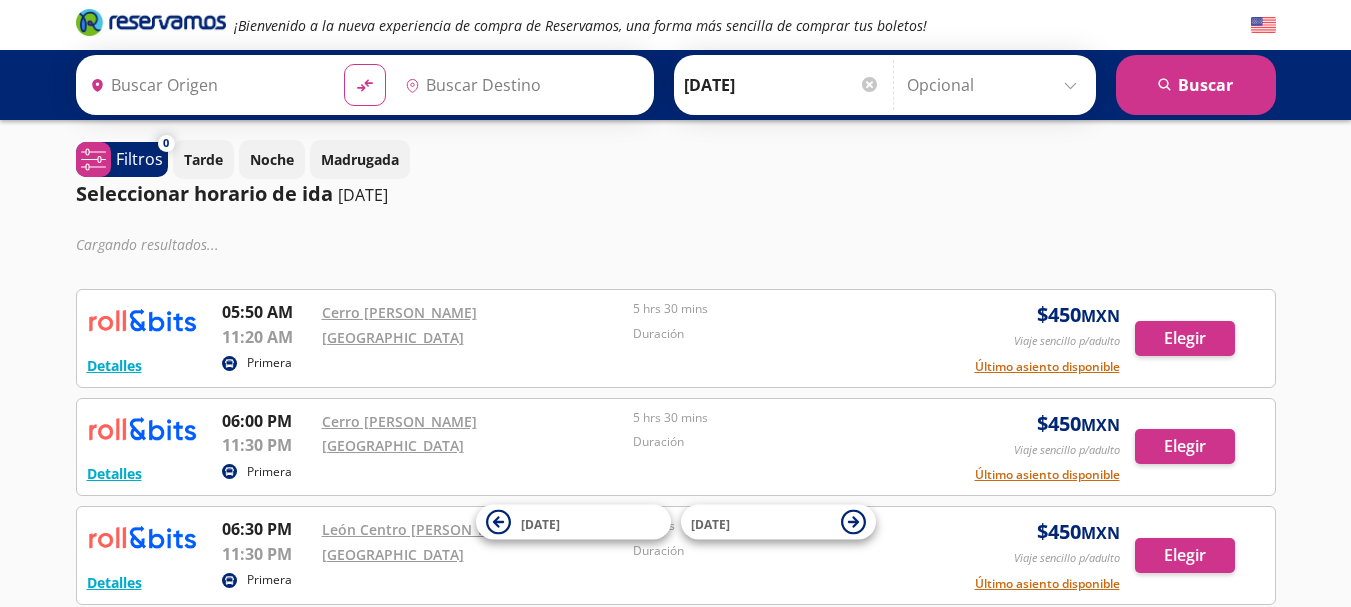 type on "[GEOGRAPHIC_DATA], [GEOGRAPHIC_DATA]" 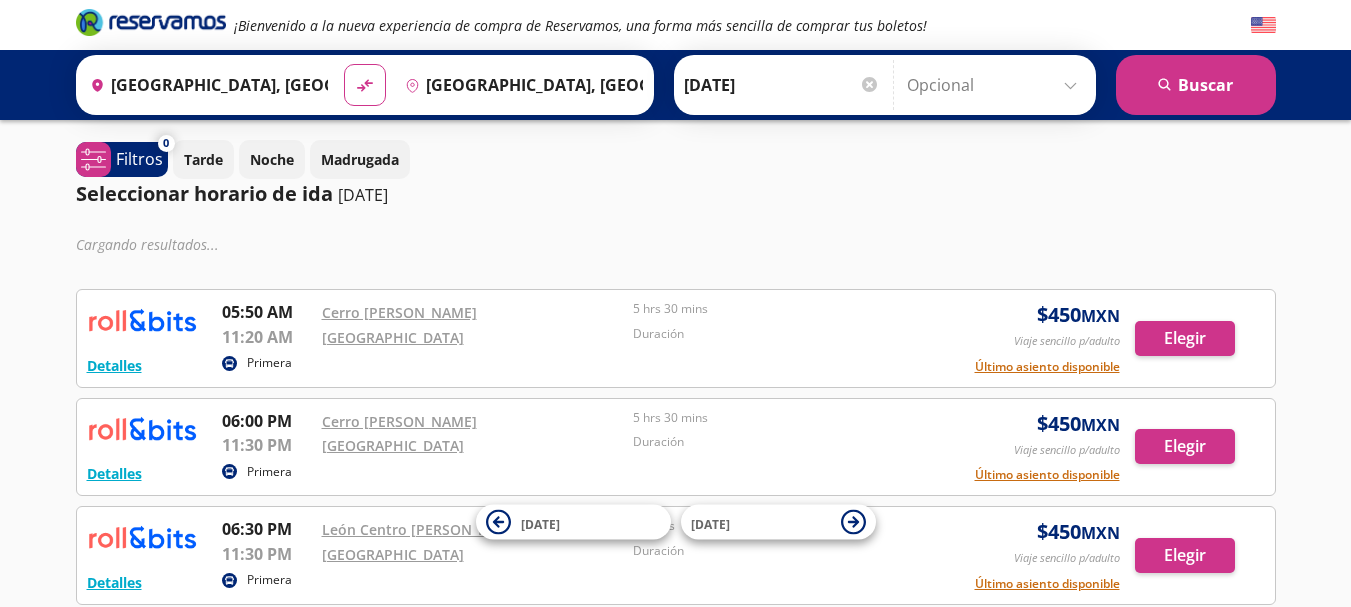 scroll, scrollTop: 0, scrollLeft: 0, axis: both 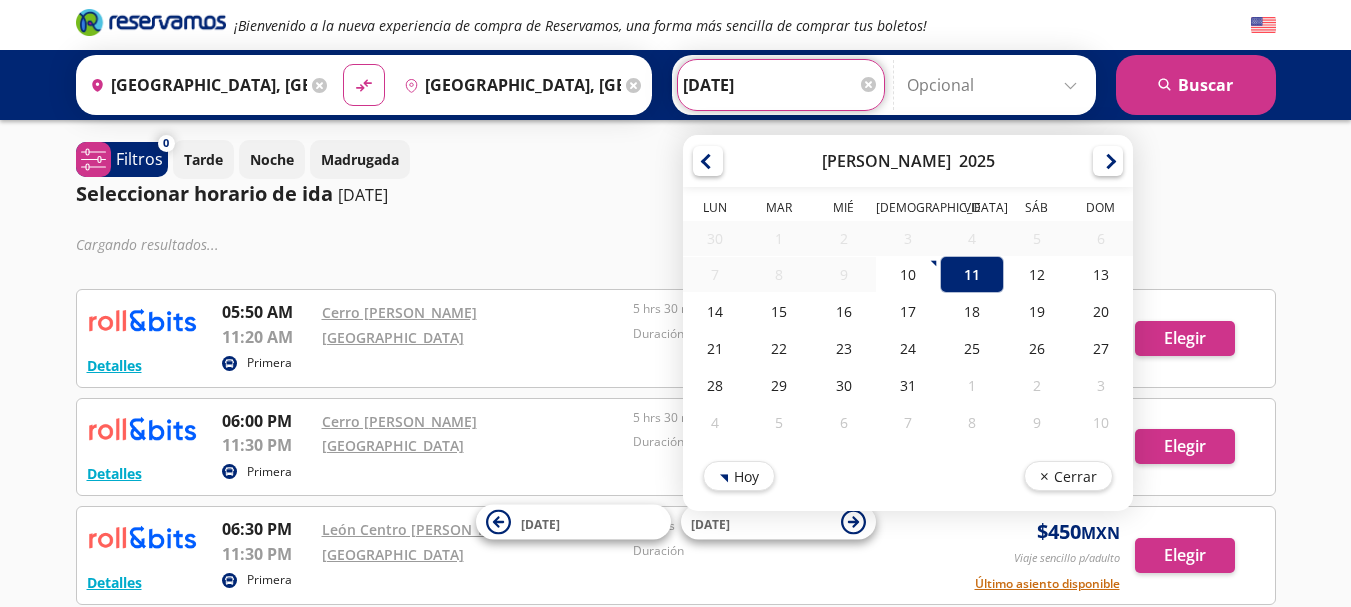 click on "[DATE]" at bounding box center [781, 85] 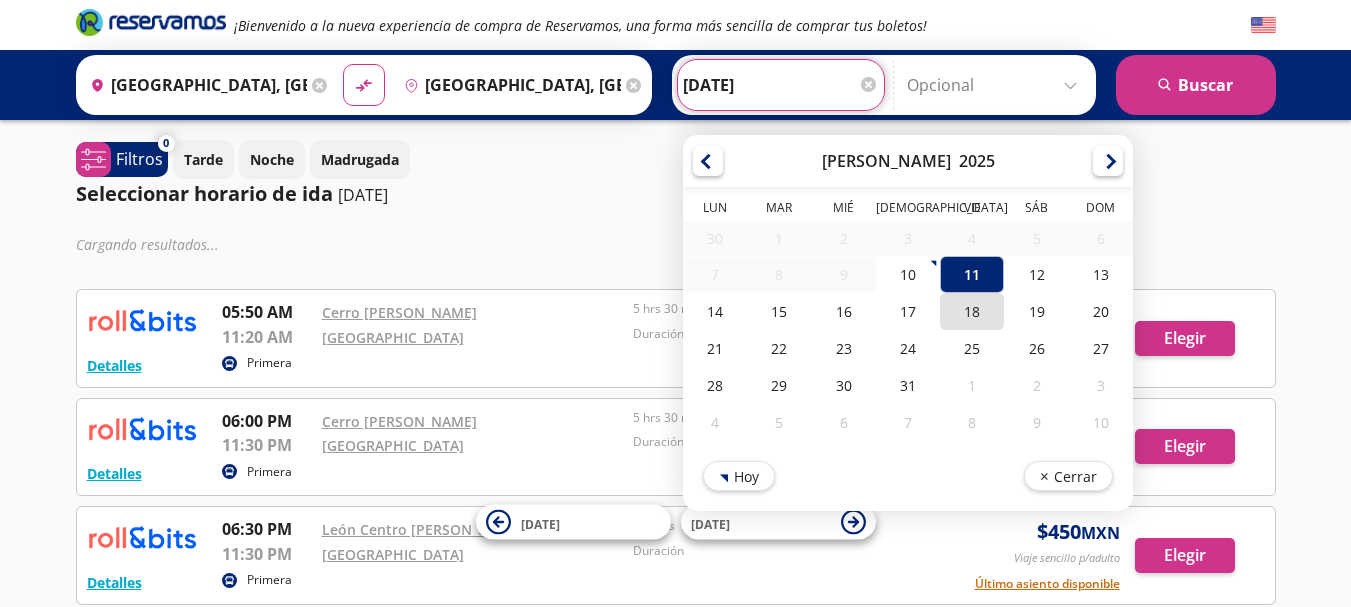click on "18" at bounding box center [972, 311] 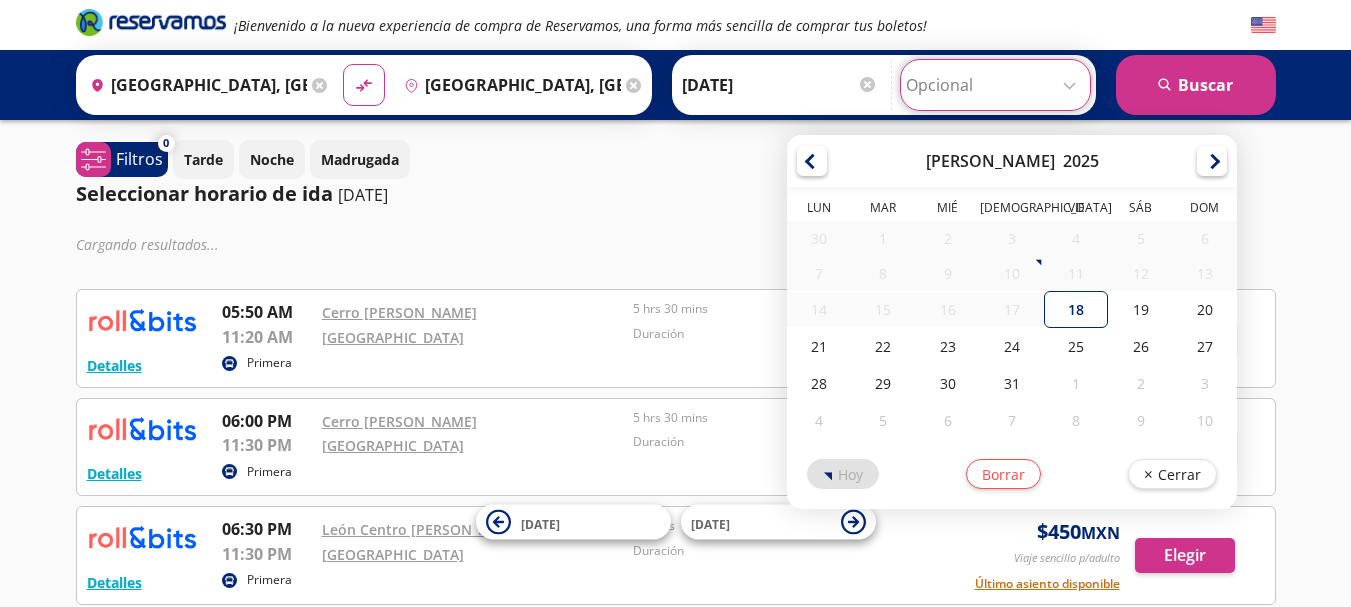 click at bounding box center (995, 85) 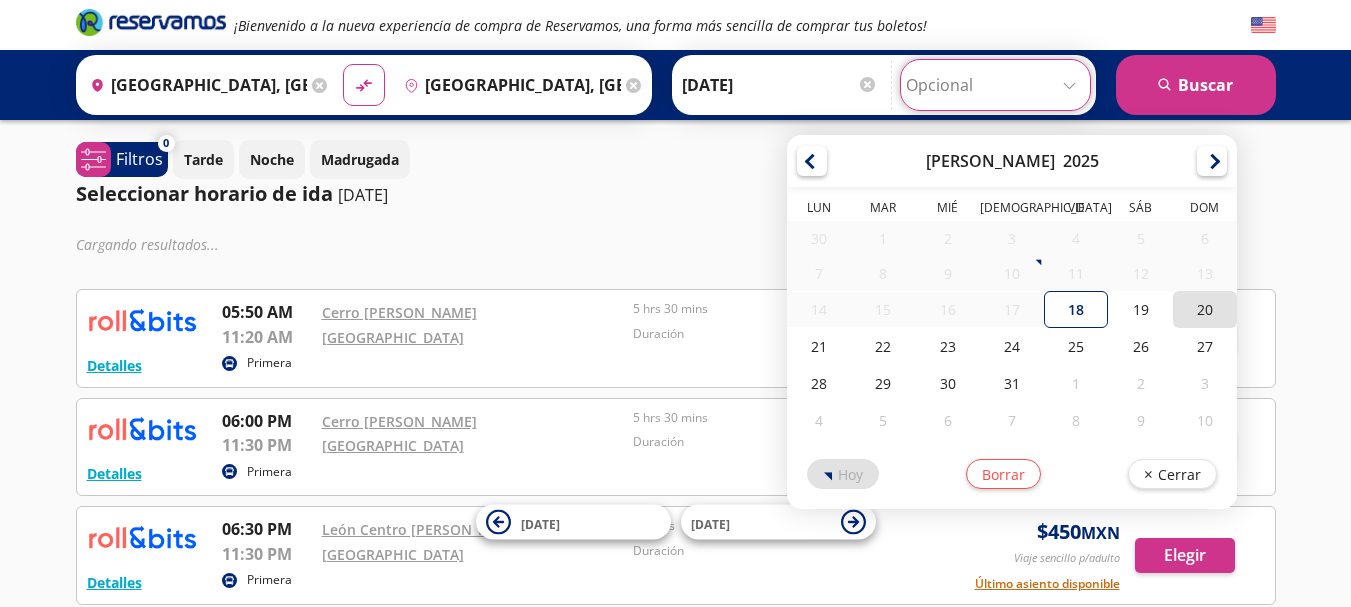 click on "20" at bounding box center [1205, 309] 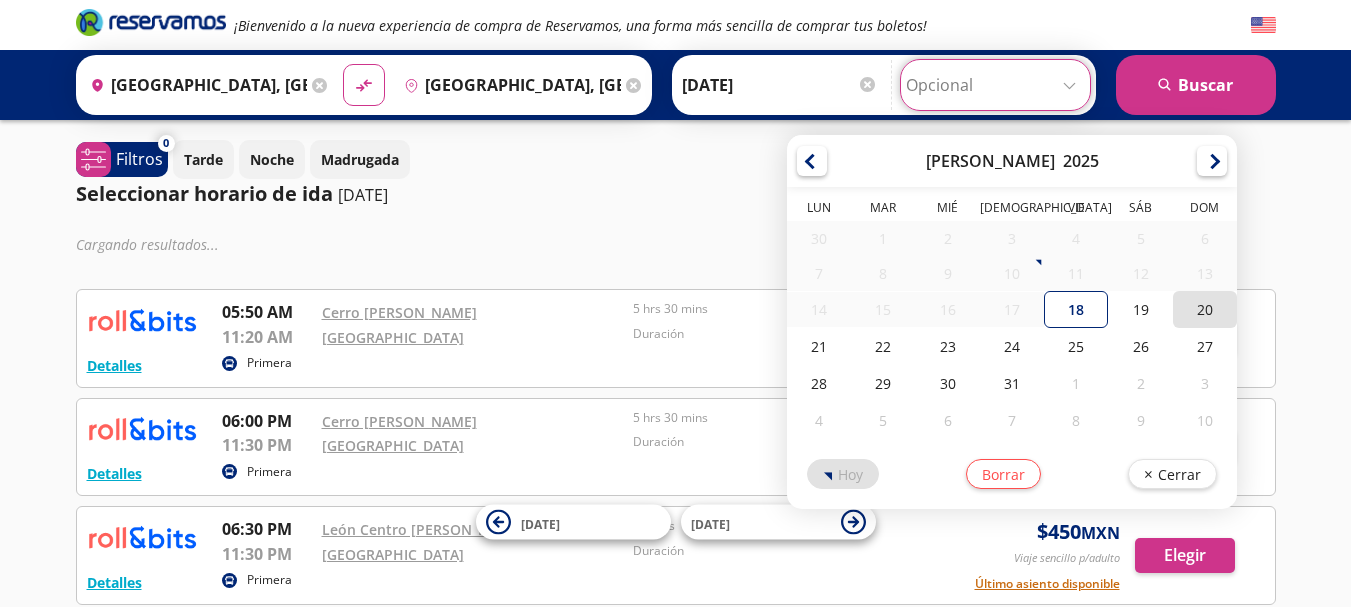 type on "[DATE]" 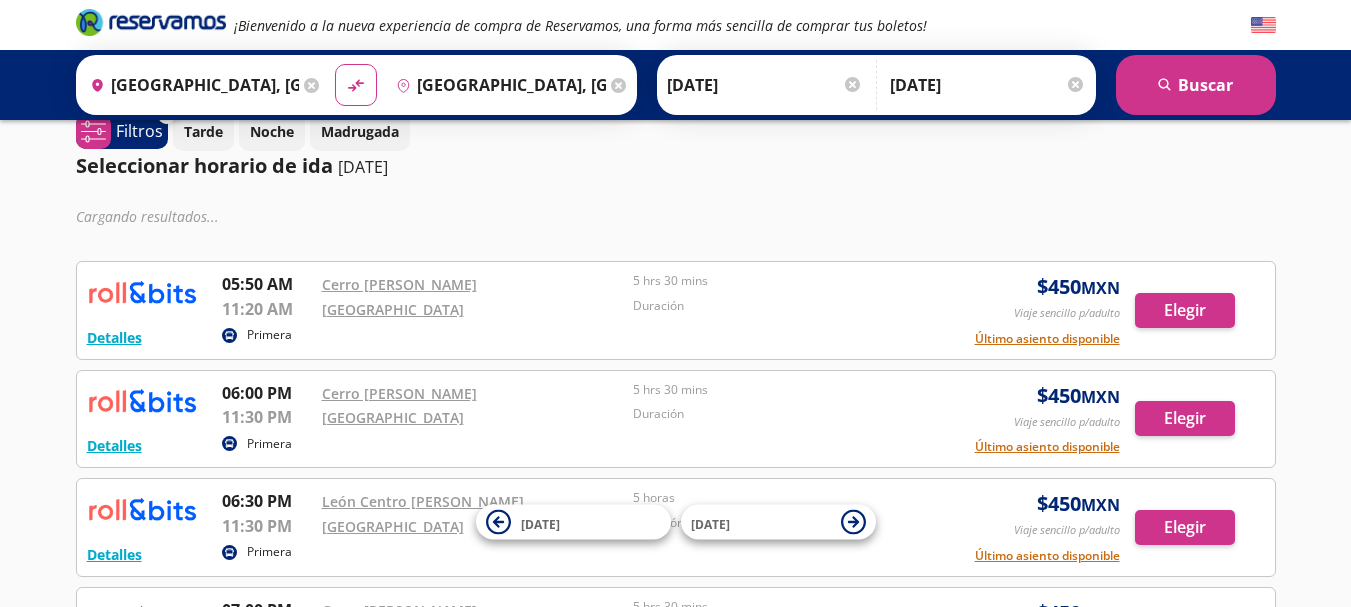 scroll, scrollTop: 0, scrollLeft: 0, axis: both 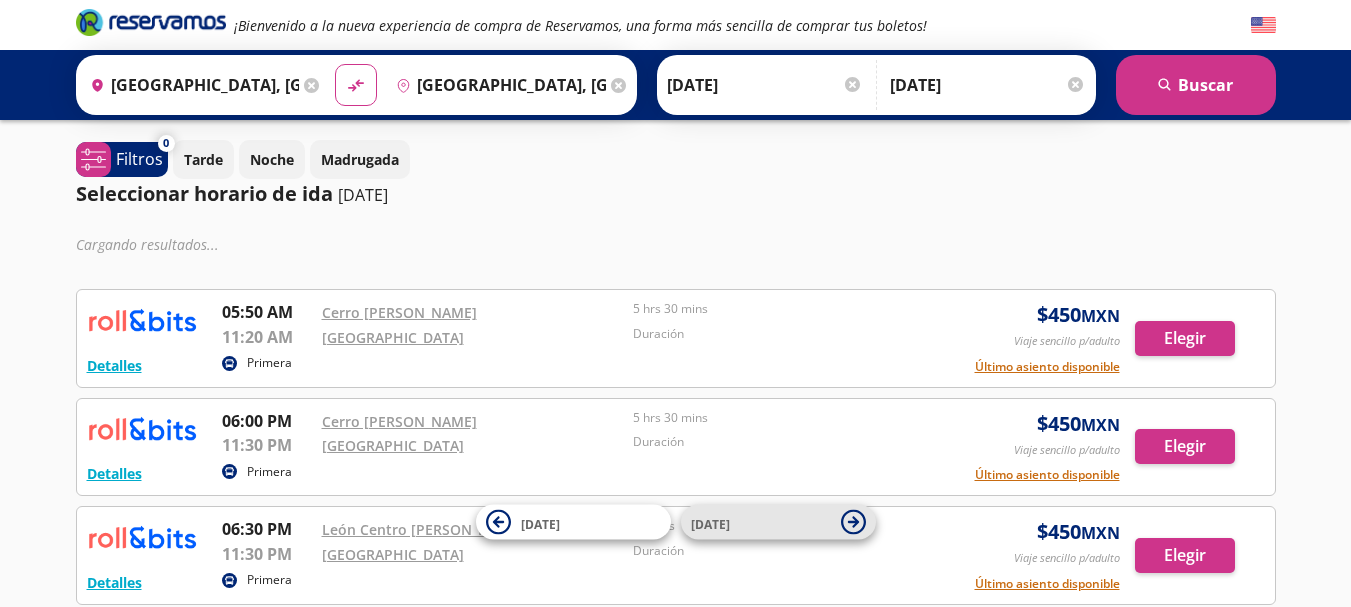 click 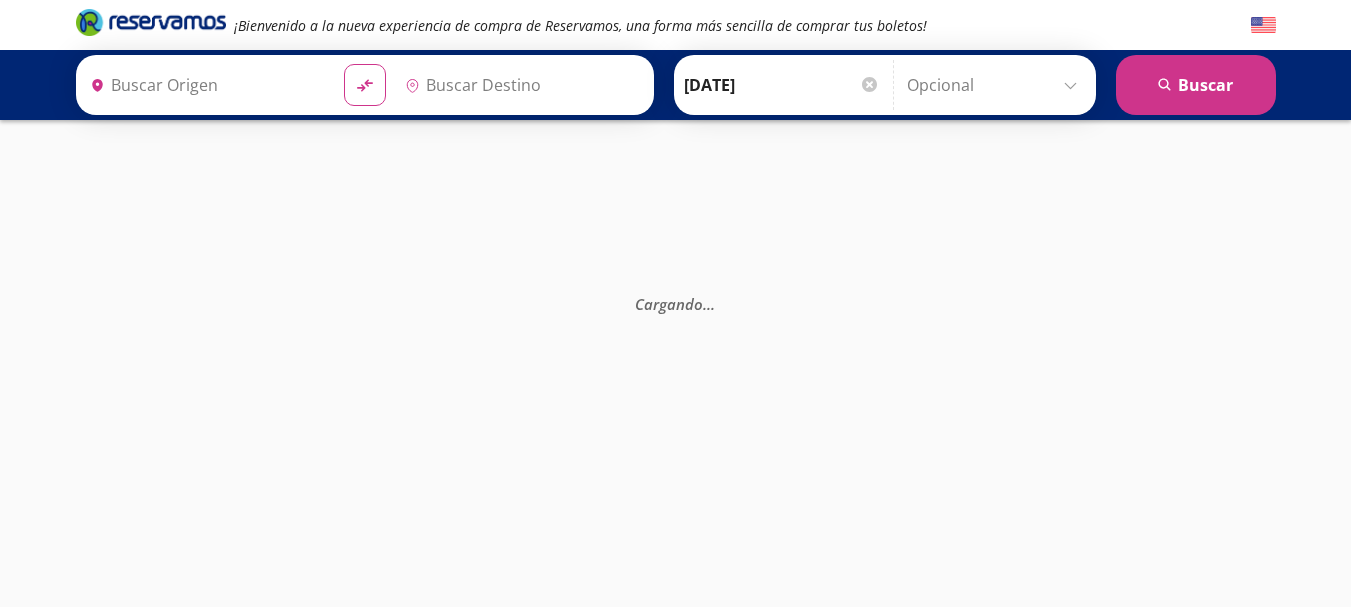 type on "[GEOGRAPHIC_DATA], [GEOGRAPHIC_DATA]" 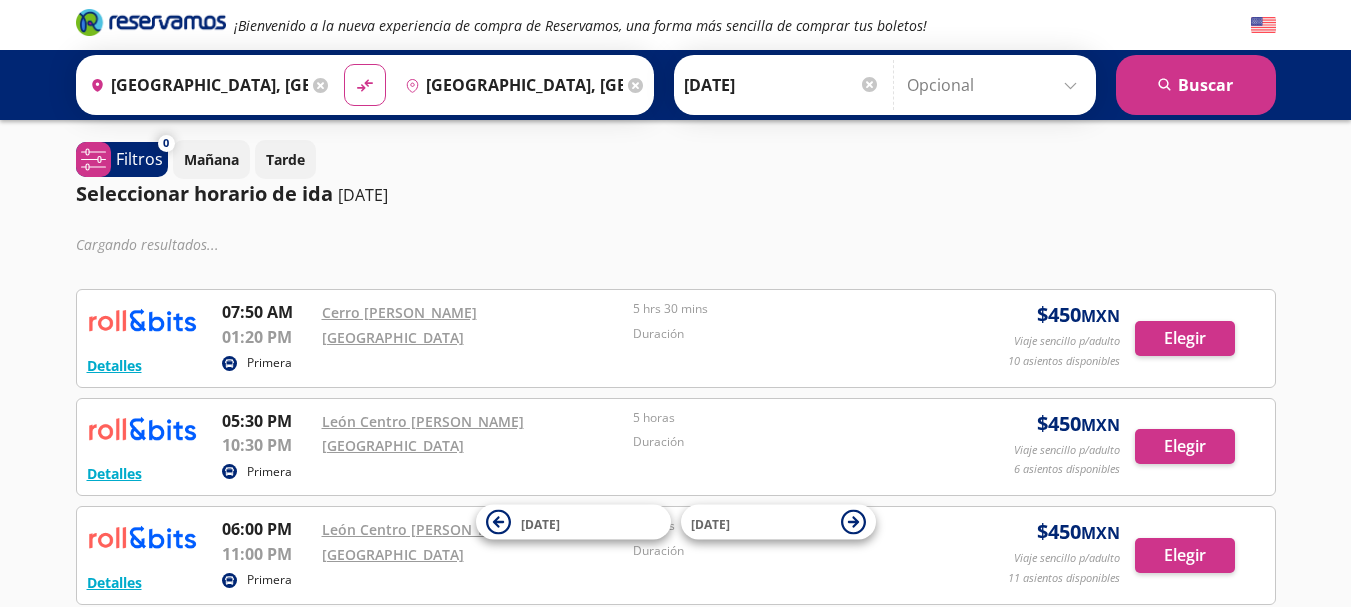 click 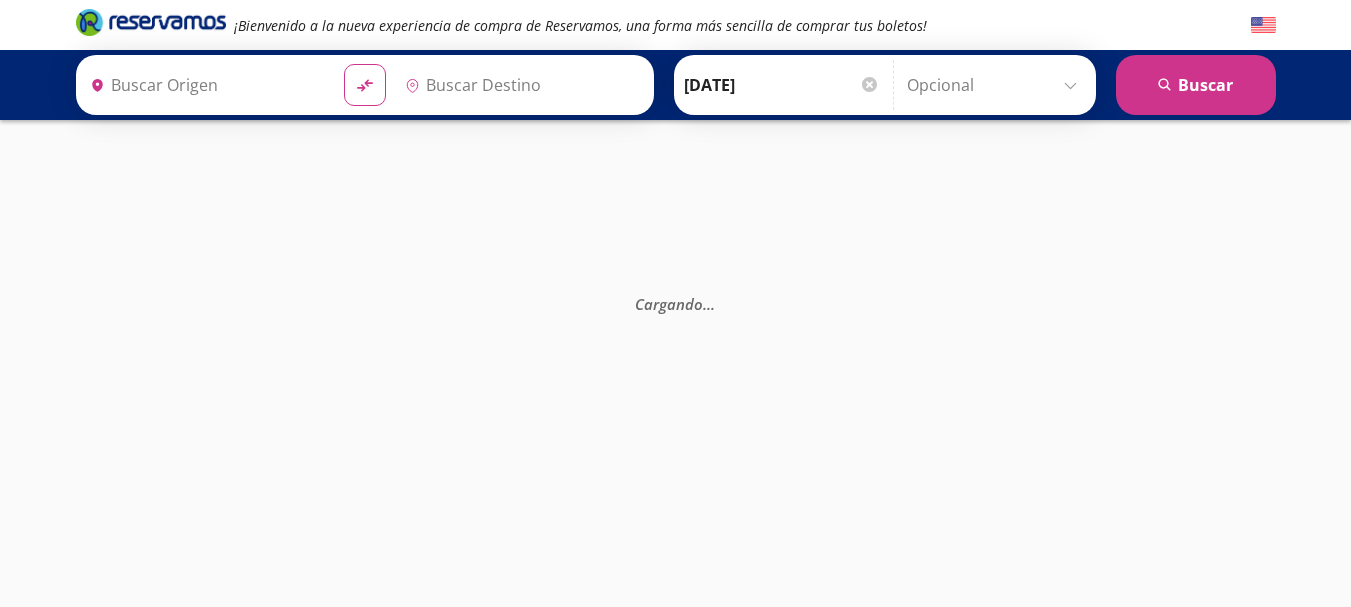 type on "[GEOGRAPHIC_DATA], [GEOGRAPHIC_DATA]" 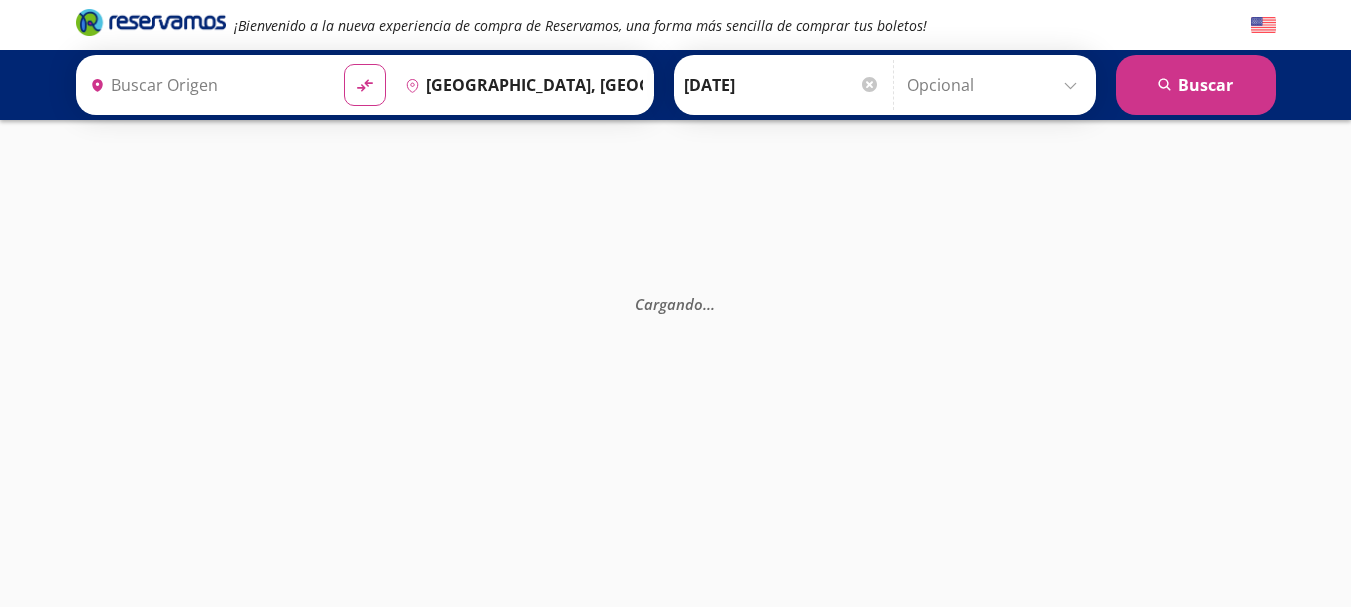 type on "[GEOGRAPHIC_DATA], [GEOGRAPHIC_DATA]" 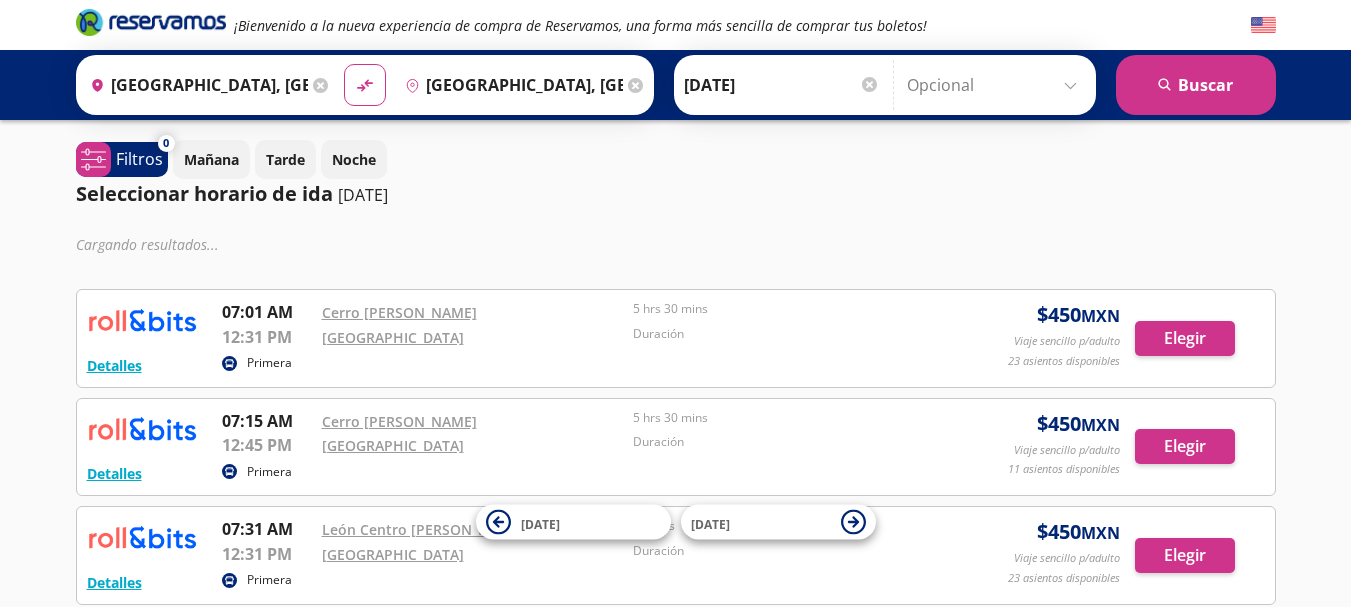 click 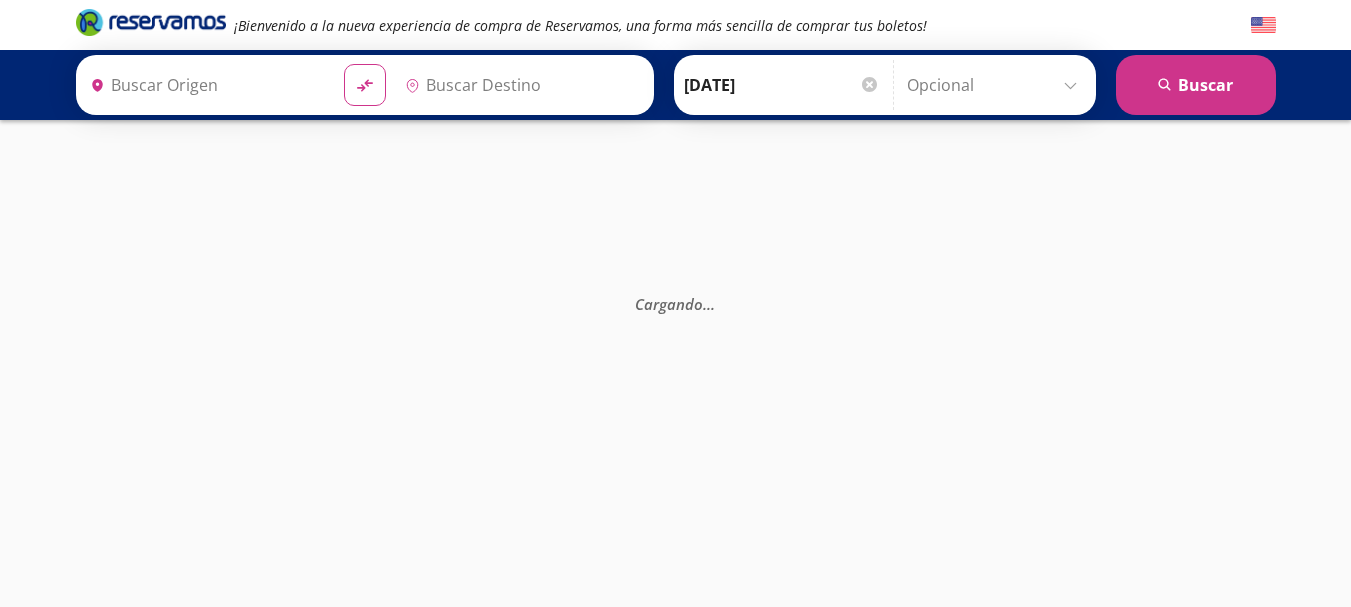 type on "[GEOGRAPHIC_DATA], [GEOGRAPHIC_DATA]" 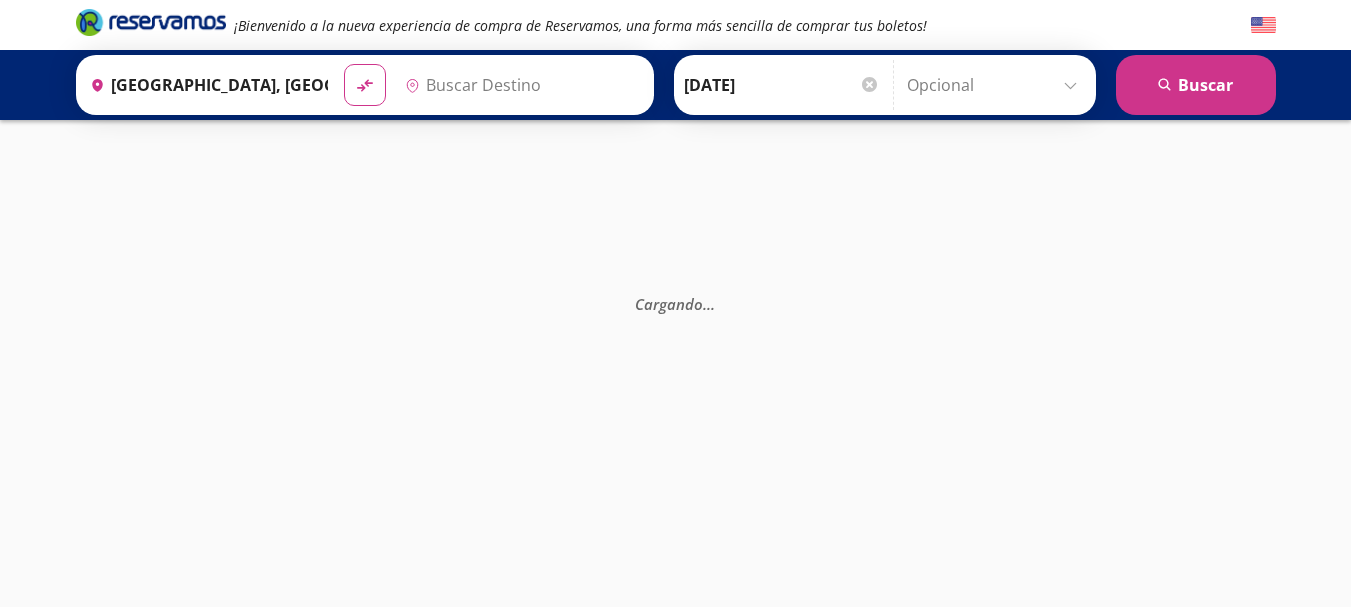 type on "[GEOGRAPHIC_DATA], [GEOGRAPHIC_DATA]" 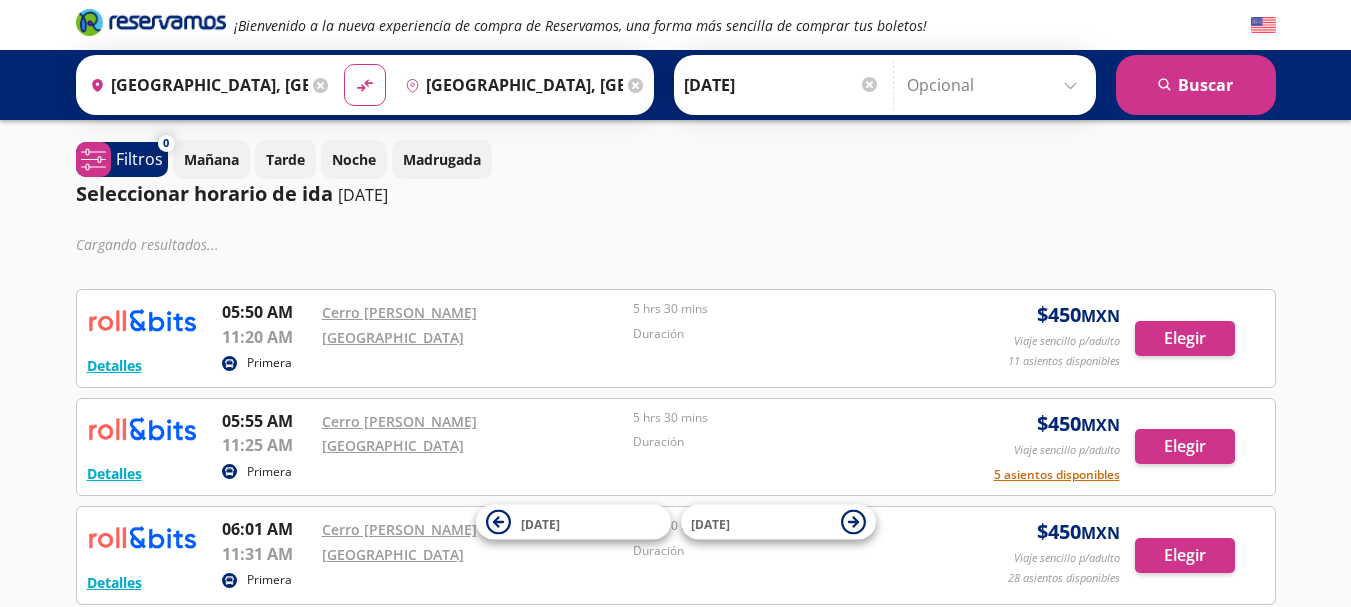 click 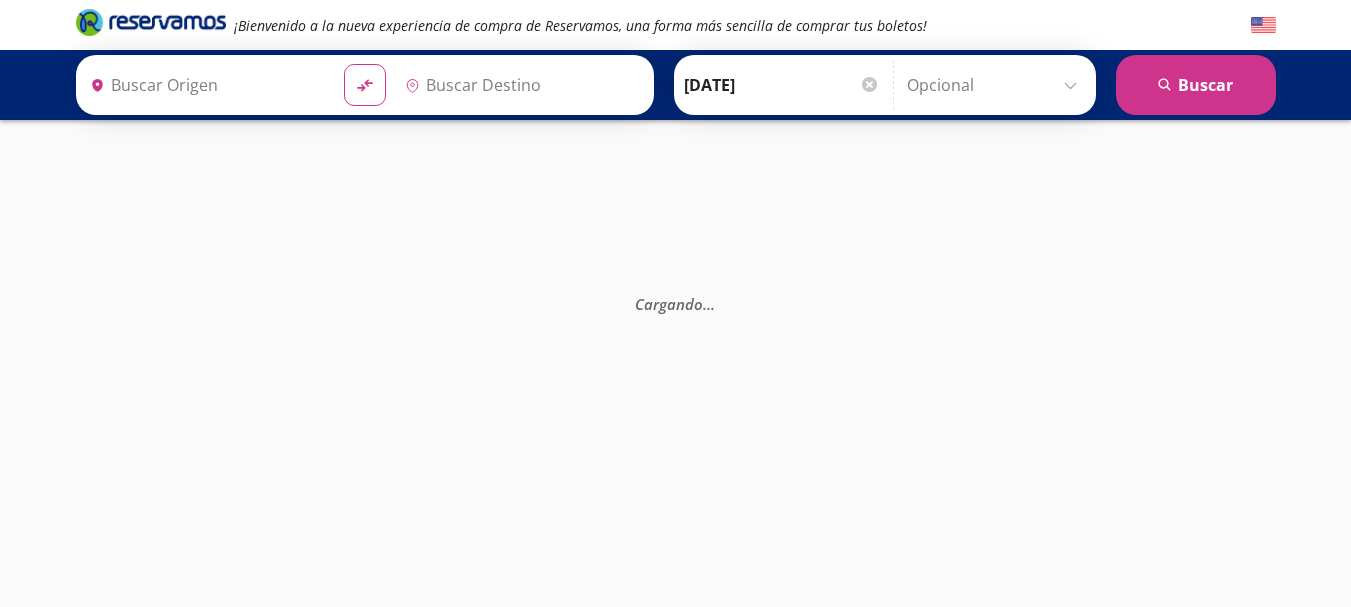 type on "[GEOGRAPHIC_DATA], [GEOGRAPHIC_DATA]" 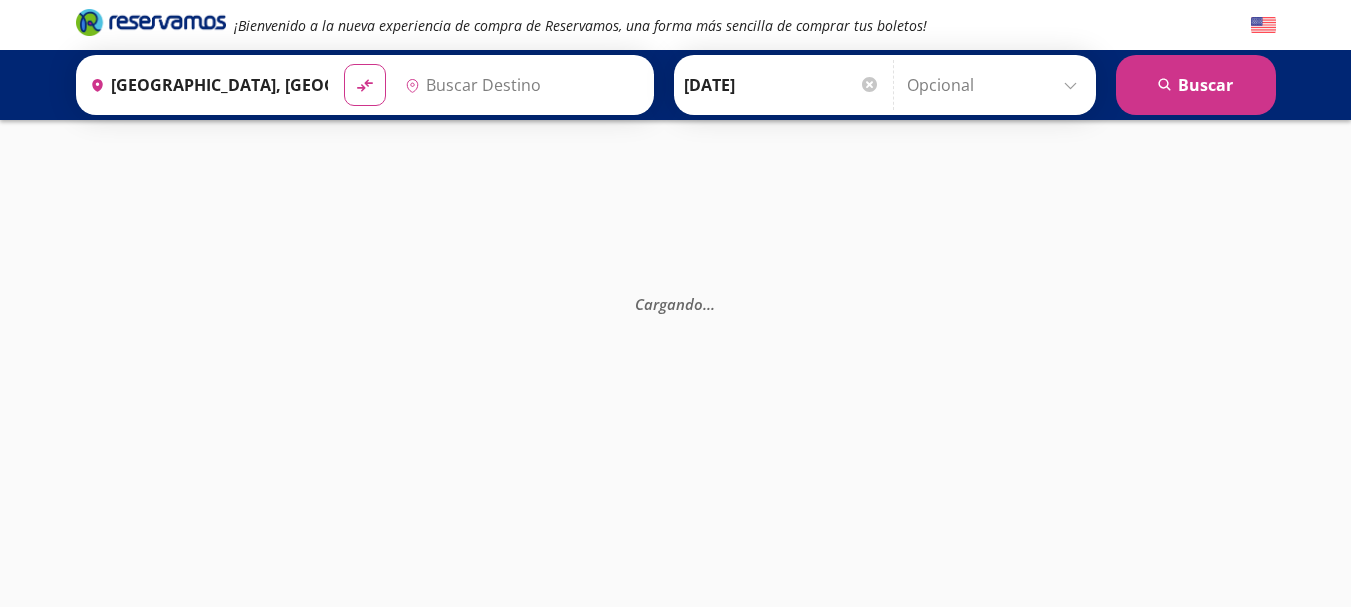 type on "[GEOGRAPHIC_DATA], [GEOGRAPHIC_DATA]" 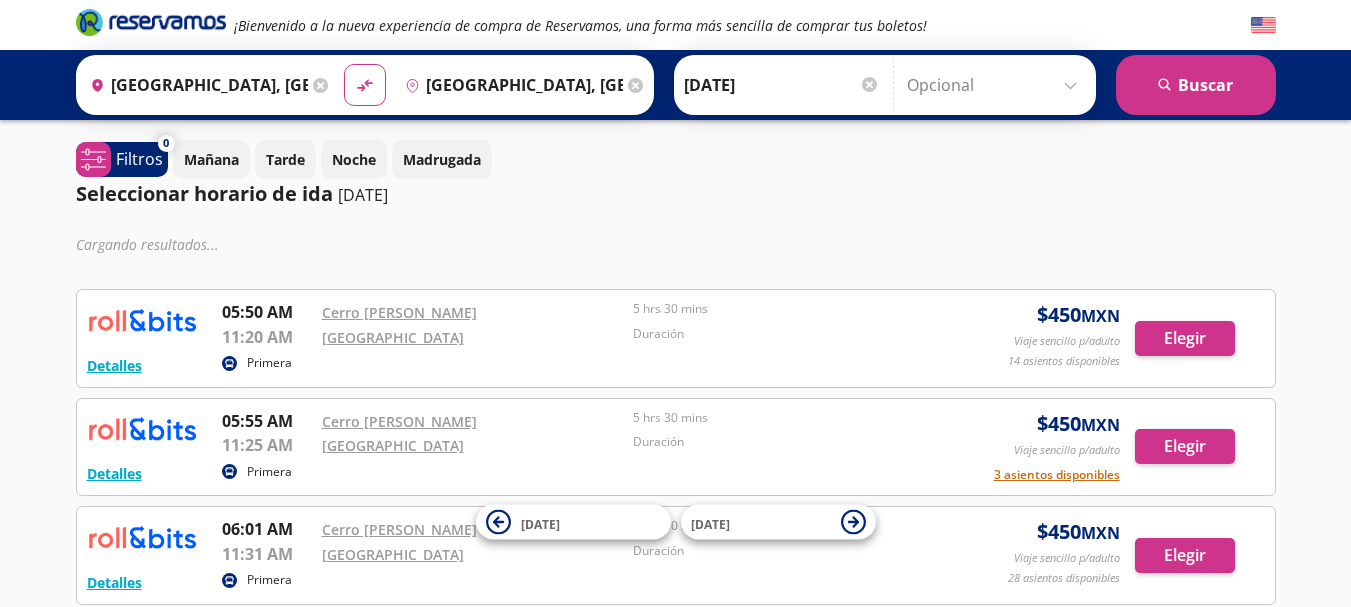 click 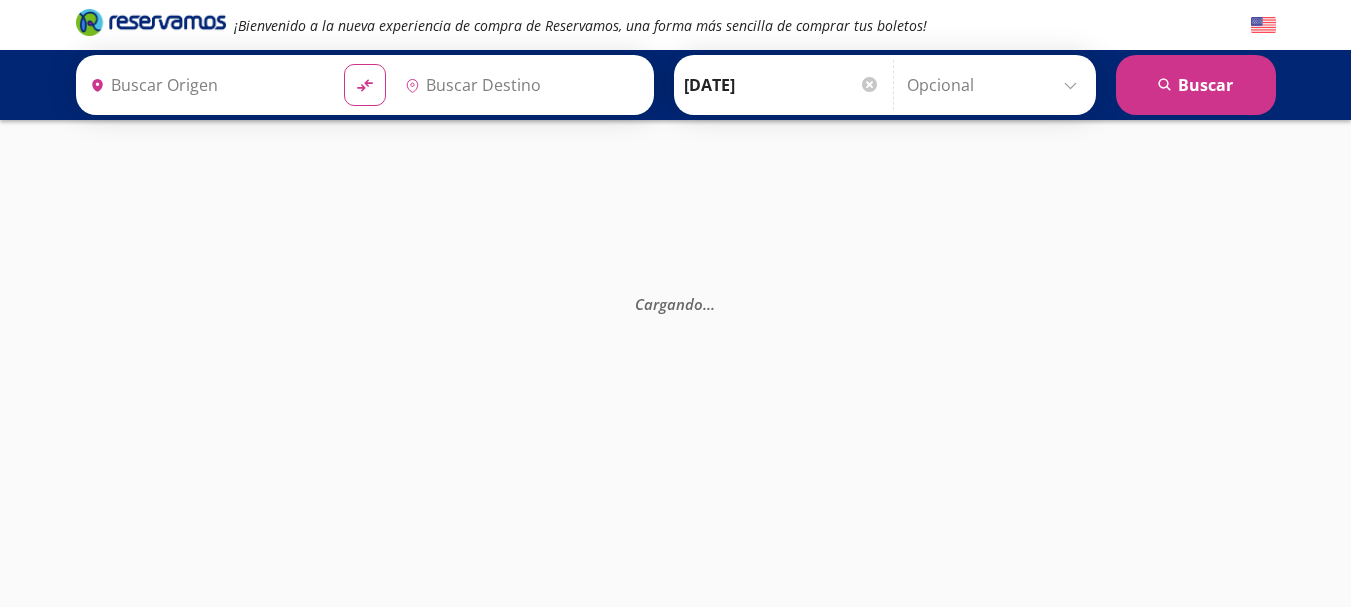 type on "[GEOGRAPHIC_DATA], [GEOGRAPHIC_DATA]" 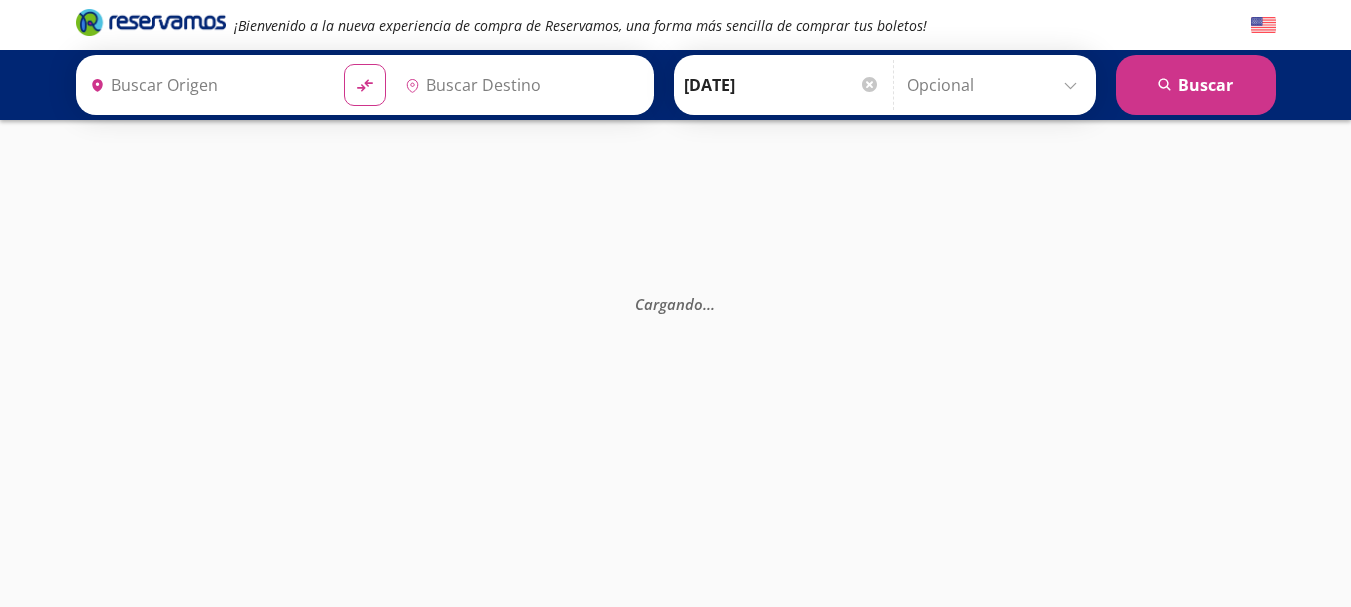 type on "[GEOGRAPHIC_DATA], [GEOGRAPHIC_DATA]" 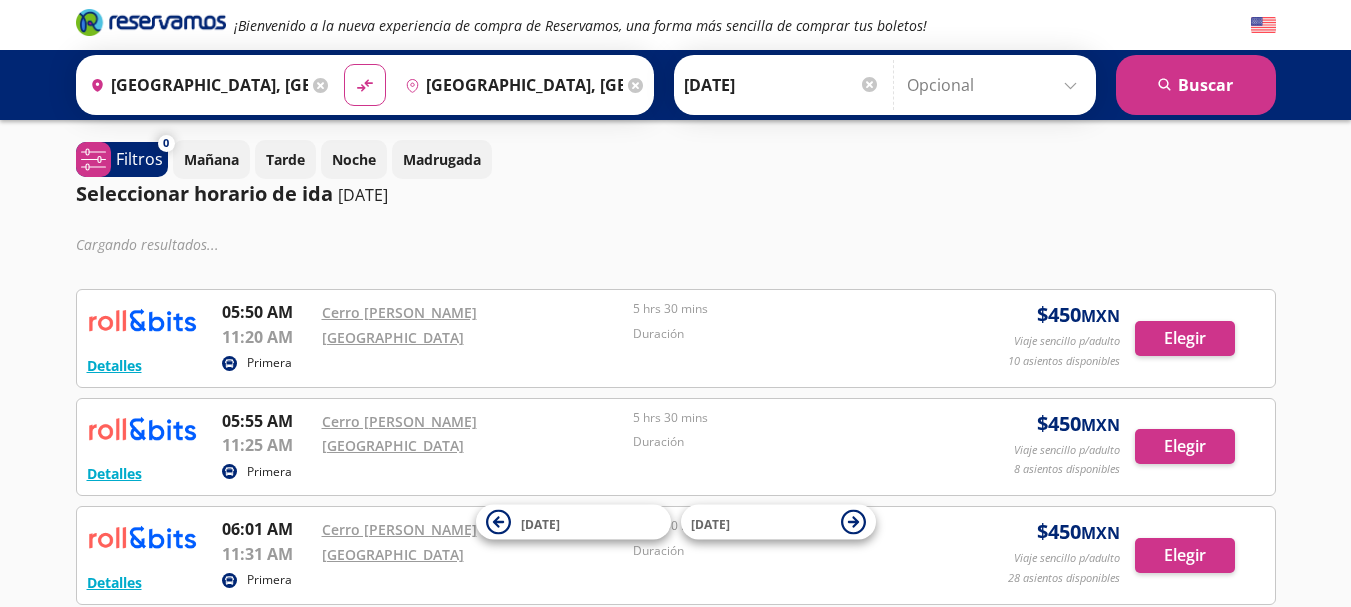 click 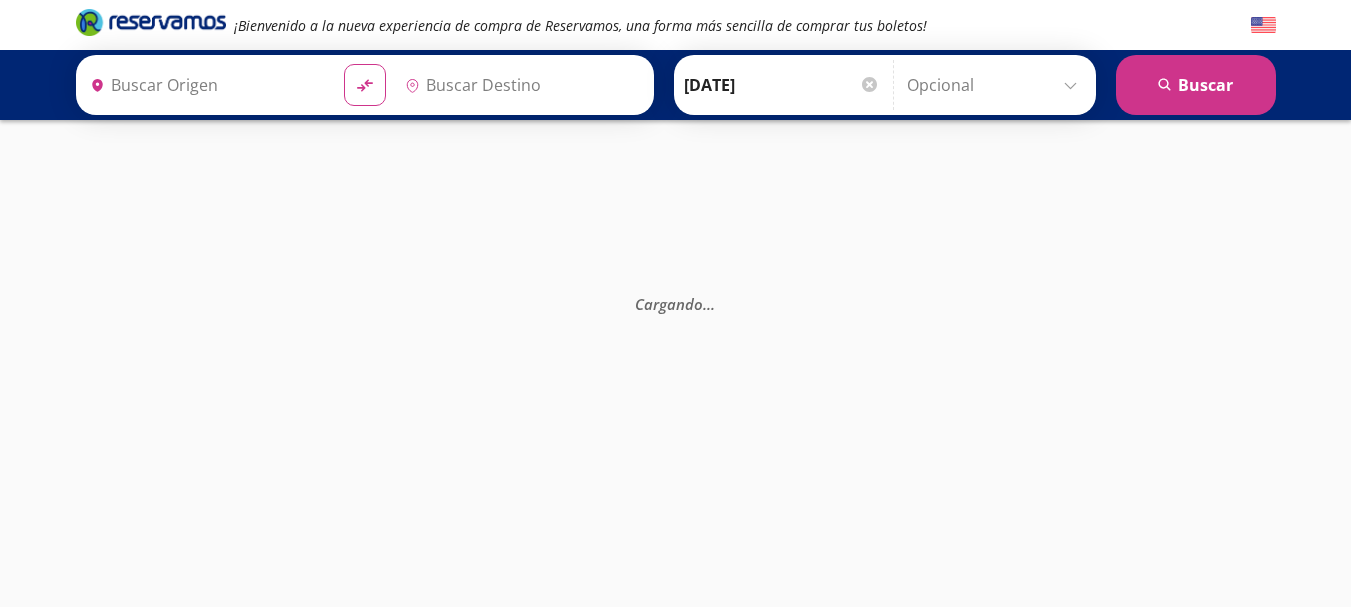 type on "[GEOGRAPHIC_DATA], [GEOGRAPHIC_DATA]" 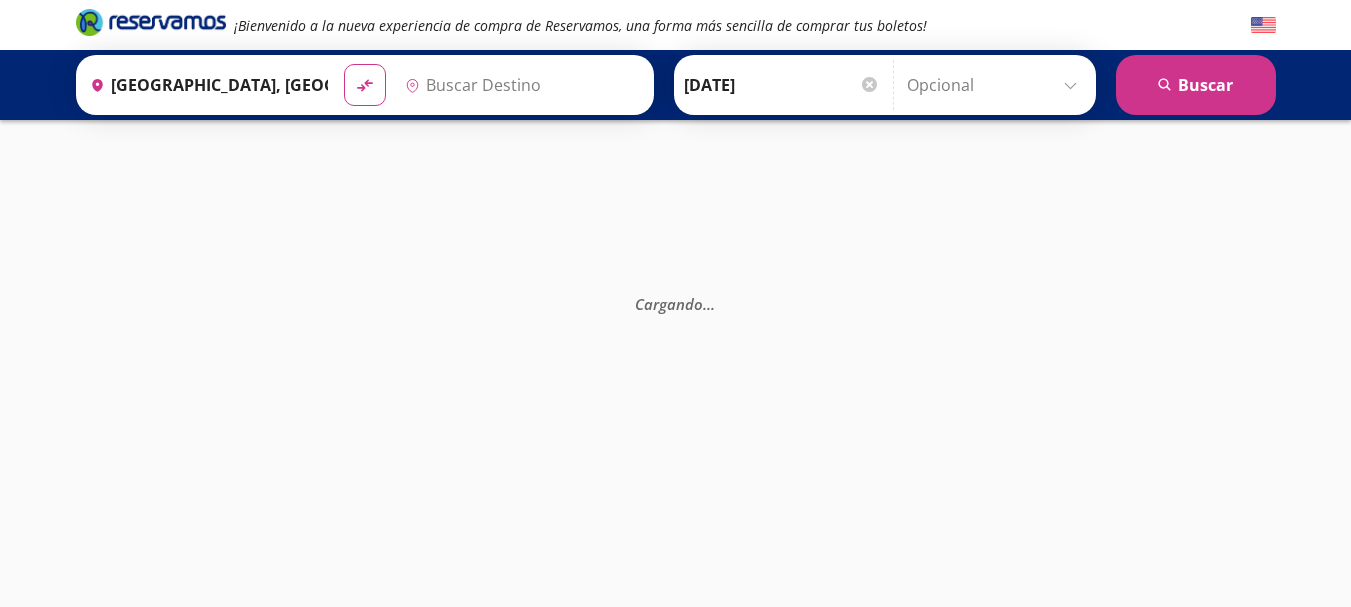 type on "[GEOGRAPHIC_DATA], [GEOGRAPHIC_DATA]" 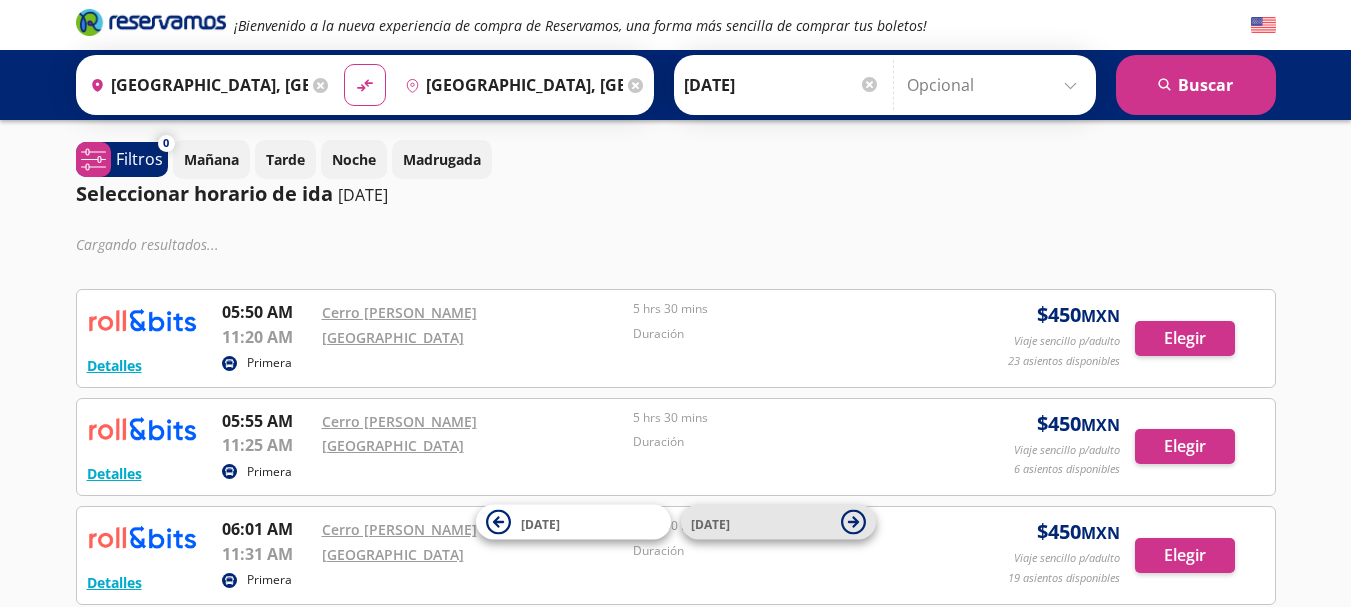 click on "[DATE]" at bounding box center (761, 522) 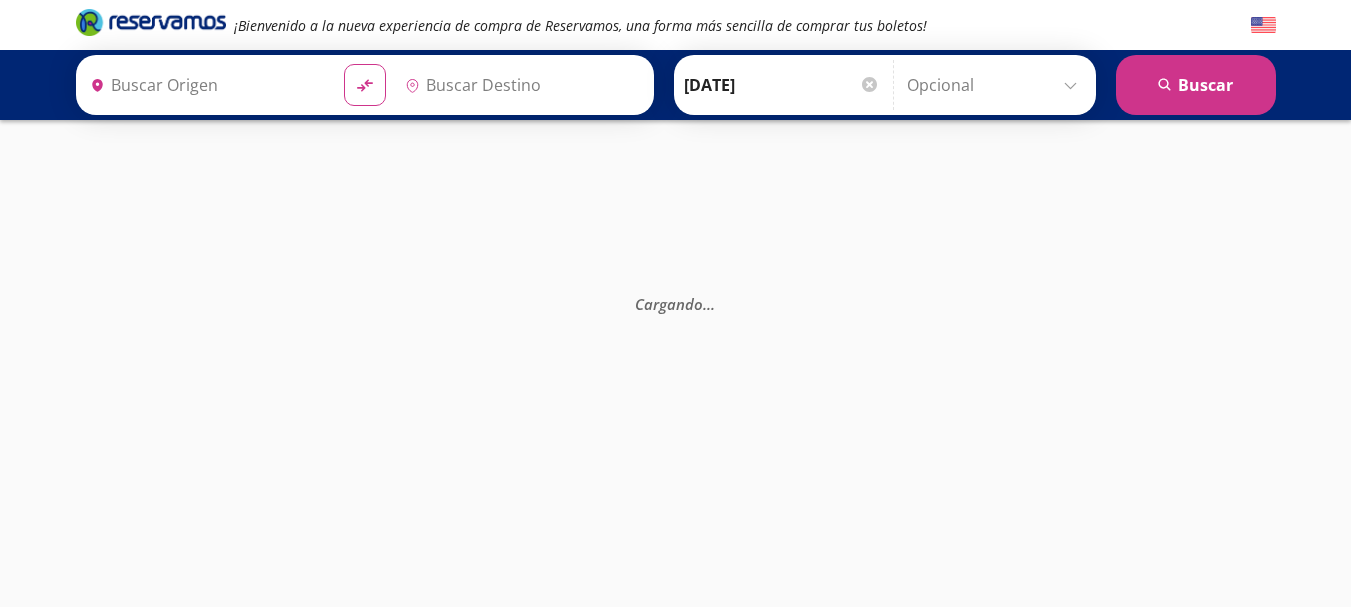 type on "[GEOGRAPHIC_DATA], [GEOGRAPHIC_DATA]" 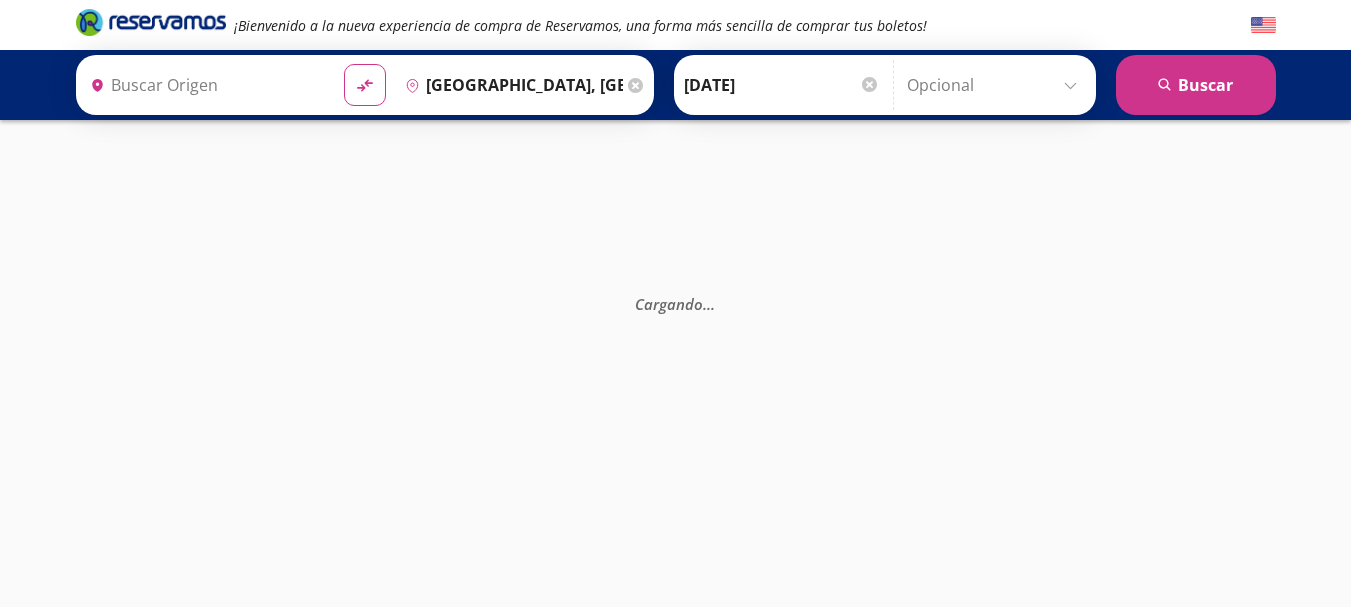 type on "[GEOGRAPHIC_DATA], [GEOGRAPHIC_DATA]" 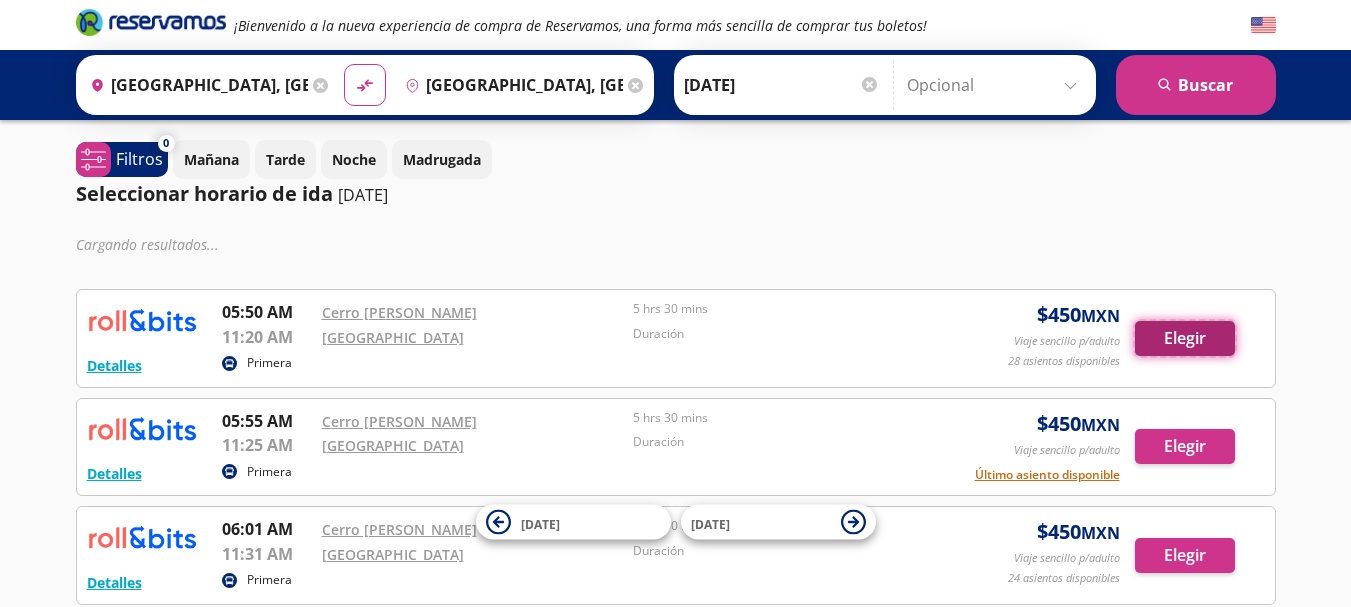 click on "Elegir" at bounding box center [1185, 338] 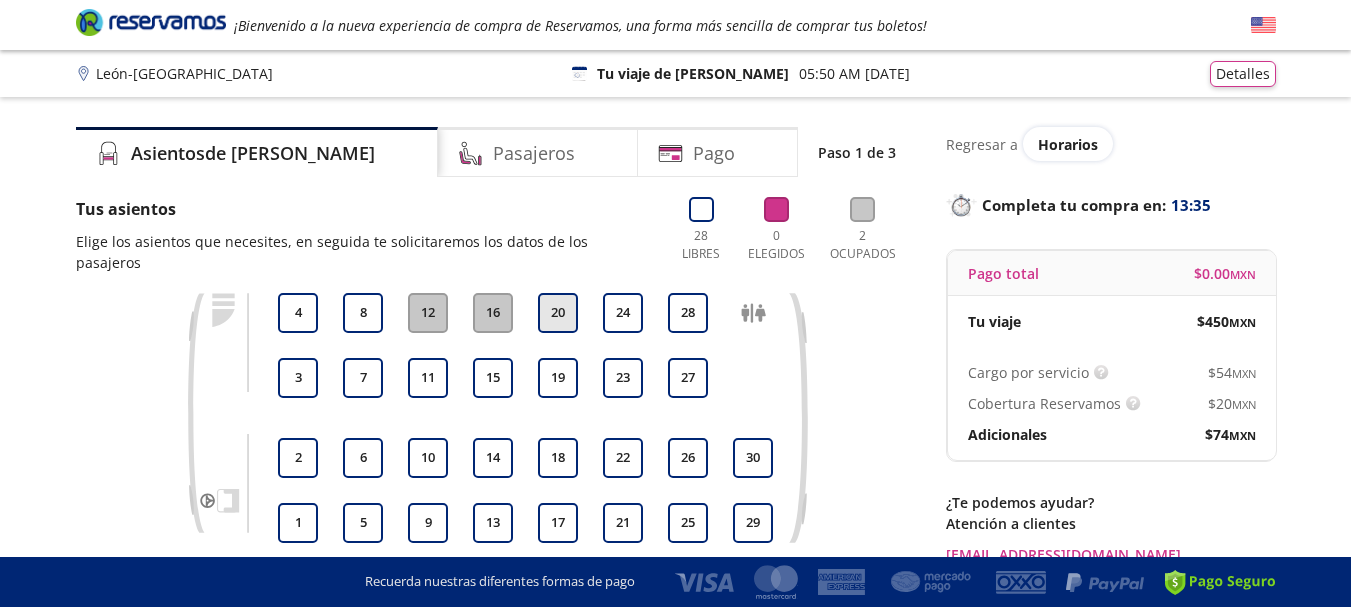 click on "20" at bounding box center [558, 313] 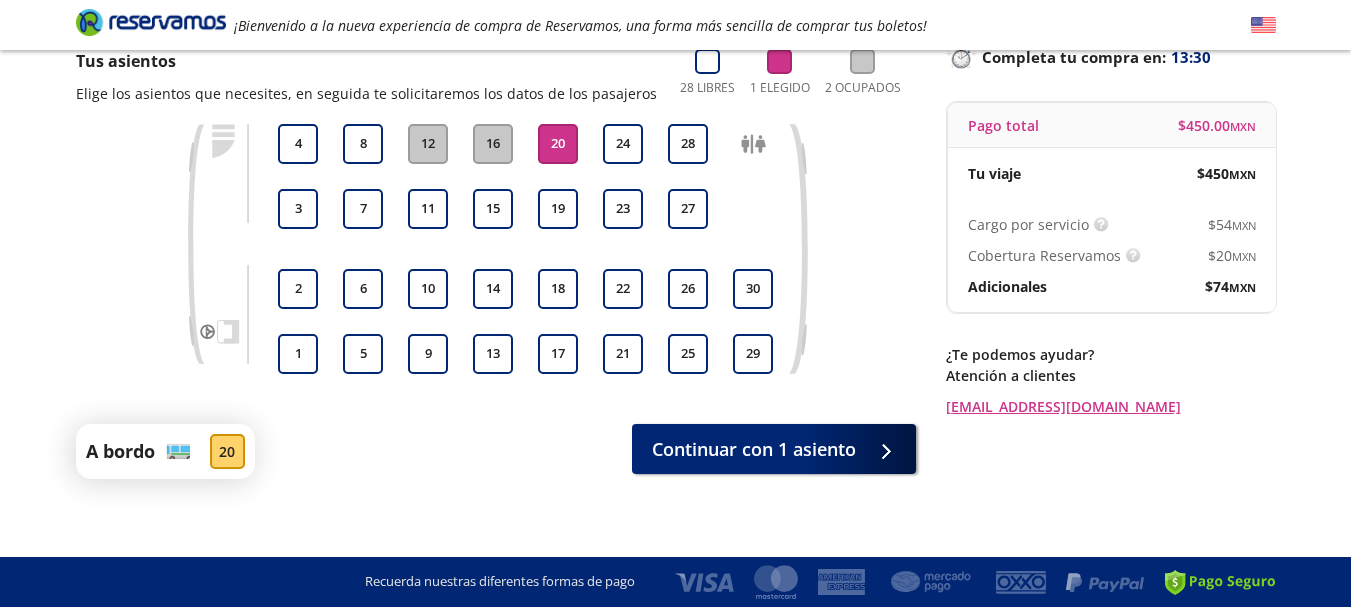 scroll, scrollTop: 149, scrollLeft: 0, axis: vertical 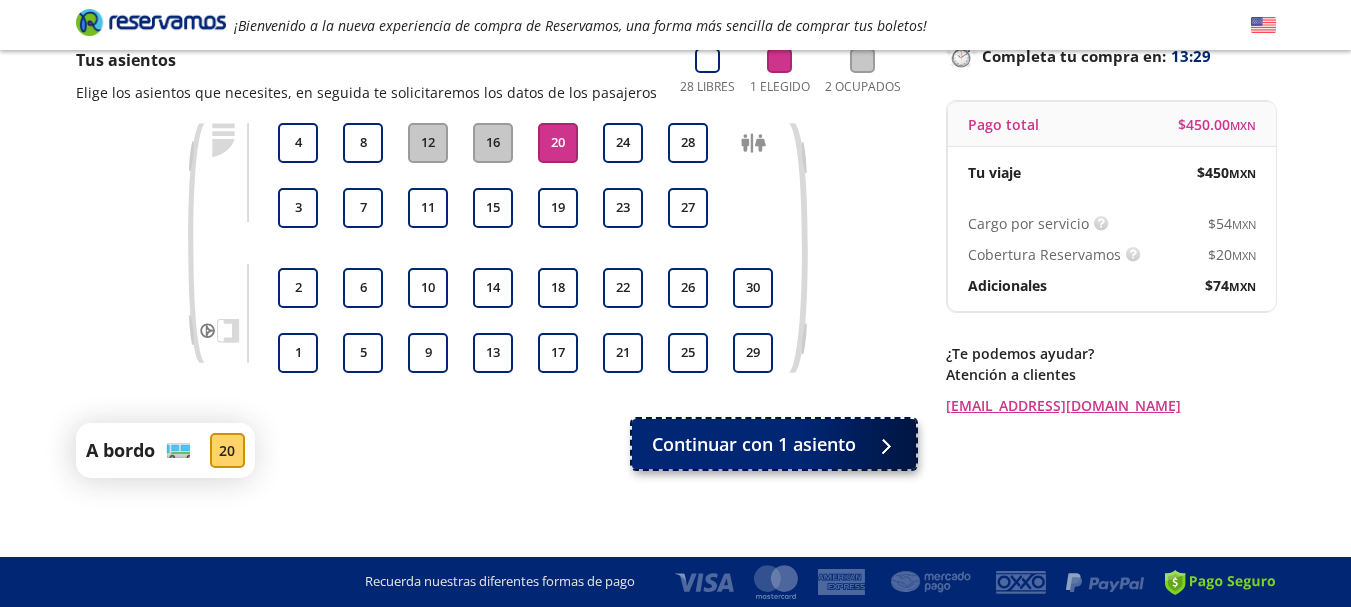click on "Continuar con 1 asiento" at bounding box center (774, 444) 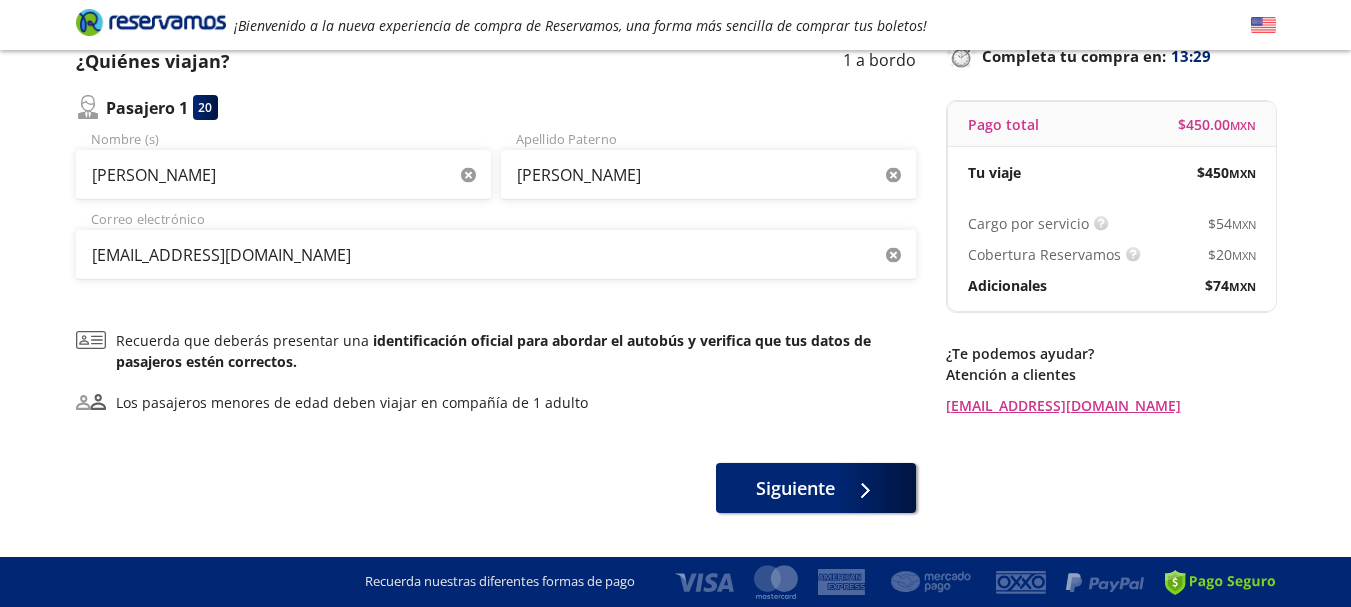 scroll, scrollTop: 0, scrollLeft: 0, axis: both 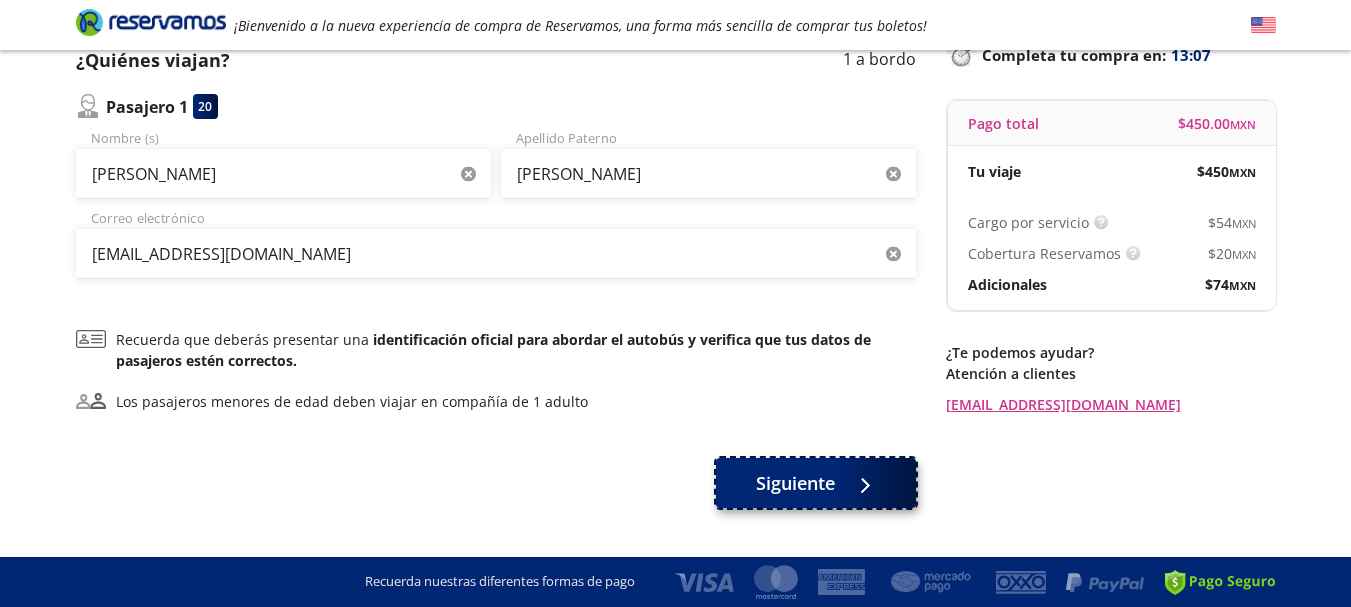 click on "Siguiente" at bounding box center (795, 483) 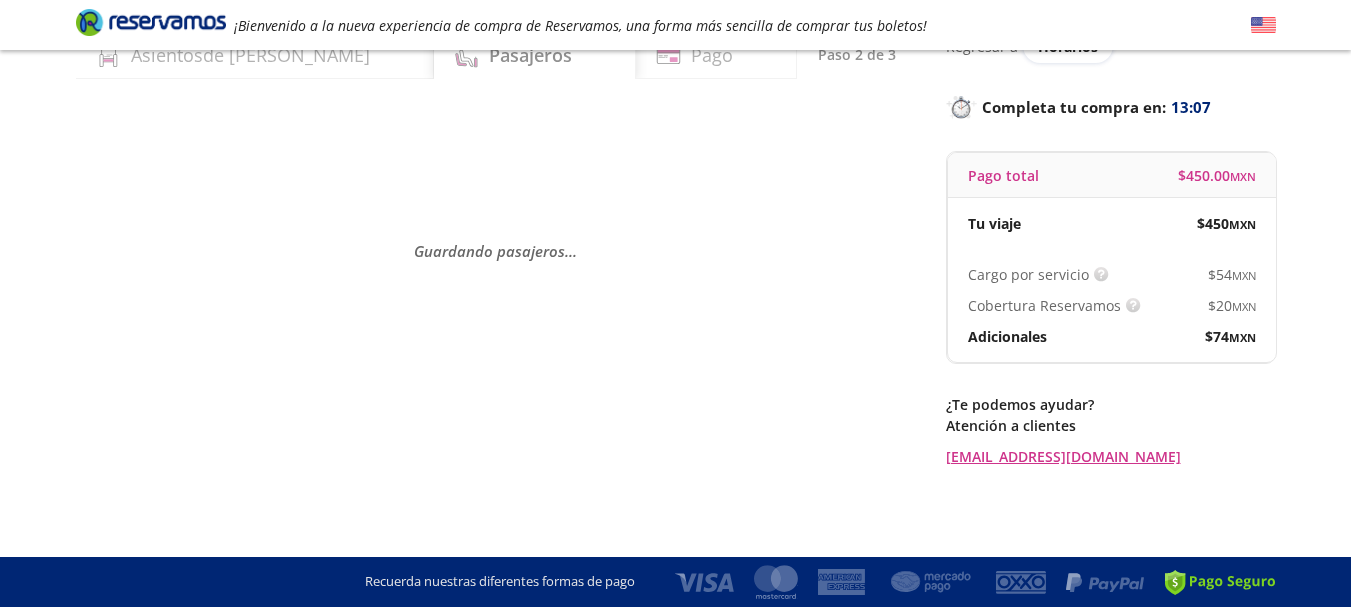 scroll, scrollTop: 0, scrollLeft: 0, axis: both 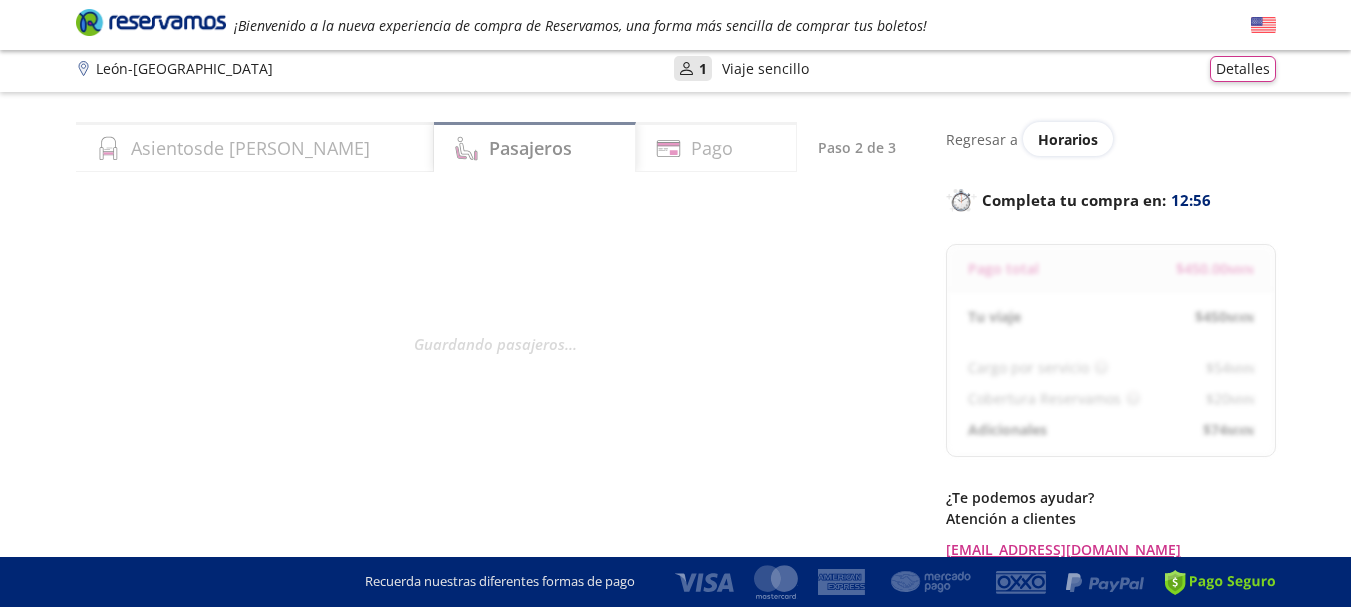 select on "MX" 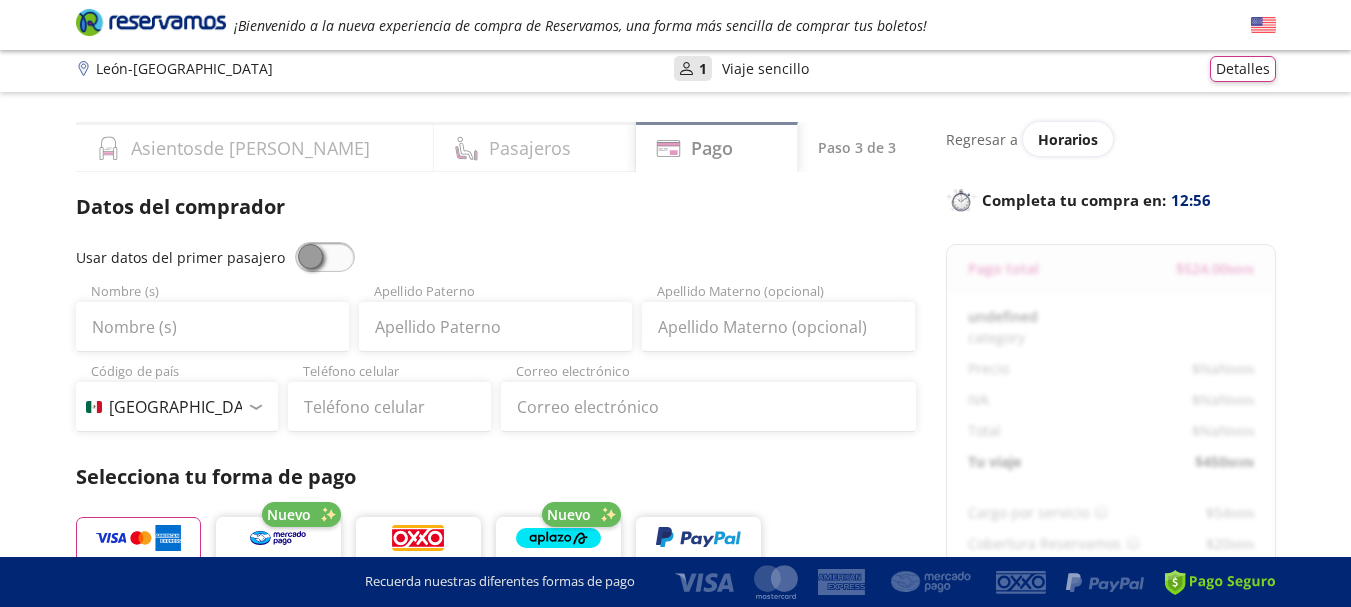 scroll, scrollTop: 0, scrollLeft: 0, axis: both 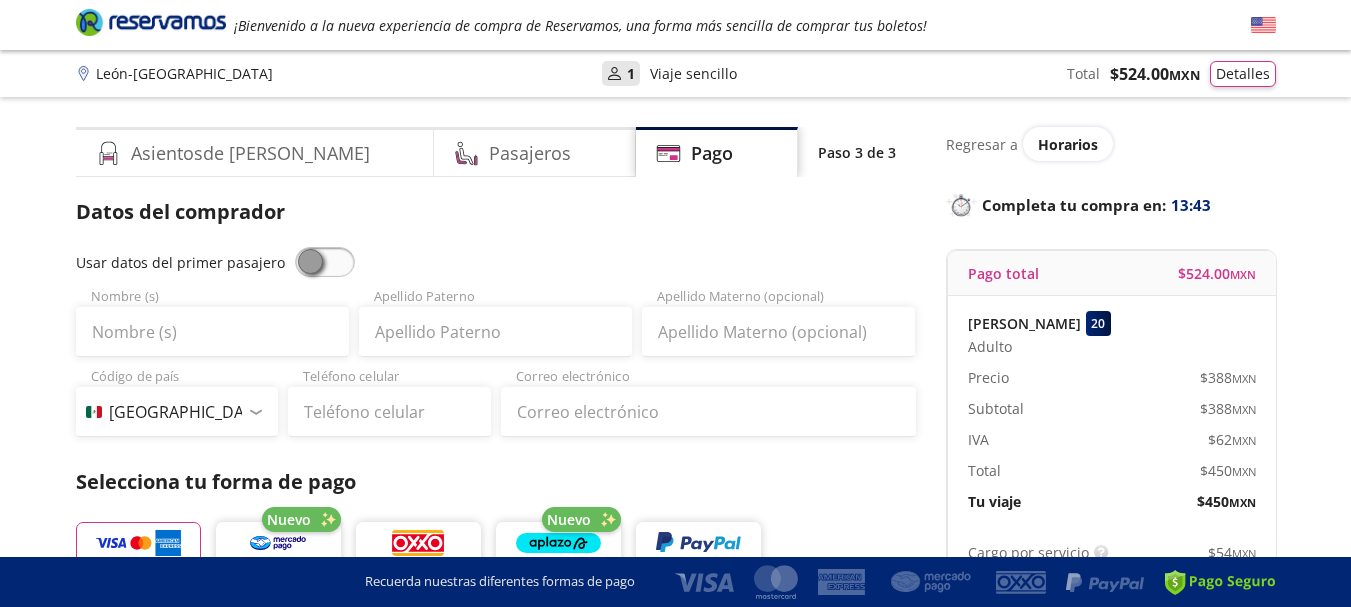 click at bounding box center (325, 262) 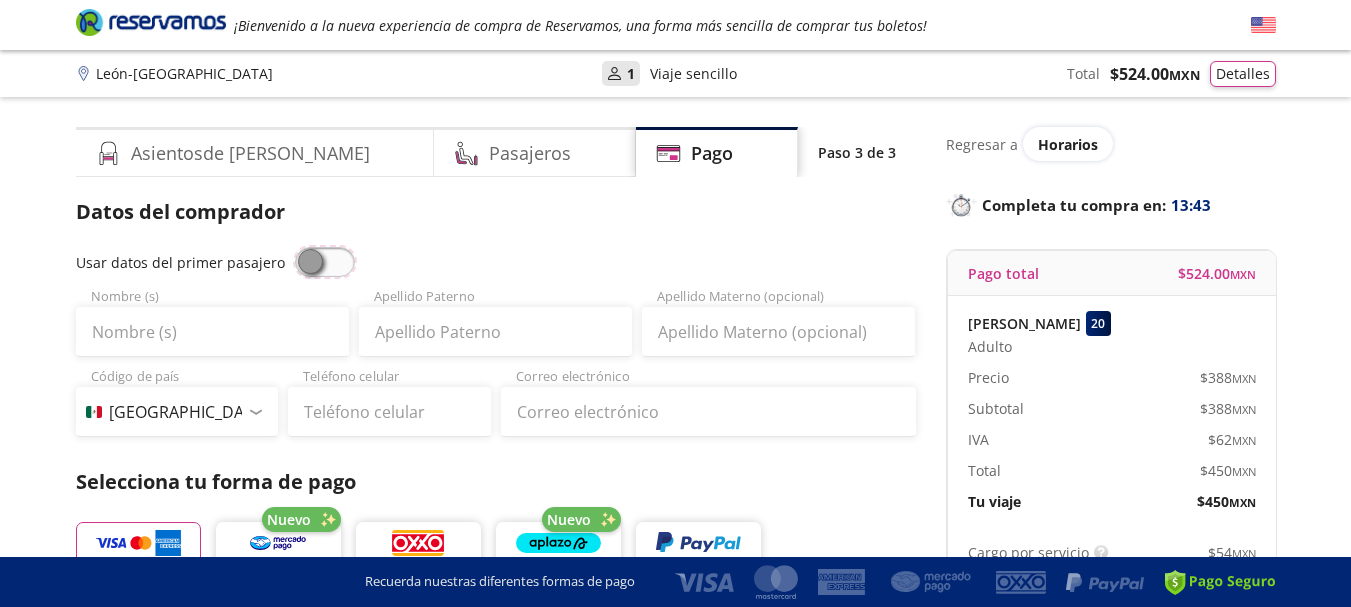 click at bounding box center (295, 247) 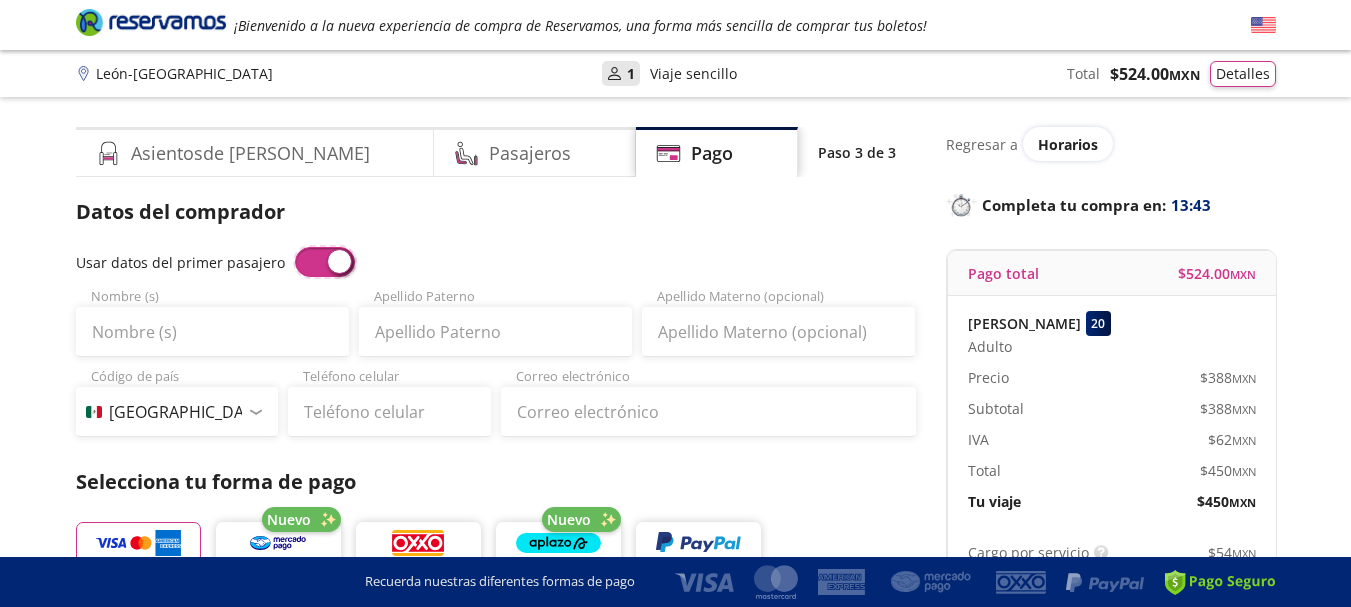 type on "[PERSON_NAME]" 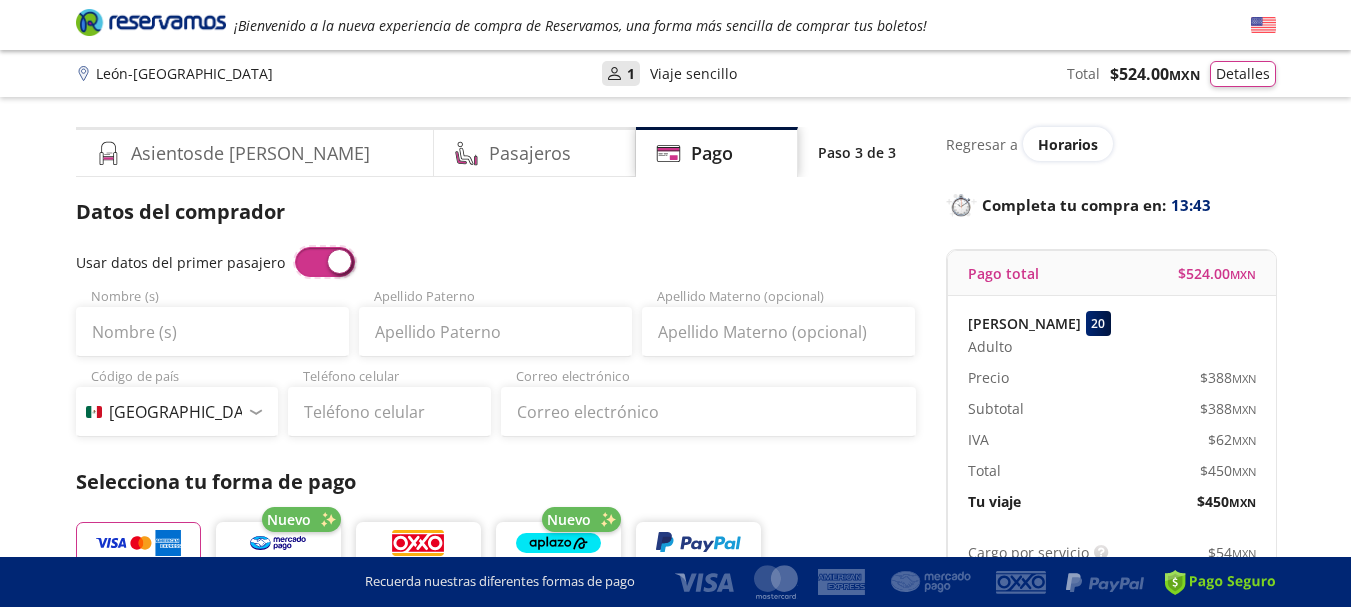 type on "[EMAIL_ADDRESS][DOMAIN_NAME]" 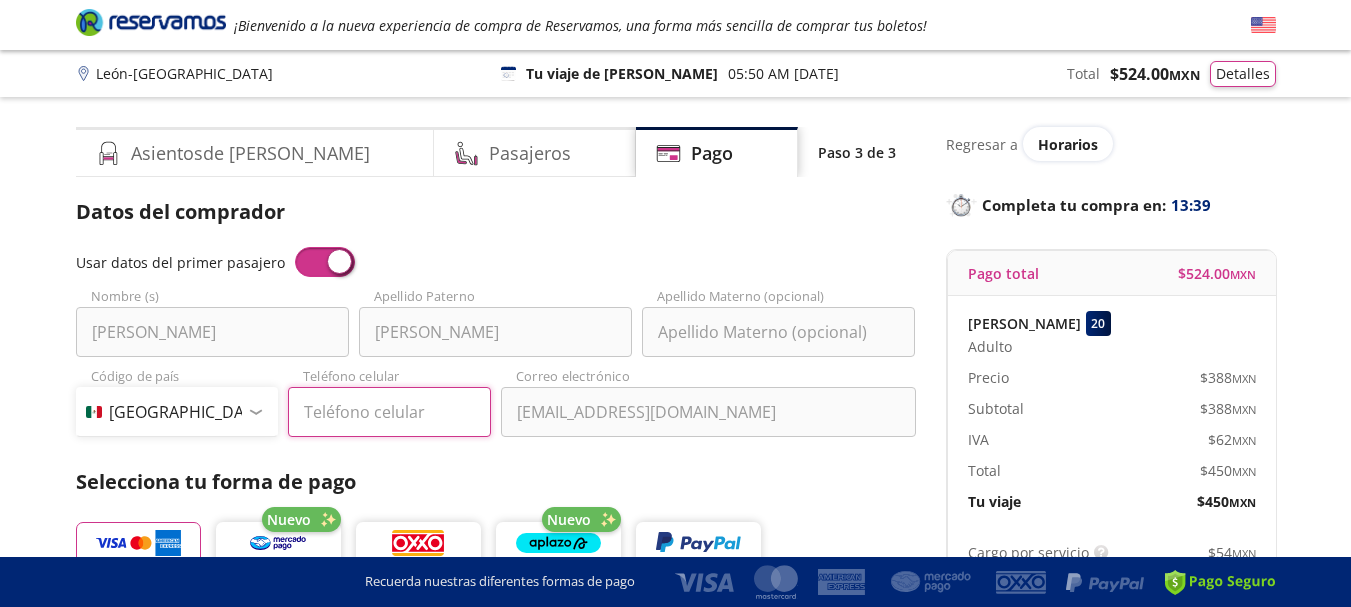 click on "Teléfono celular" at bounding box center (389, 412) 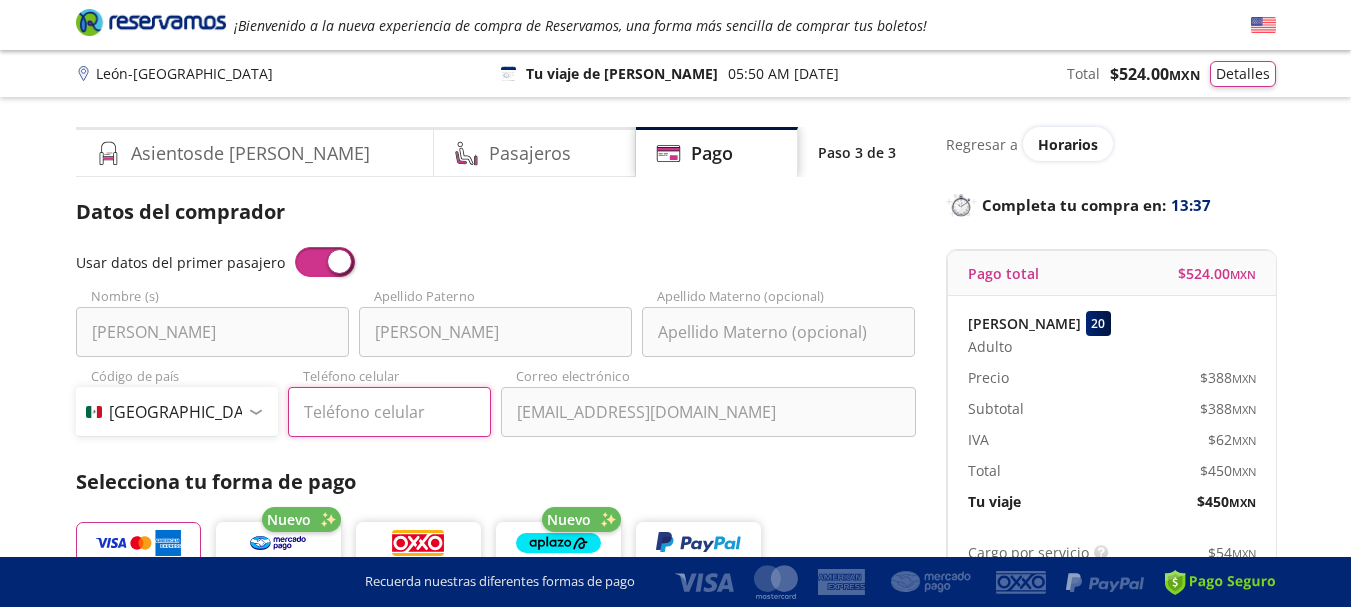 type on "[PHONE_NUMBER]" 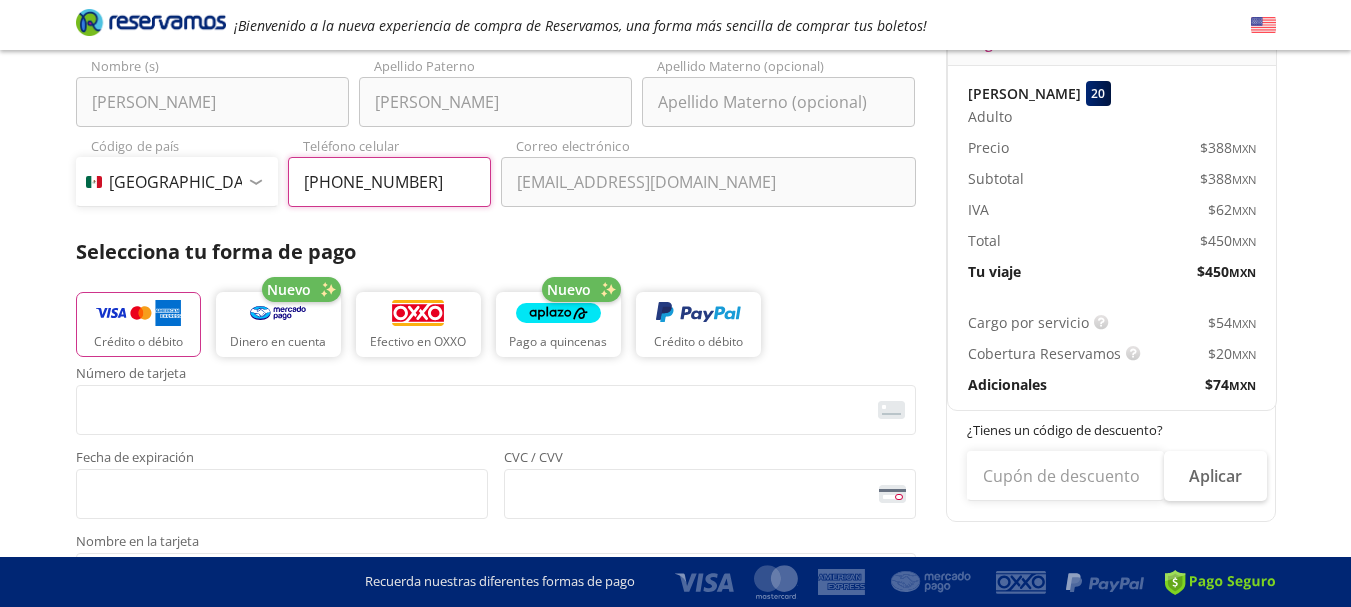 scroll, scrollTop: 232, scrollLeft: 0, axis: vertical 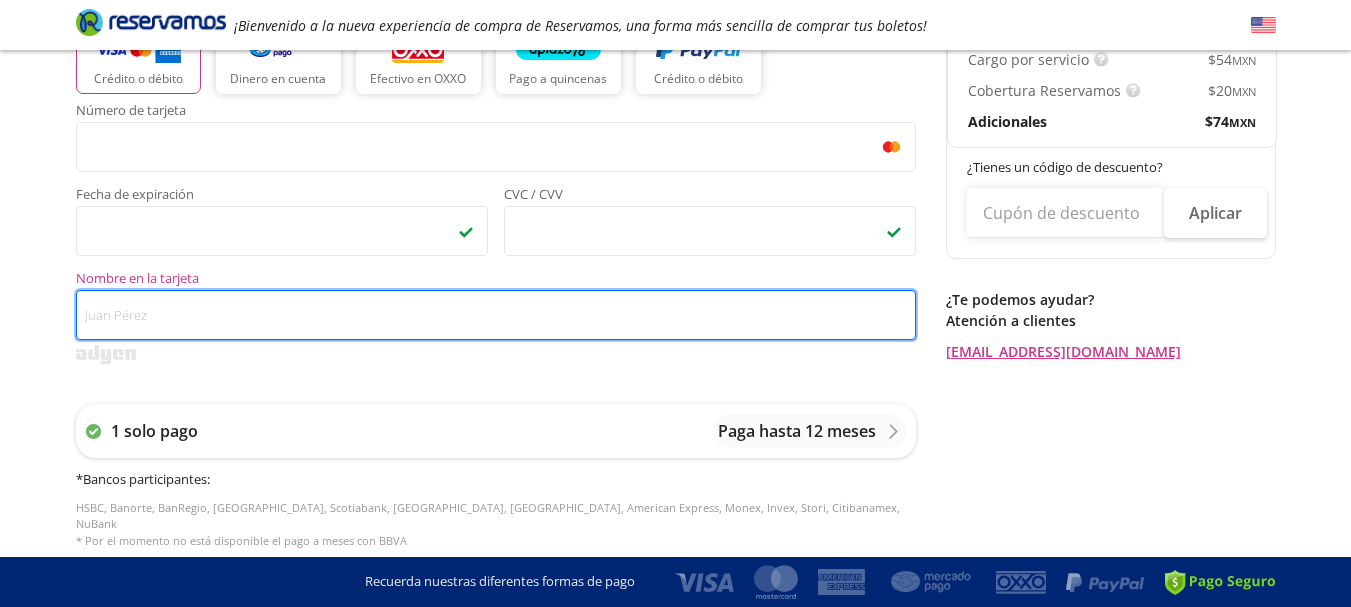 click on "Nombre en la tarjeta" at bounding box center [496, 315] 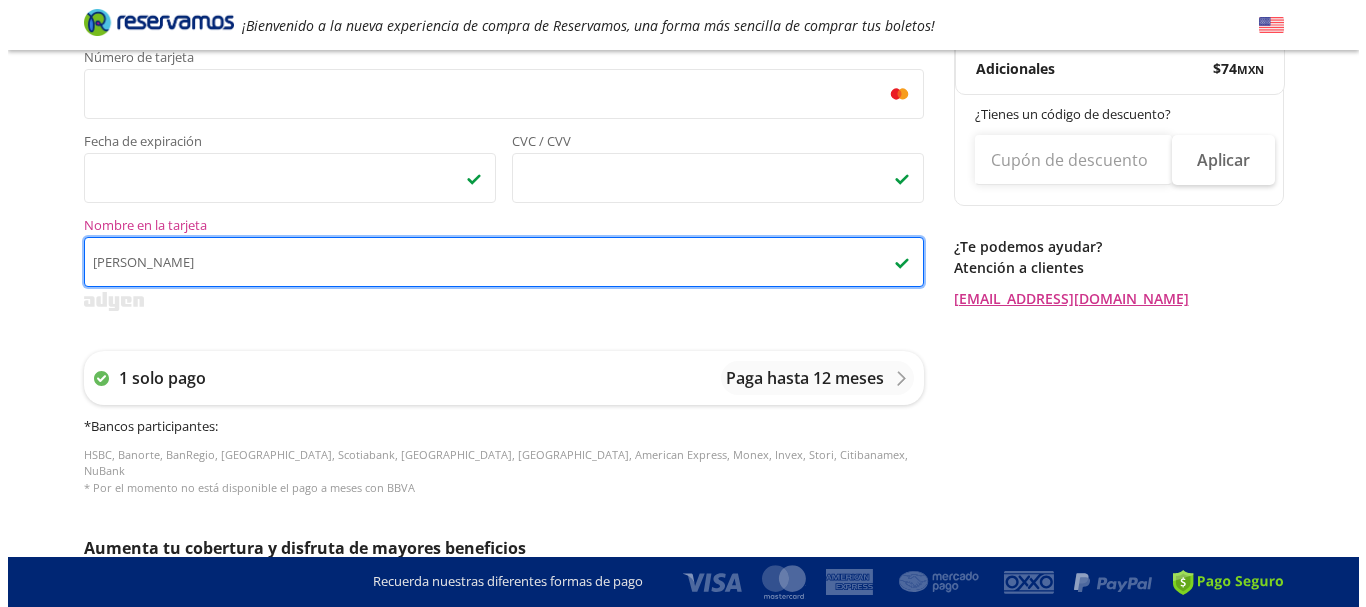 scroll, scrollTop: 563, scrollLeft: 0, axis: vertical 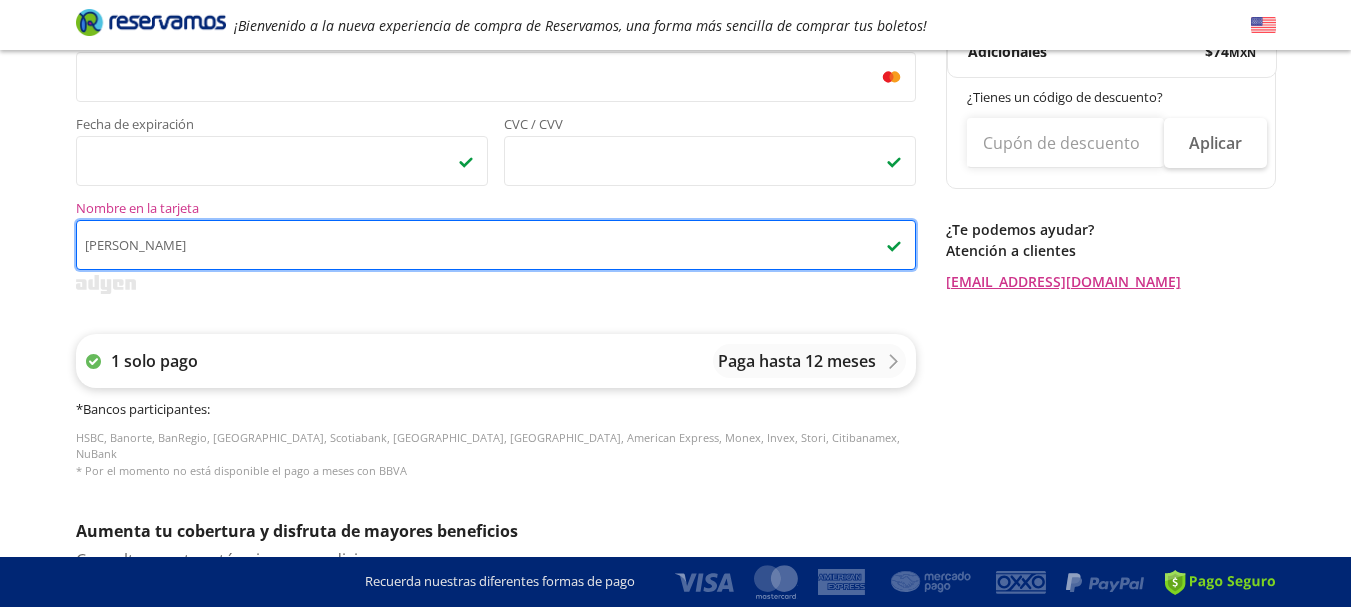 type on "[PERSON_NAME]" 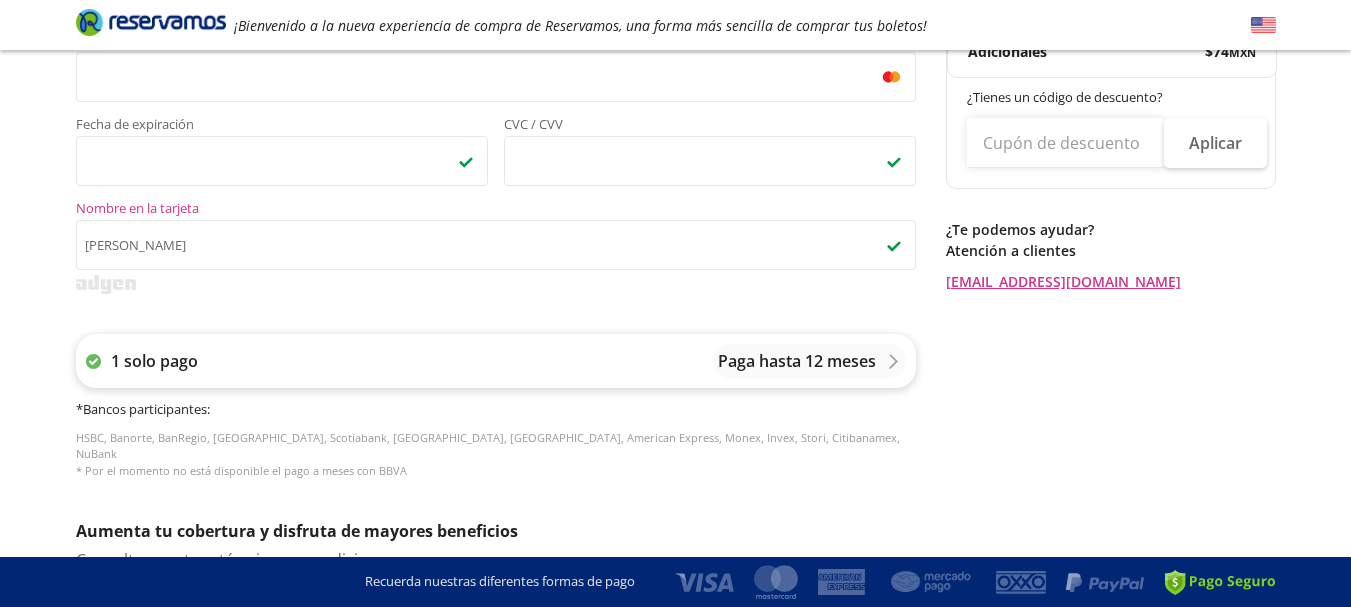 click on "1 solo pago" at bounding box center [154, 361] 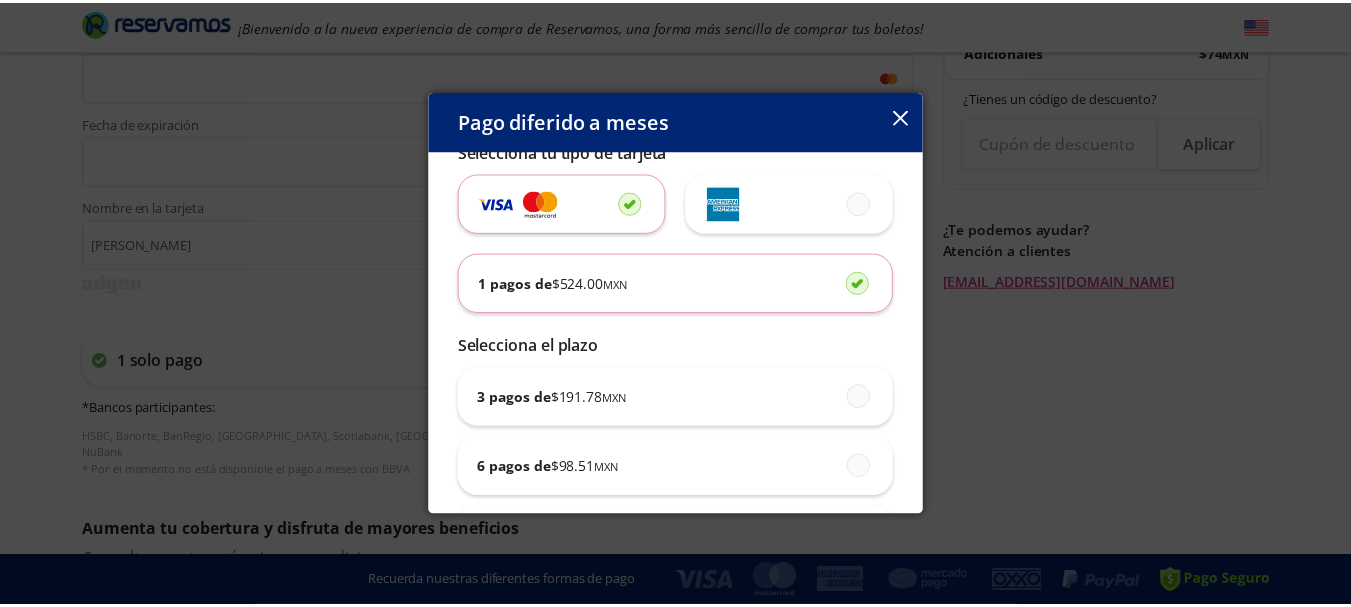 scroll, scrollTop: 0, scrollLeft: 0, axis: both 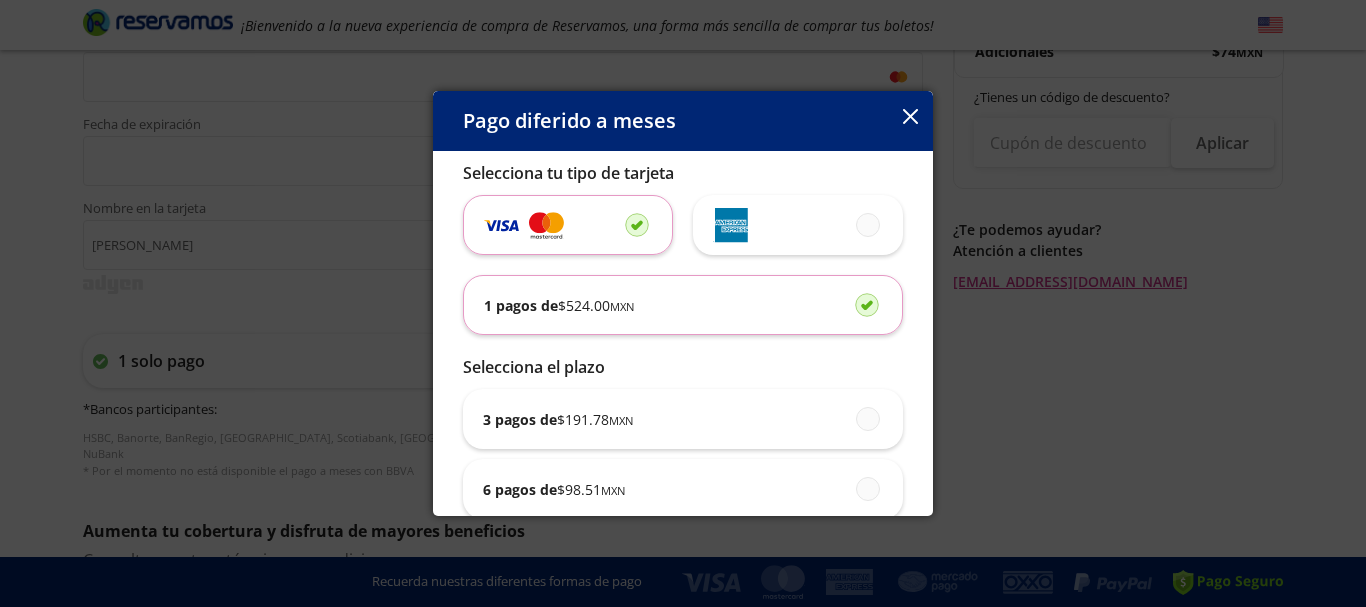 click on "1 pagos de  $ 524.00  MXN" at bounding box center [683, 305] 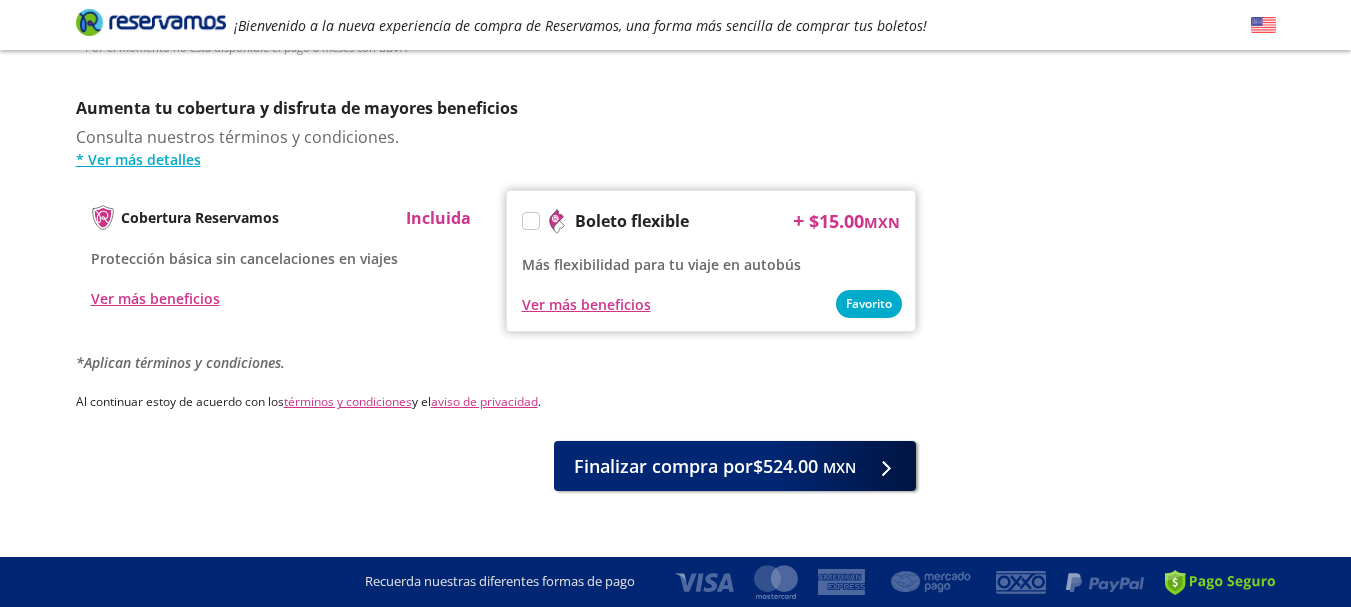 scroll, scrollTop: 994, scrollLeft: 0, axis: vertical 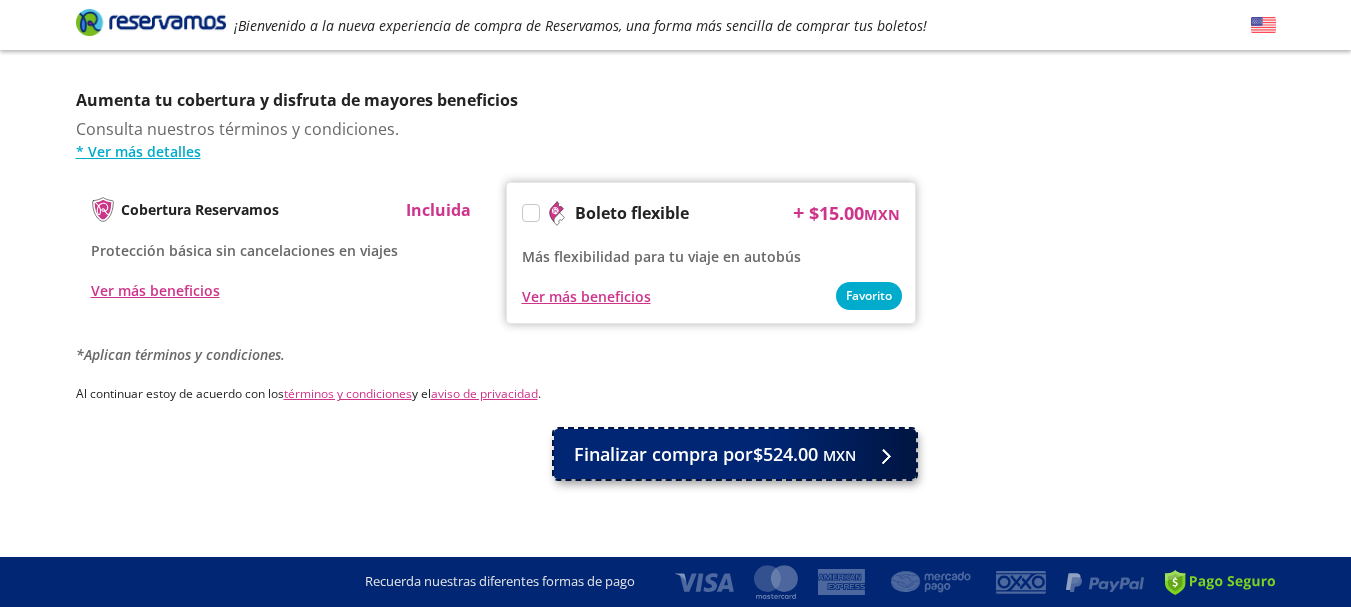 click on "Finalizar compra por  $524.00   MXN" at bounding box center (715, 454) 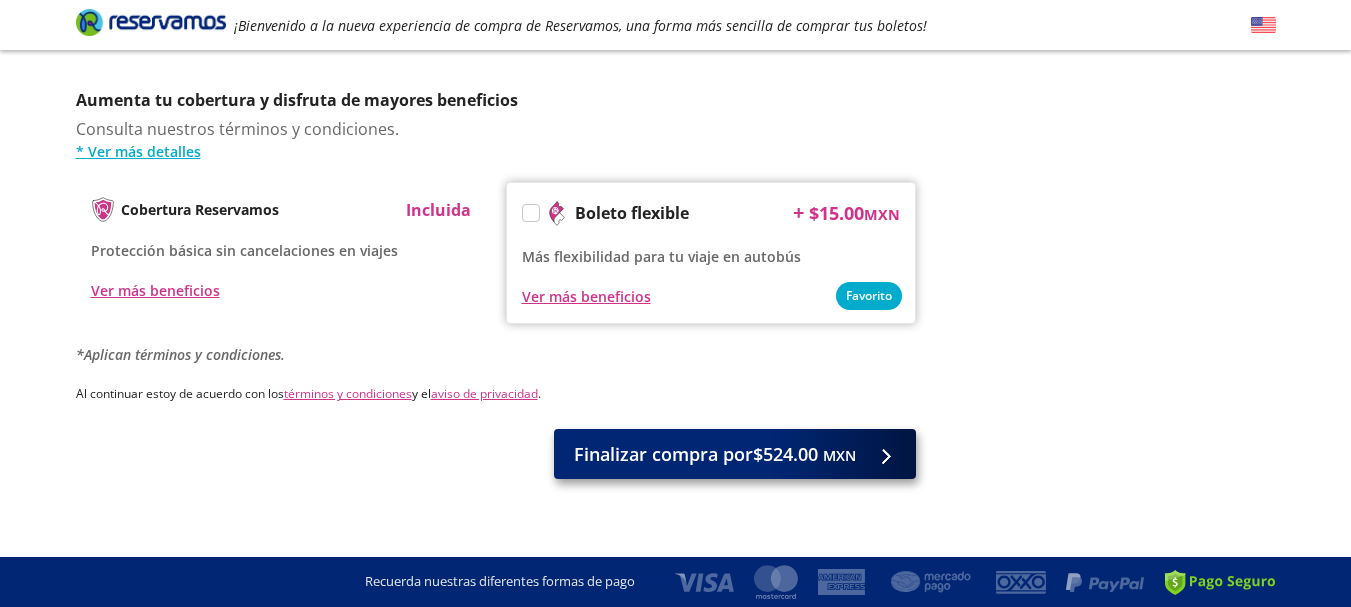 scroll, scrollTop: 0, scrollLeft: 0, axis: both 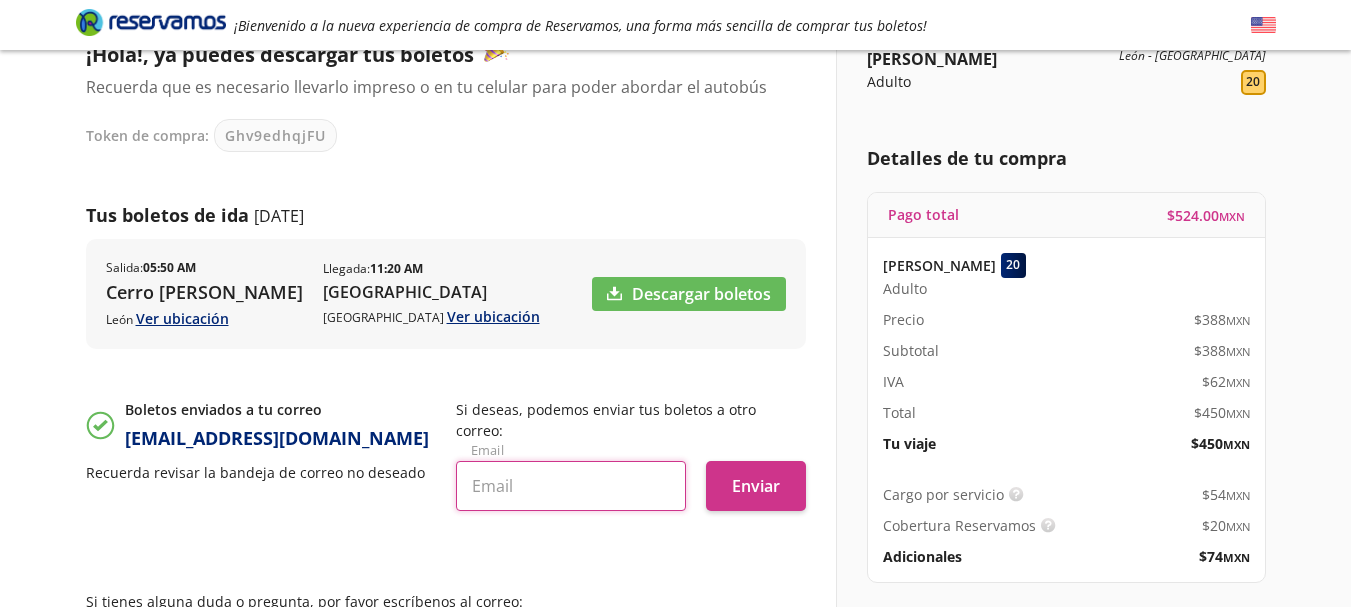 click at bounding box center (571, 486) 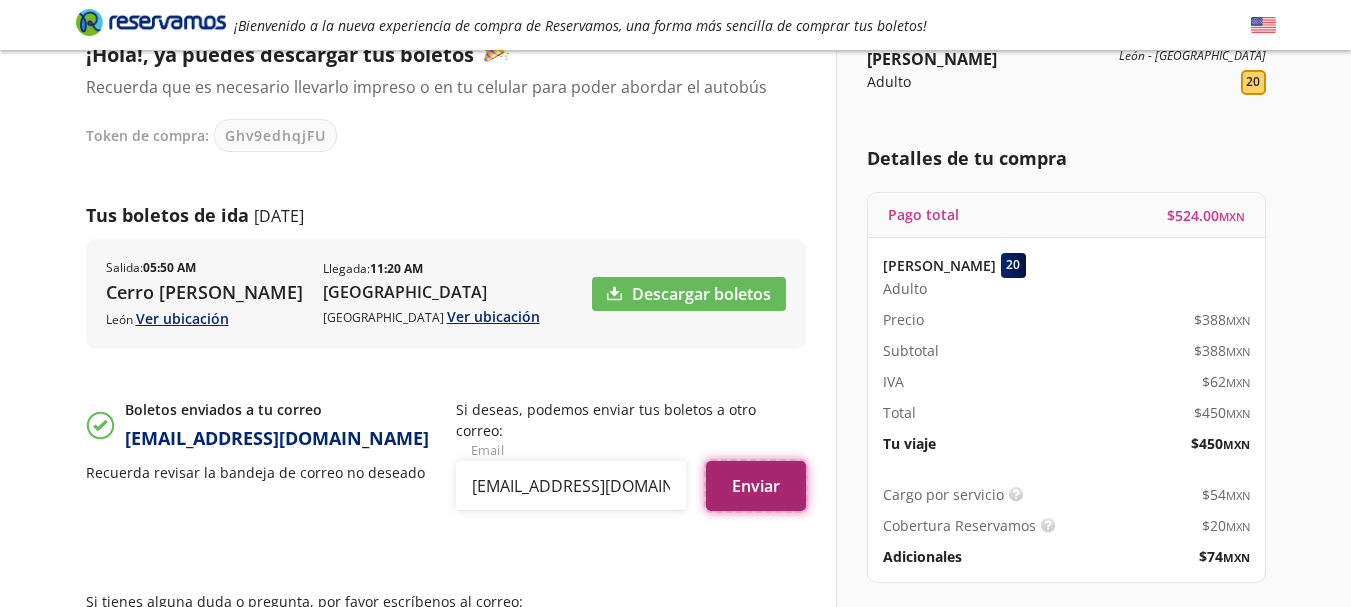 click on "Enviar" at bounding box center [756, 486] 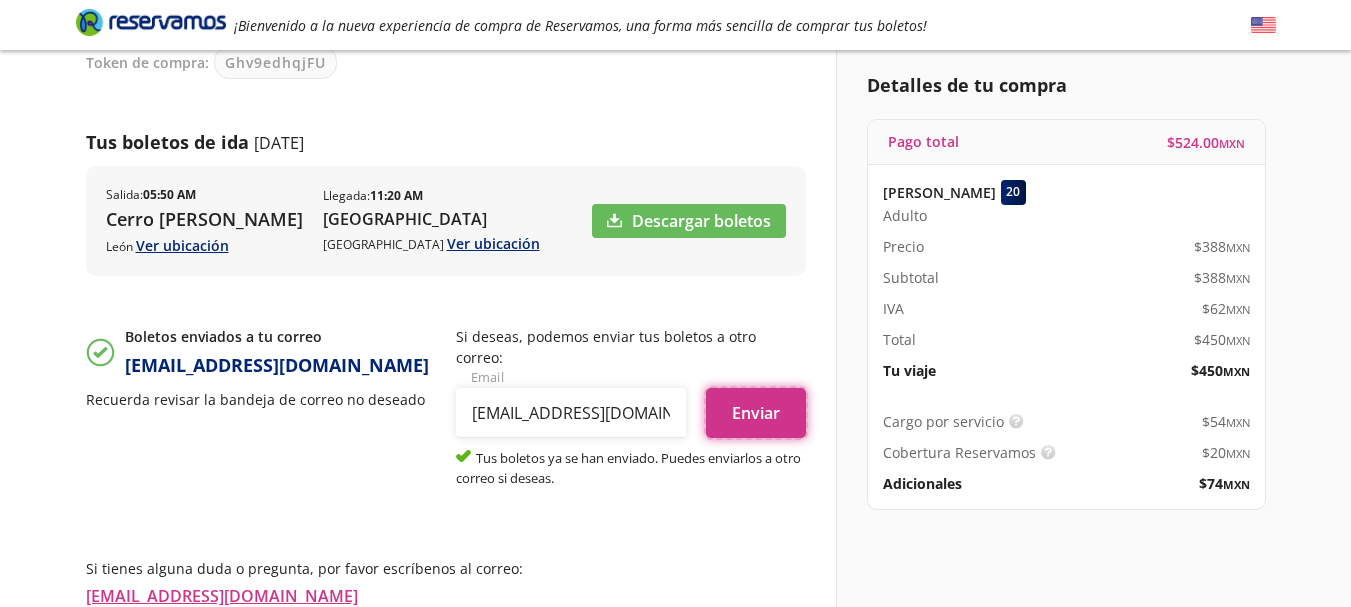 scroll, scrollTop: 0, scrollLeft: 0, axis: both 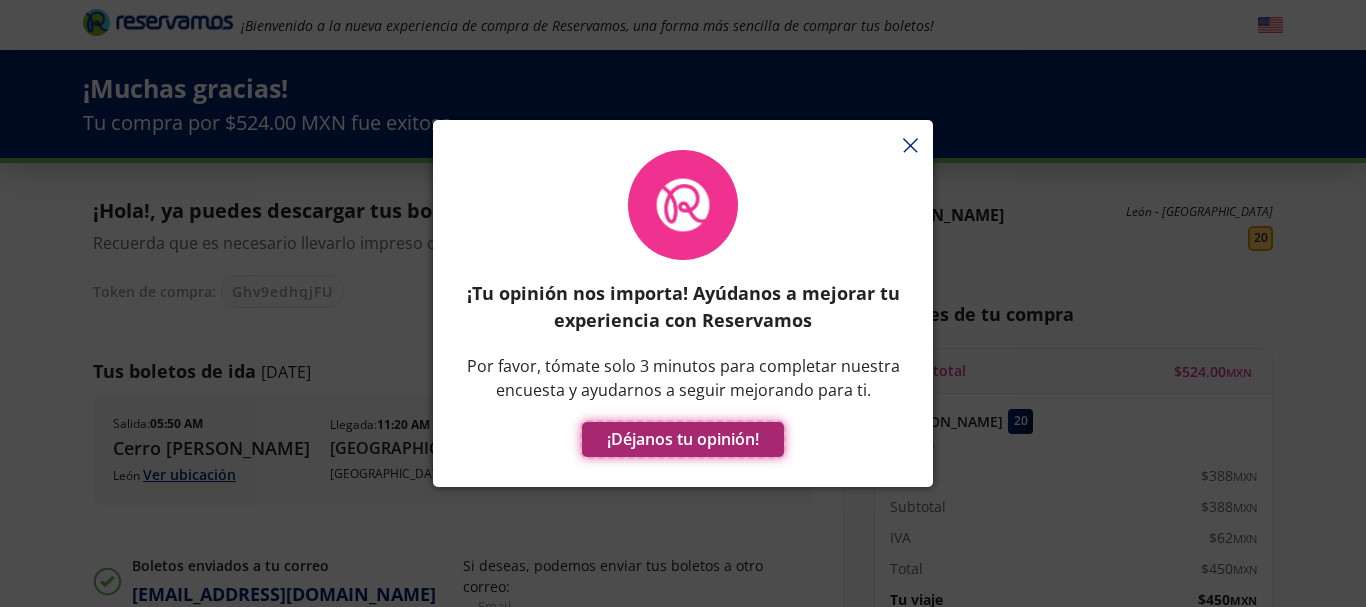 click on "¡Déjanos tu opinión!" at bounding box center [683, 439] 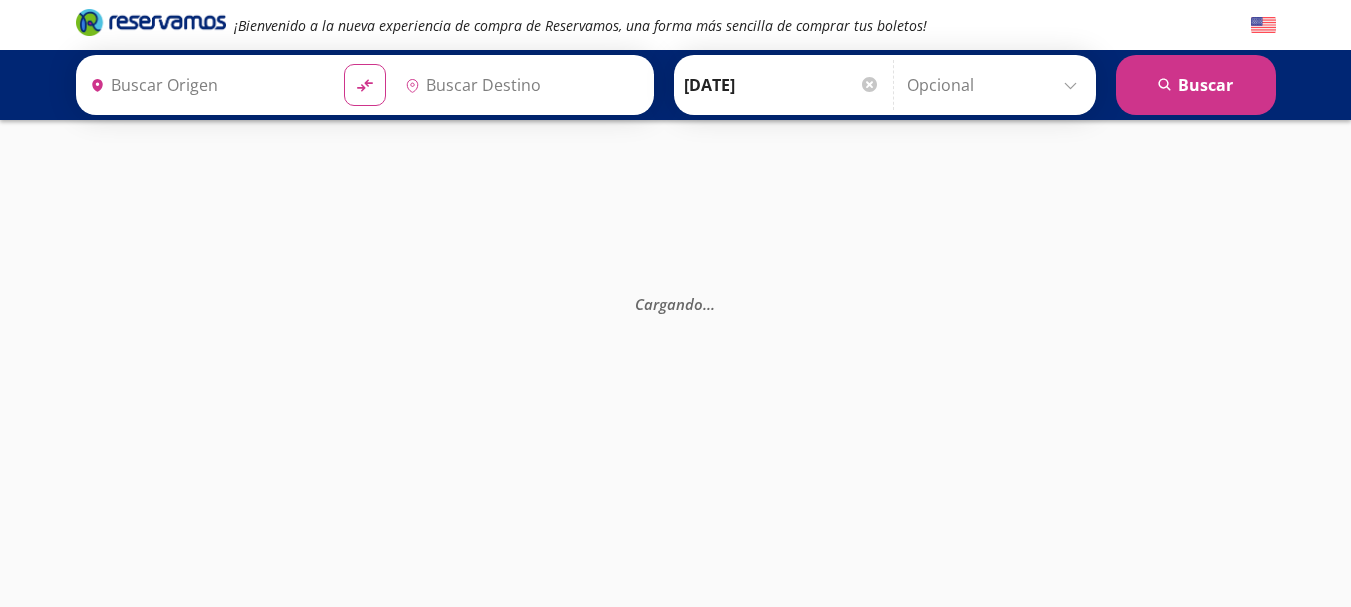 scroll, scrollTop: 0, scrollLeft: 0, axis: both 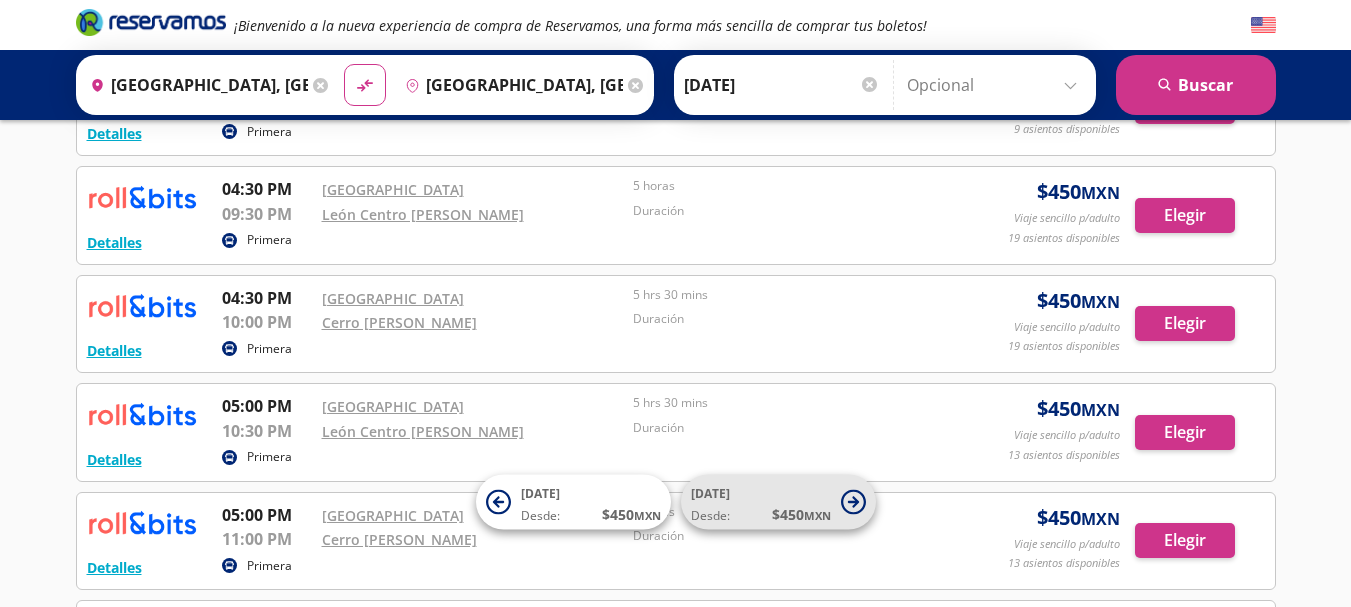 click 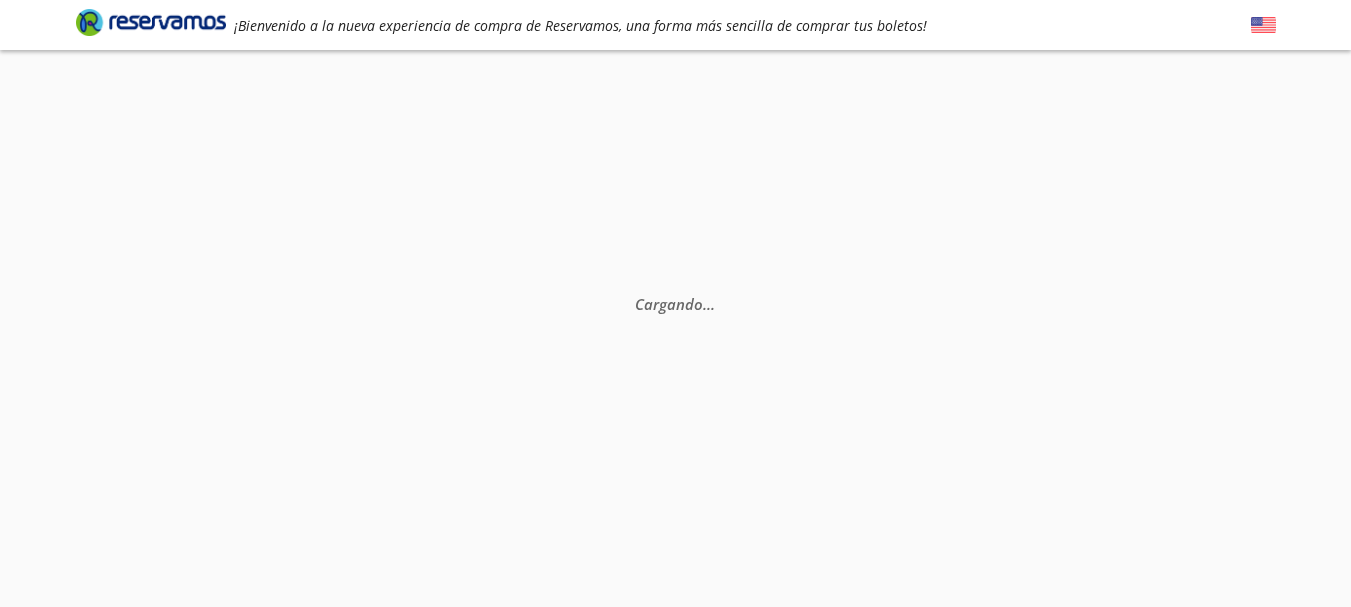 scroll, scrollTop: 0, scrollLeft: 0, axis: both 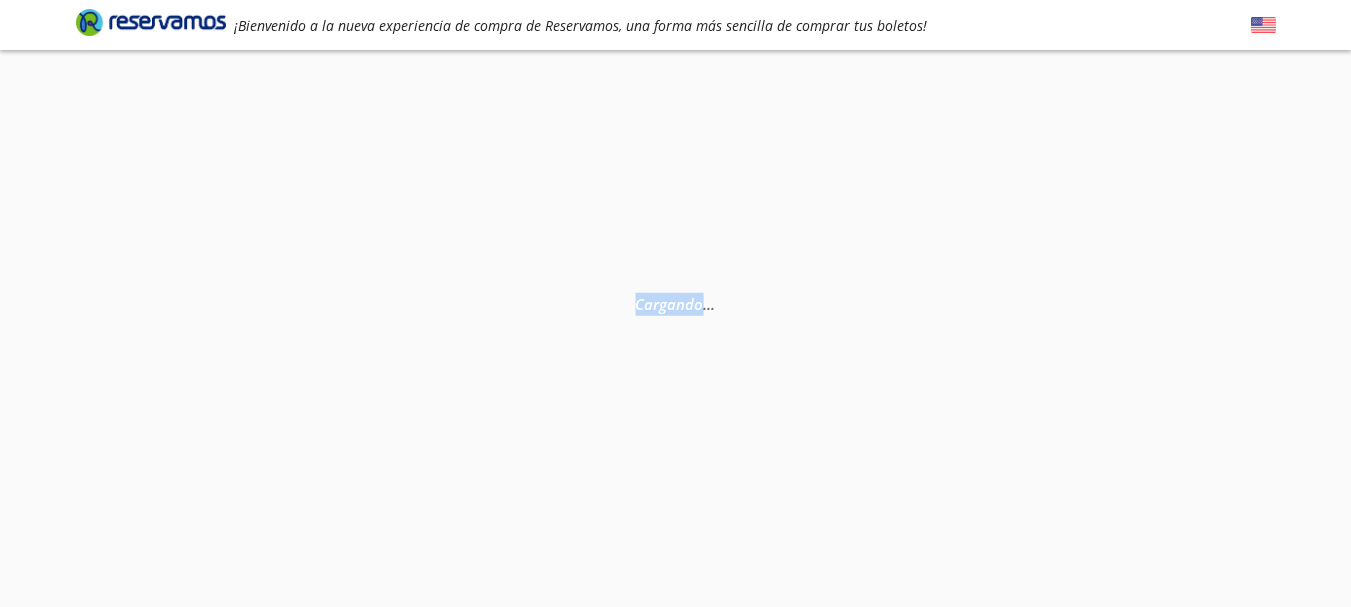 click on "Cargando . . ." at bounding box center (675, 353) 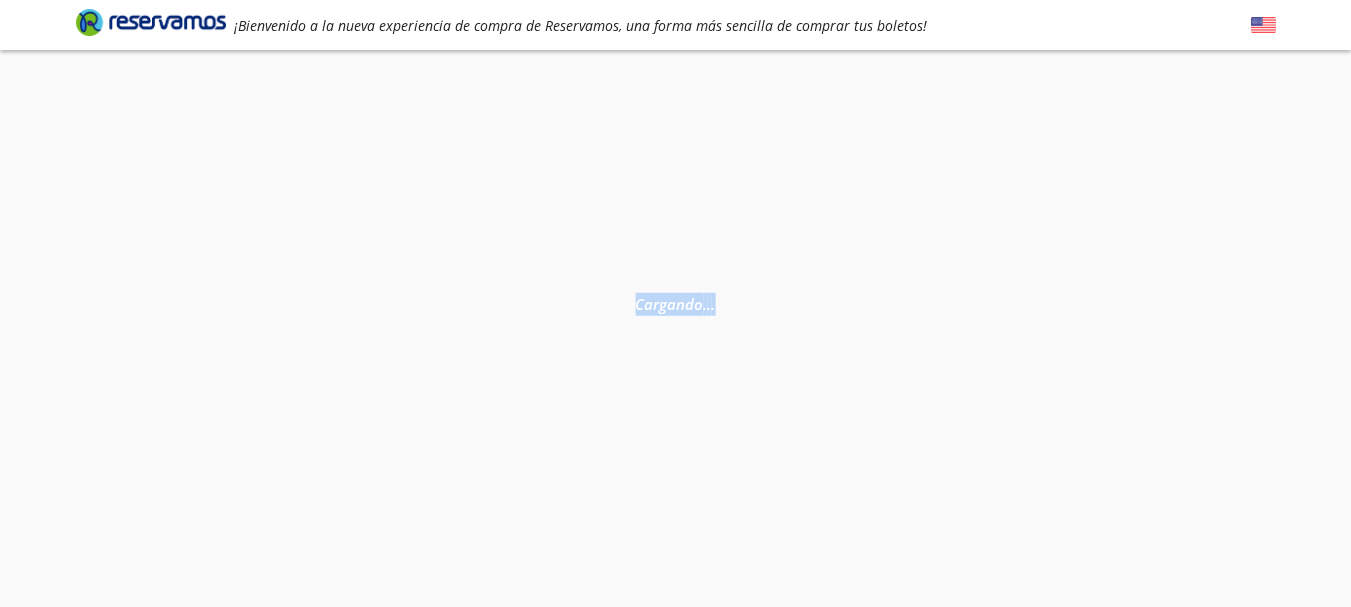 click on "Cargando . . ." at bounding box center (675, 353) 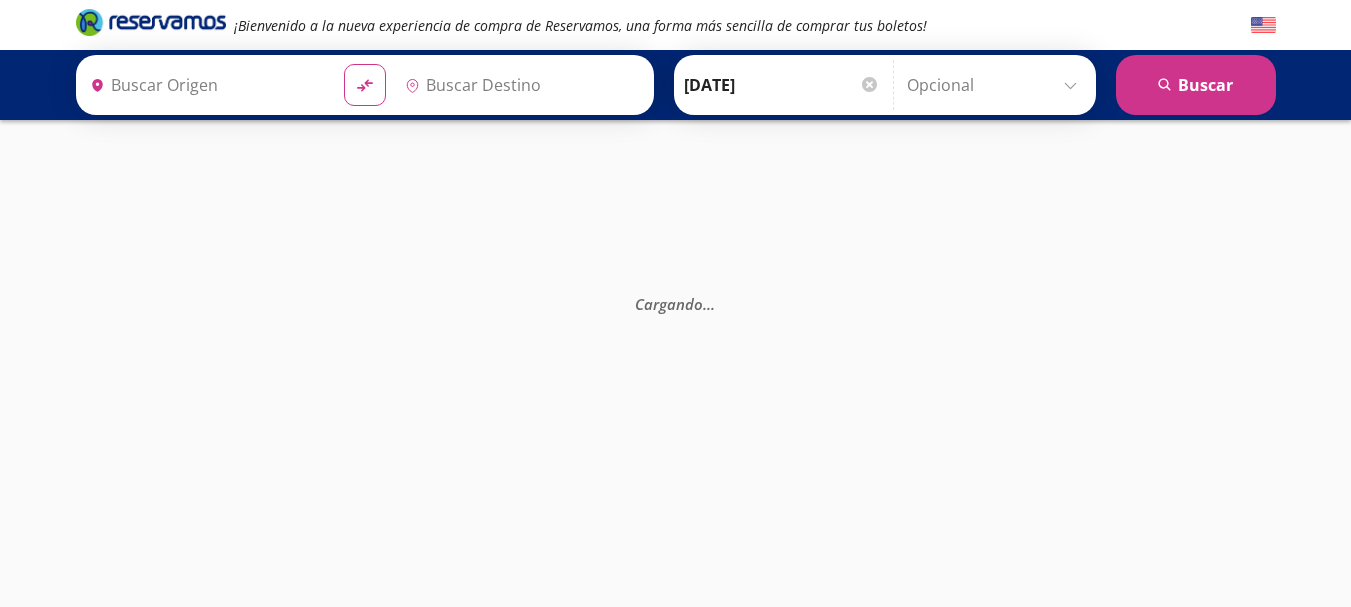 type on "[GEOGRAPHIC_DATA], [GEOGRAPHIC_DATA]" 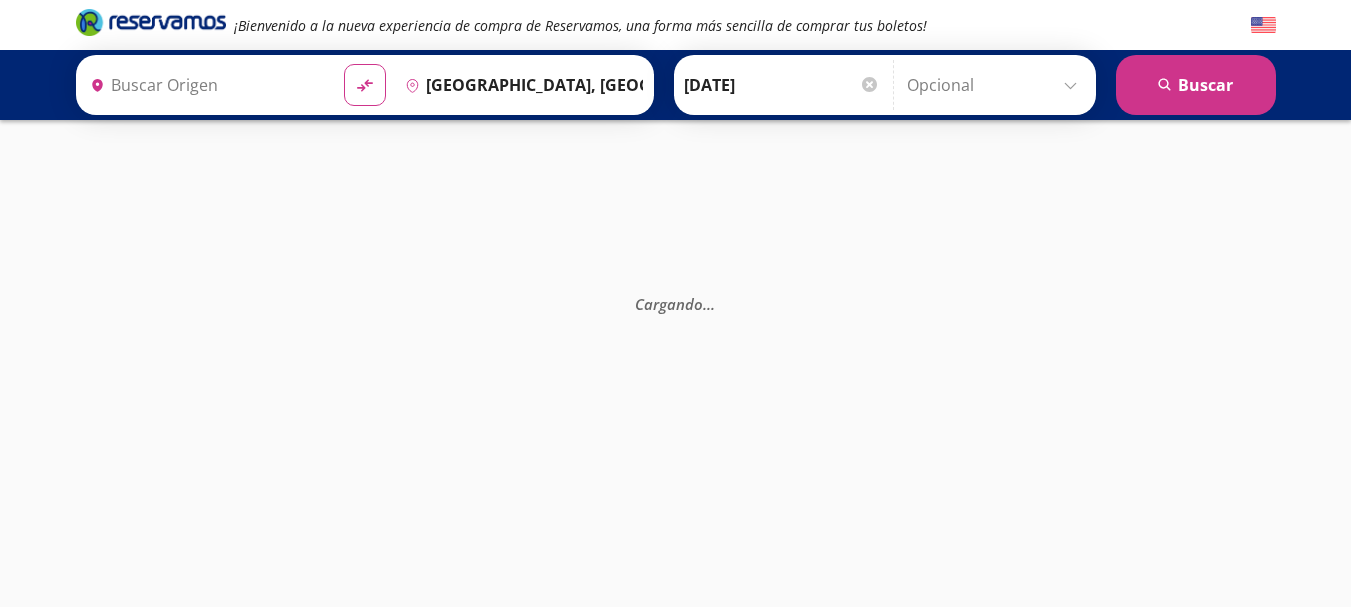 type on "[GEOGRAPHIC_DATA], [GEOGRAPHIC_DATA]" 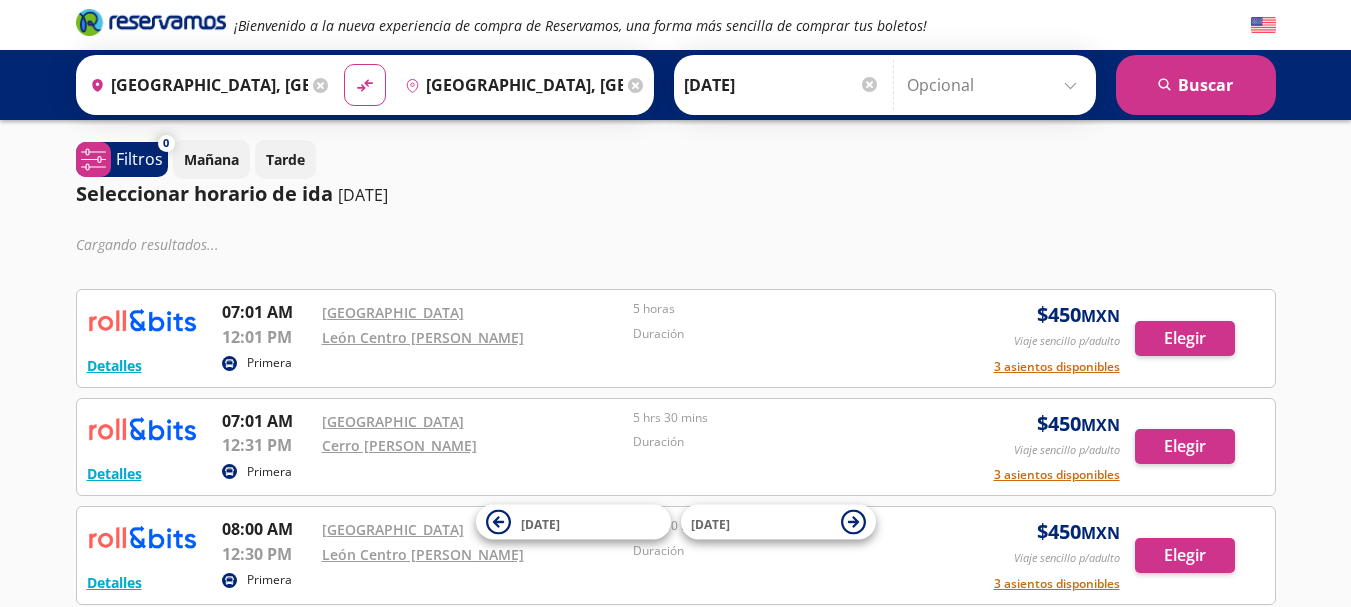 click at bounding box center (996, 85) 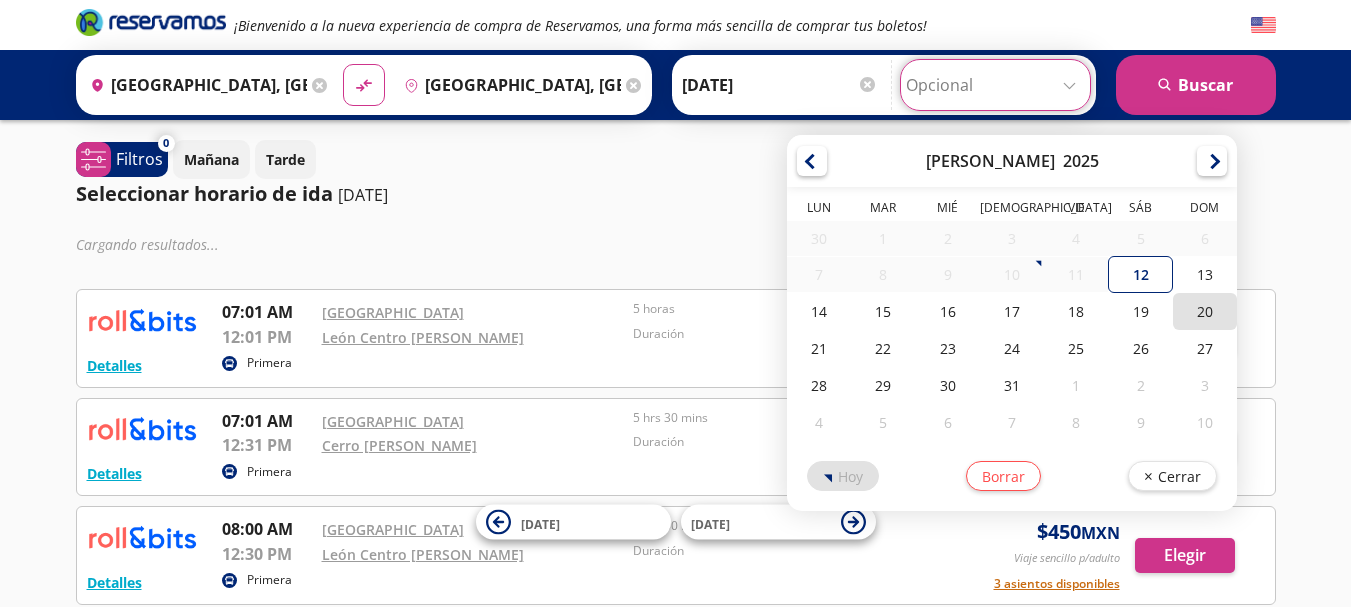 click on "20" at bounding box center [1205, 311] 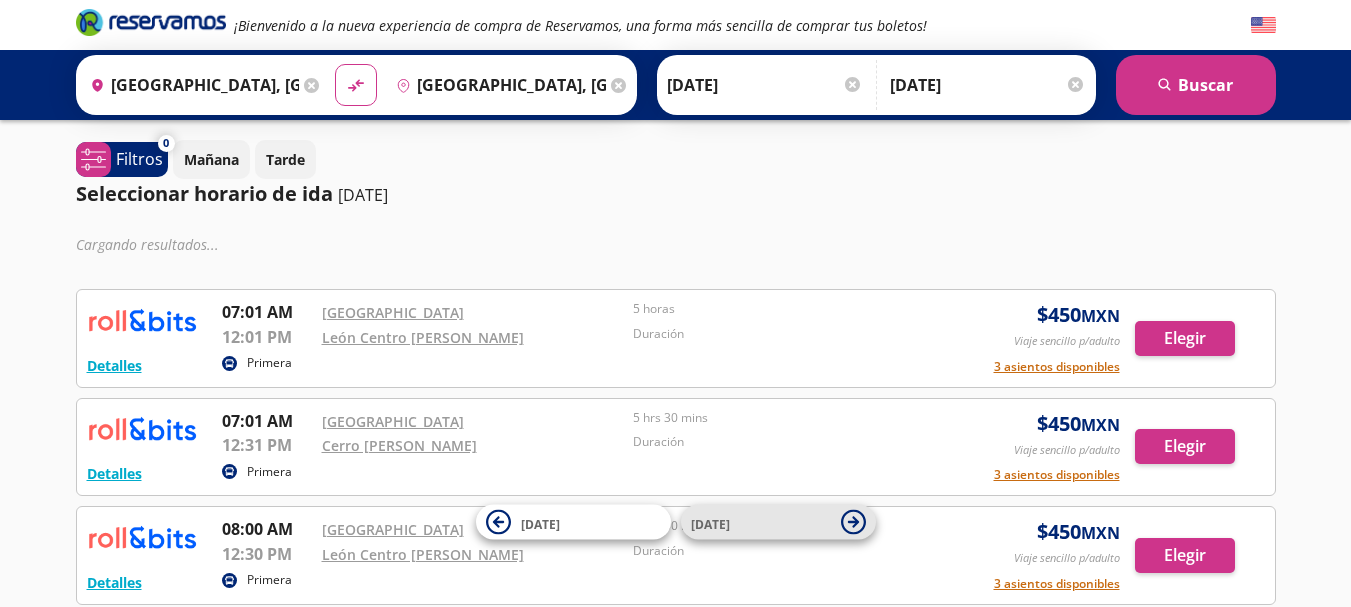 click 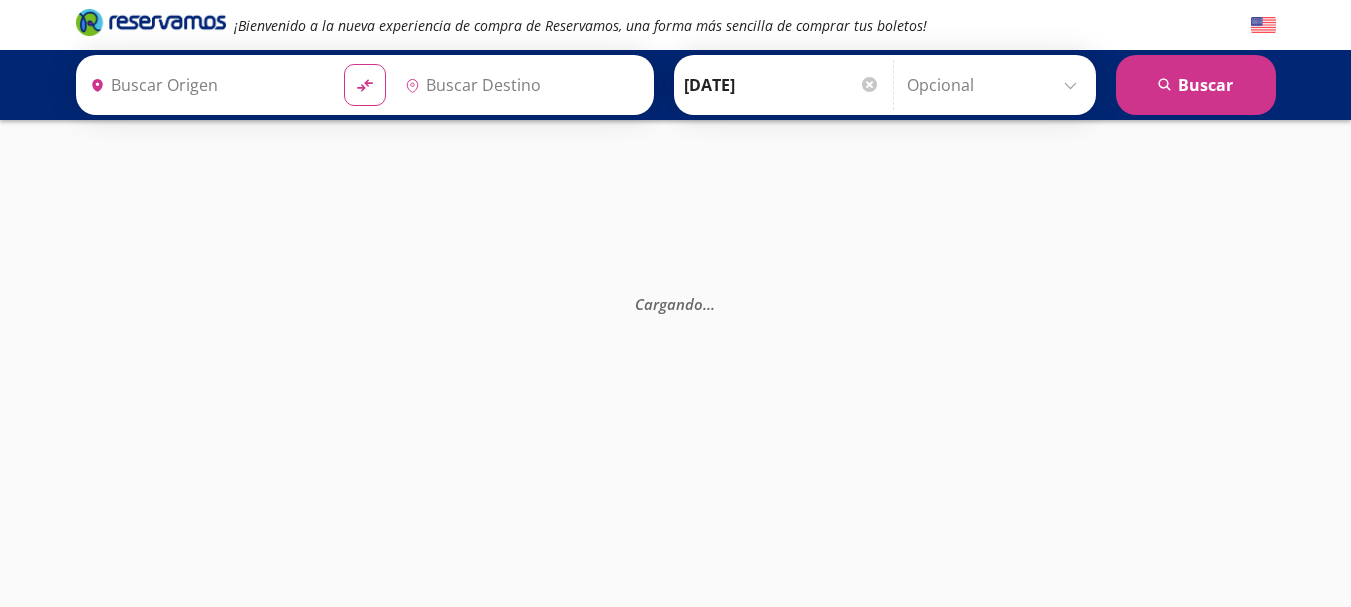 type on "[GEOGRAPHIC_DATA], [GEOGRAPHIC_DATA]" 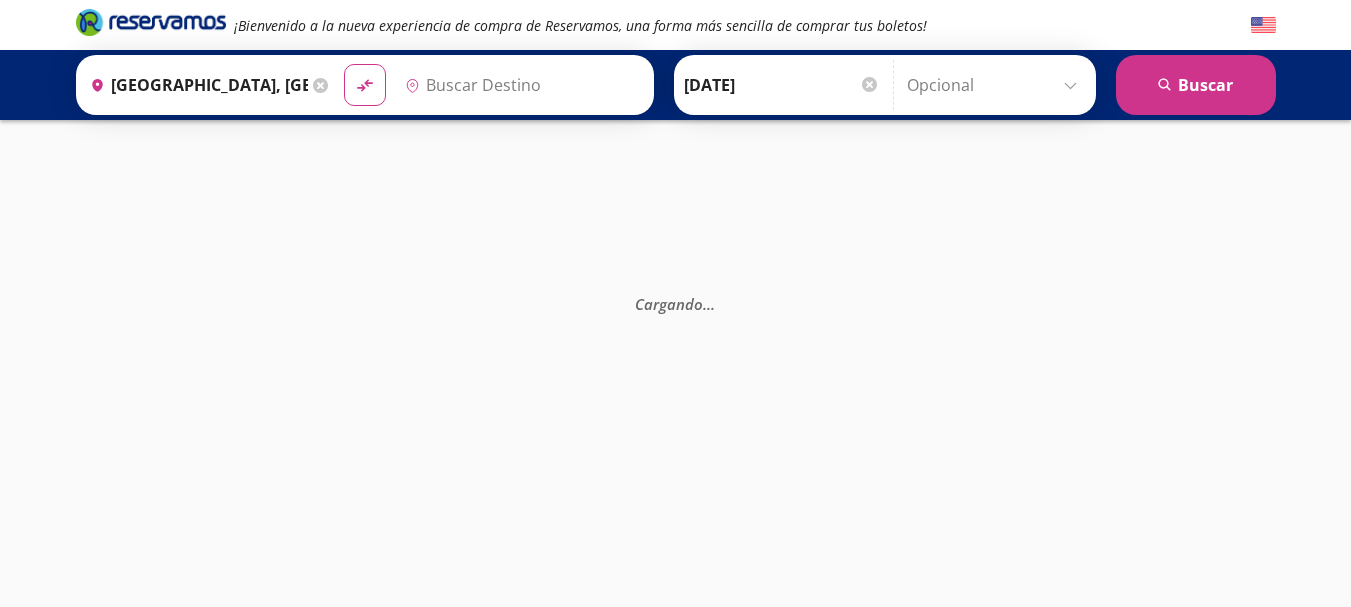 type on "[GEOGRAPHIC_DATA], [GEOGRAPHIC_DATA]" 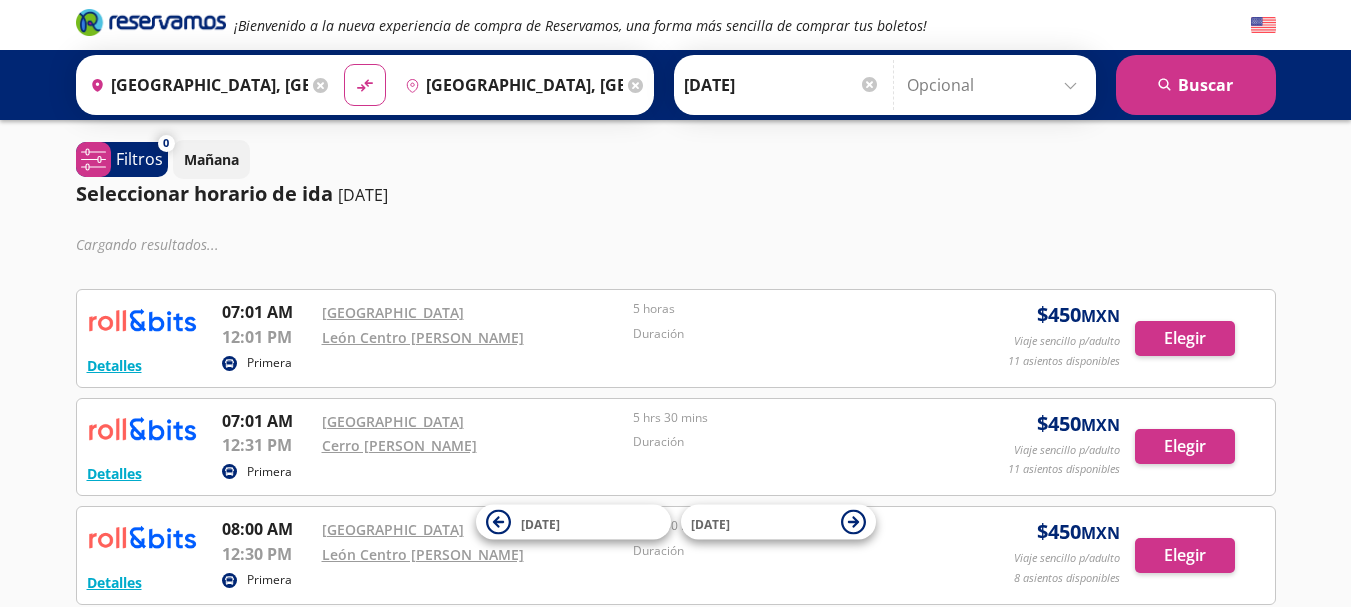 click 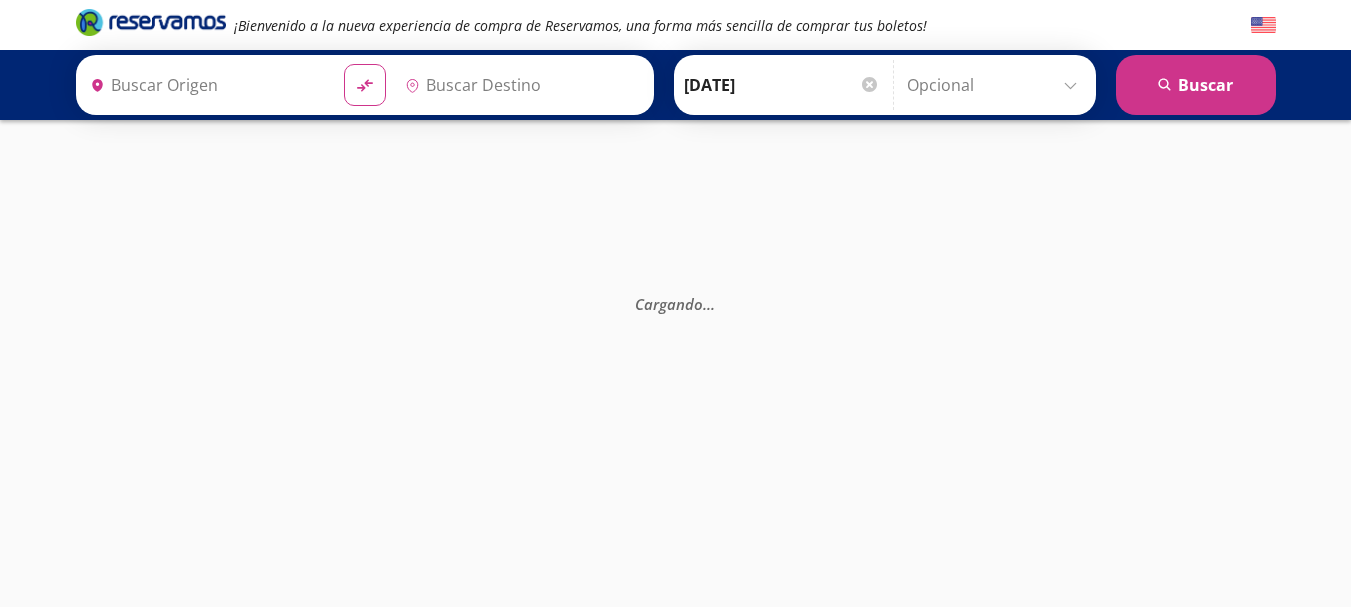 type on "[GEOGRAPHIC_DATA], [GEOGRAPHIC_DATA]" 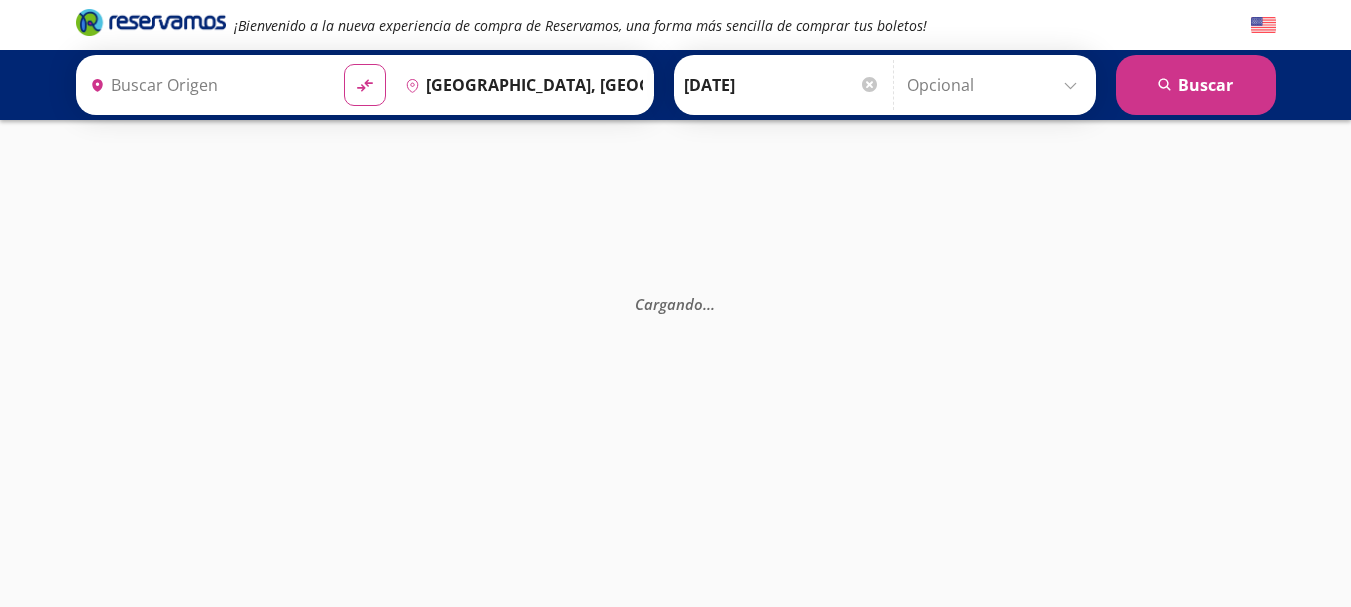 type on "[GEOGRAPHIC_DATA], [GEOGRAPHIC_DATA]" 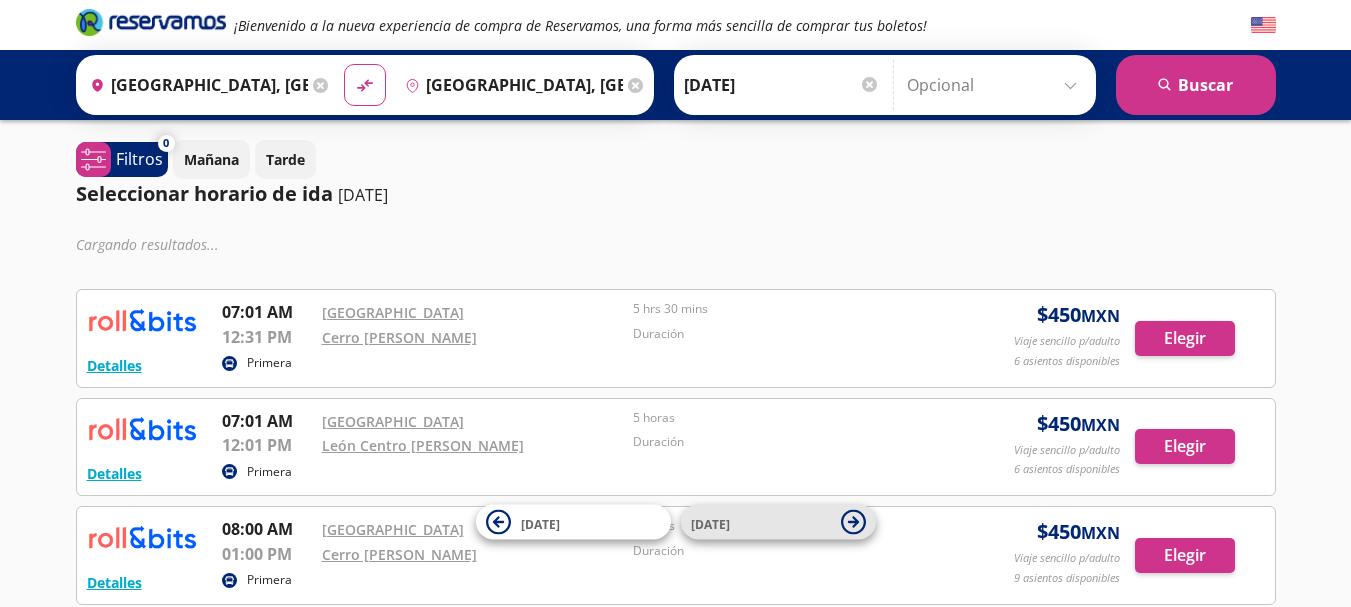 click 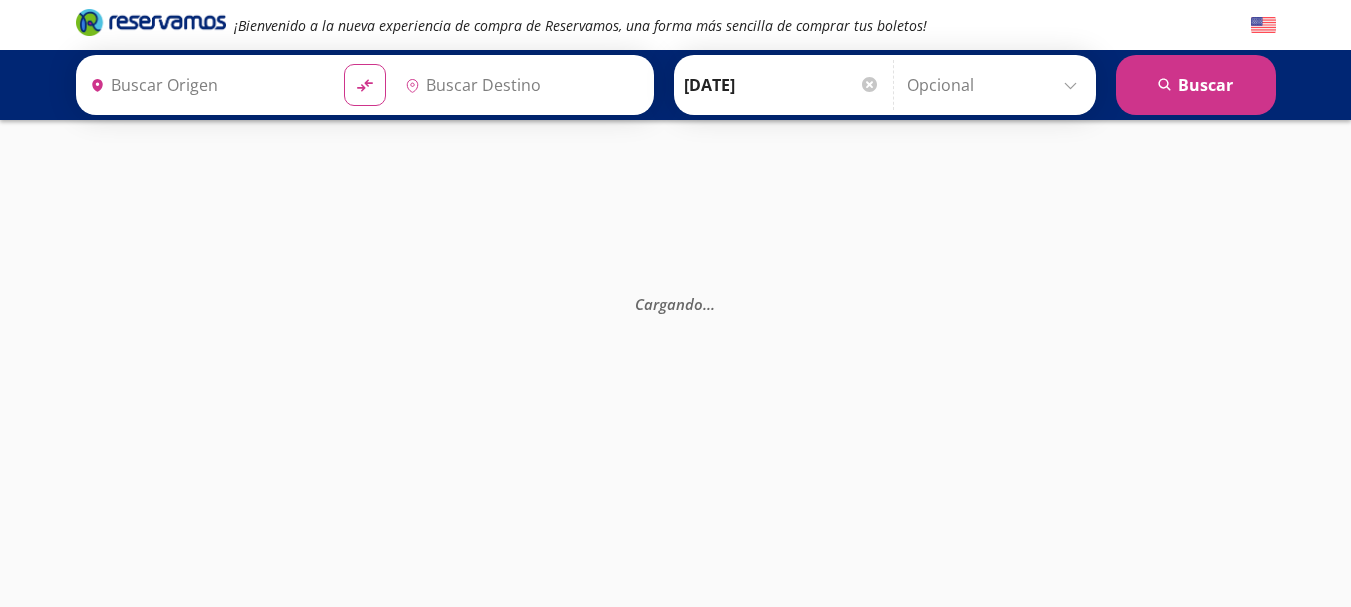 type on "[GEOGRAPHIC_DATA], [GEOGRAPHIC_DATA]" 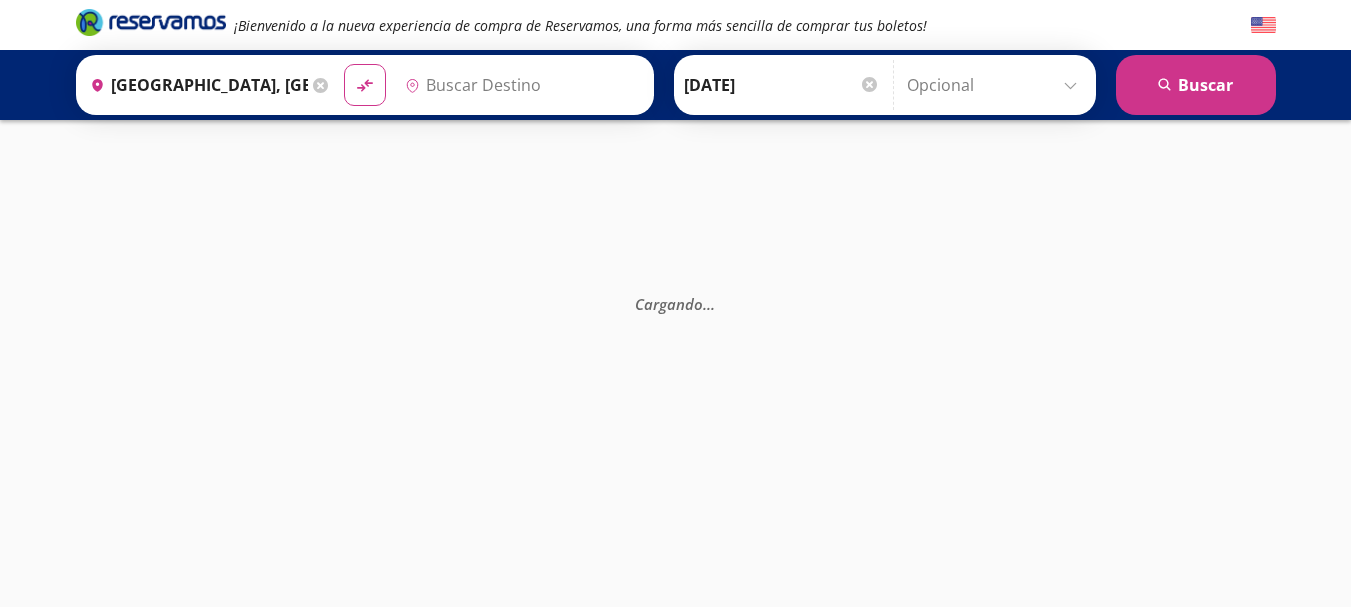 type on "[GEOGRAPHIC_DATA], [GEOGRAPHIC_DATA]" 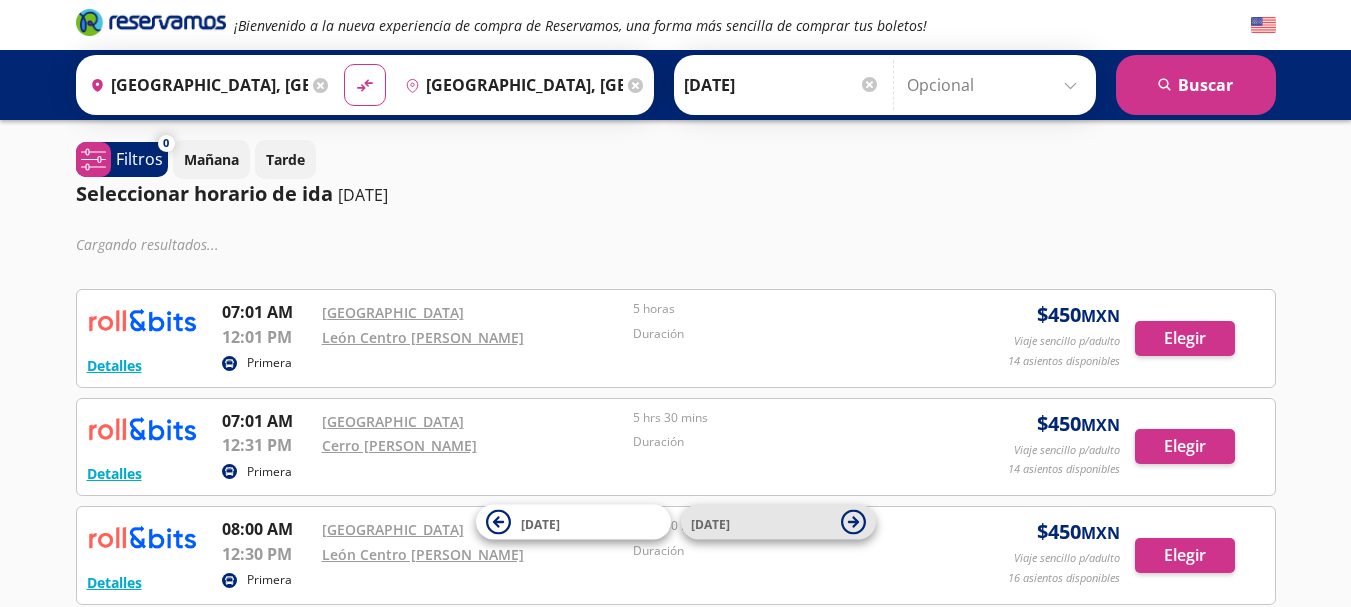click 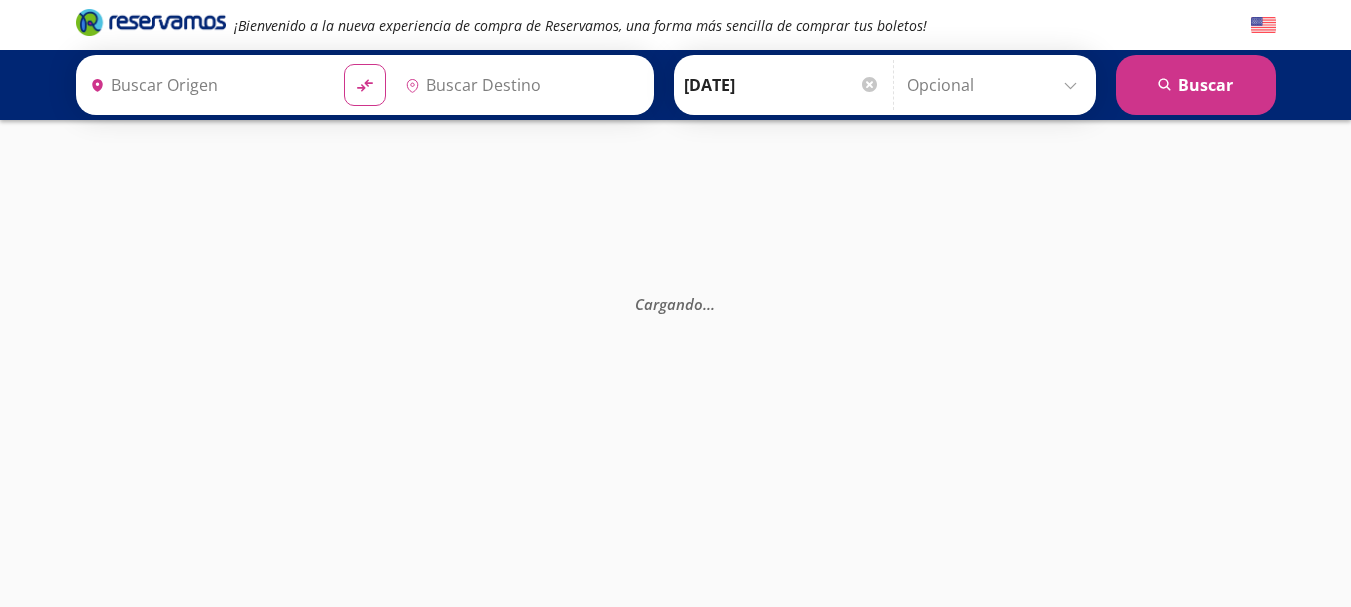 type on "[GEOGRAPHIC_DATA], [GEOGRAPHIC_DATA]" 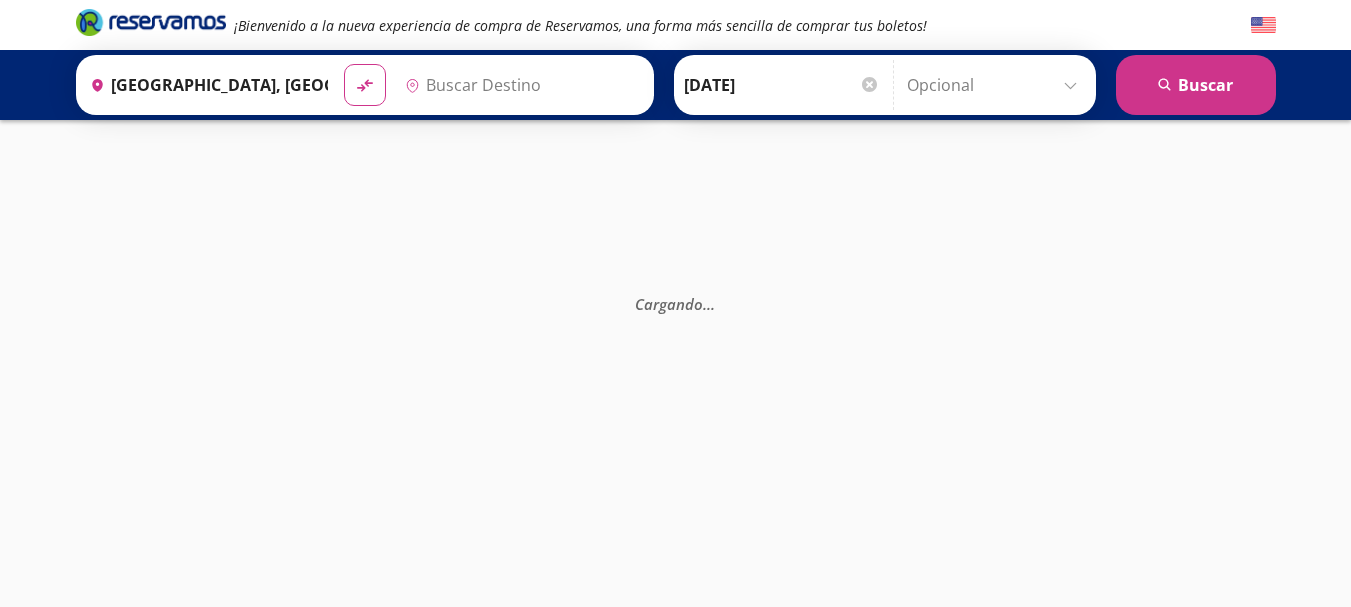 type on "[GEOGRAPHIC_DATA], [GEOGRAPHIC_DATA]" 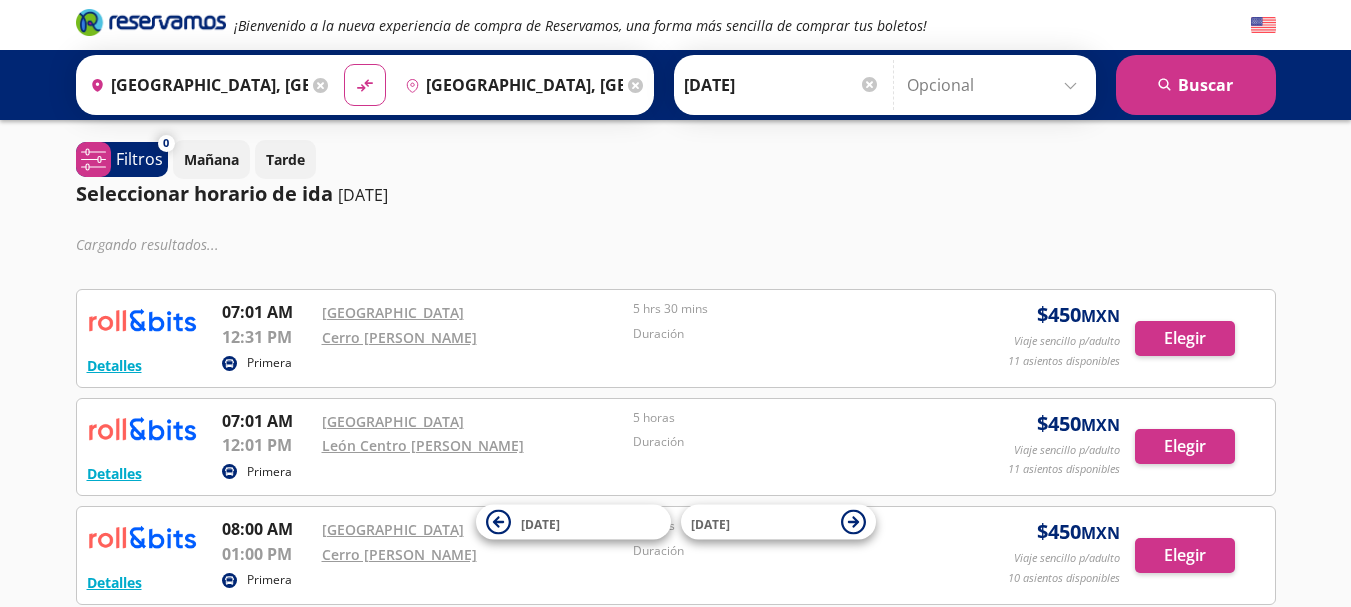 click 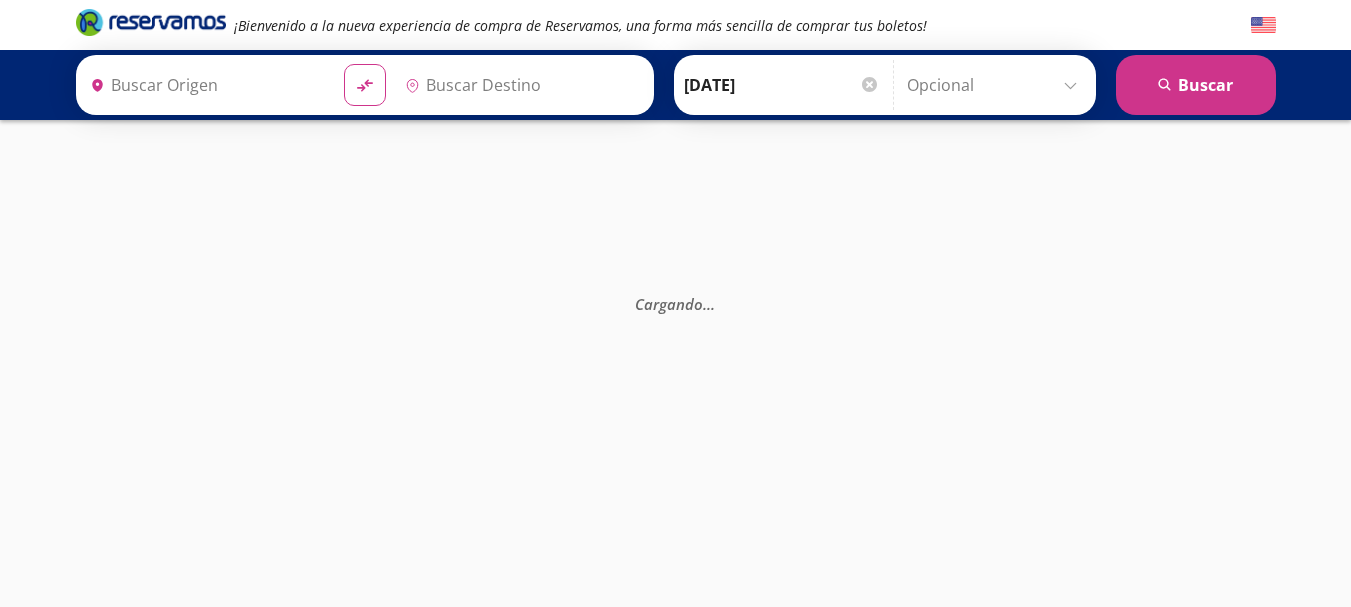 type on "[GEOGRAPHIC_DATA], [GEOGRAPHIC_DATA]" 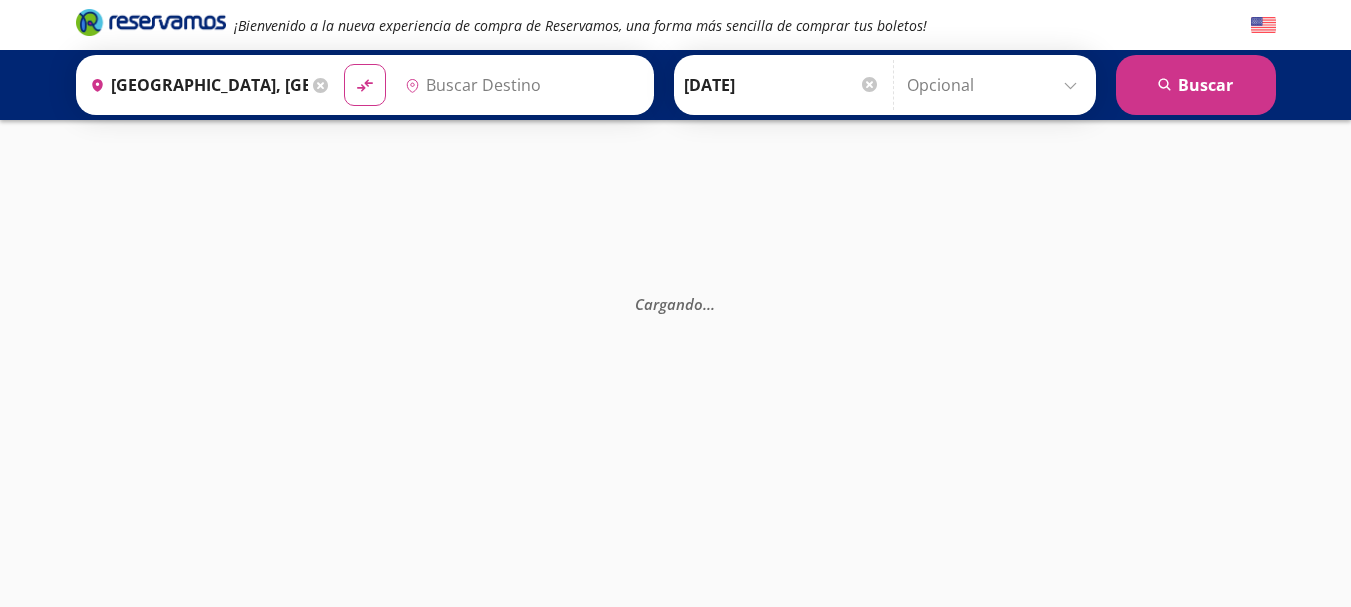 type on "[GEOGRAPHIC_DATA], [GEOGRAPHIC_DATA]" 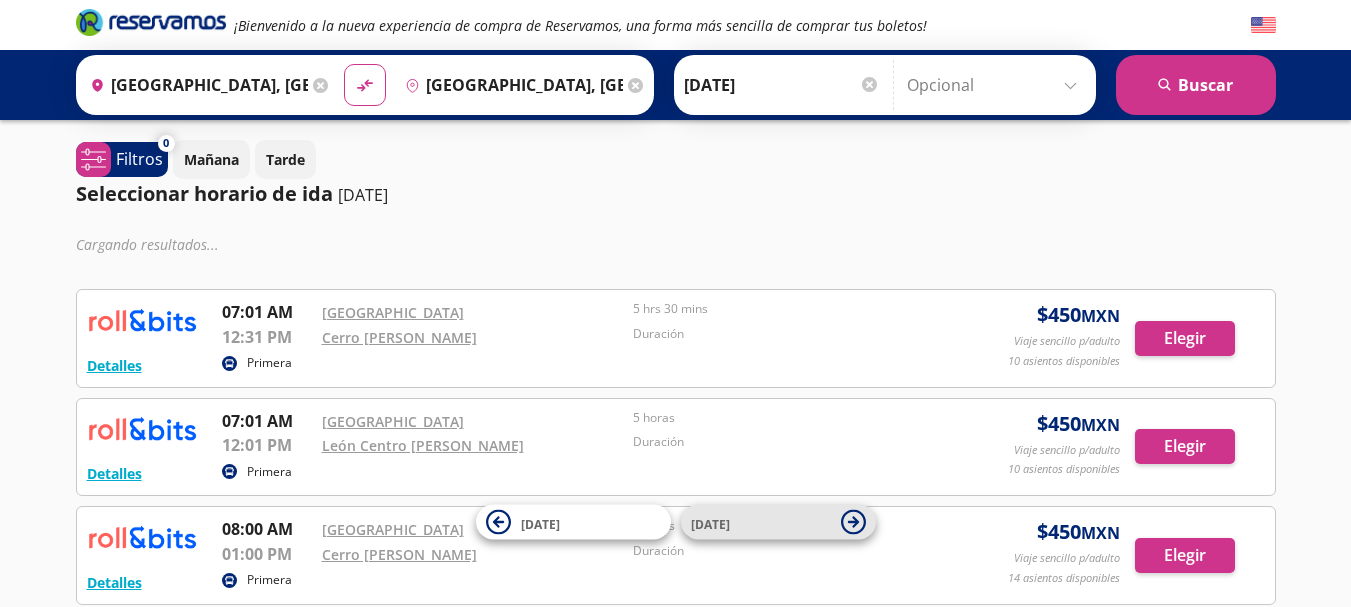 click 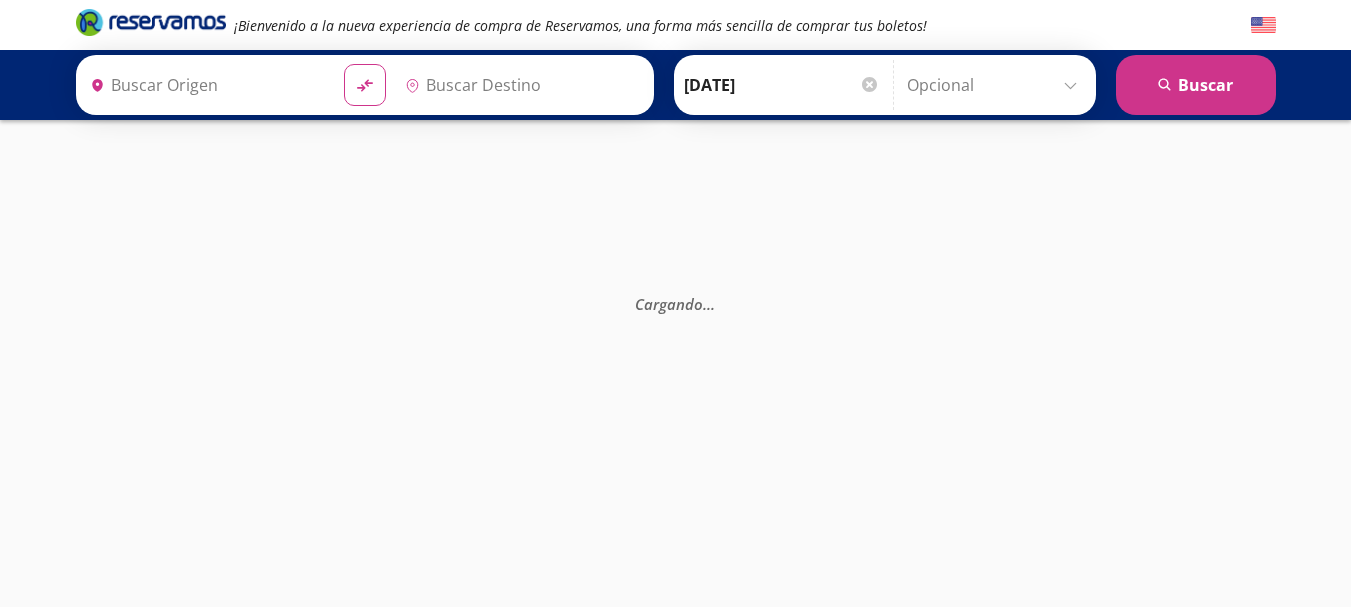 type on "[GEOGRAPHIC_DATA], [GEOGRAPHIC_DATA]" 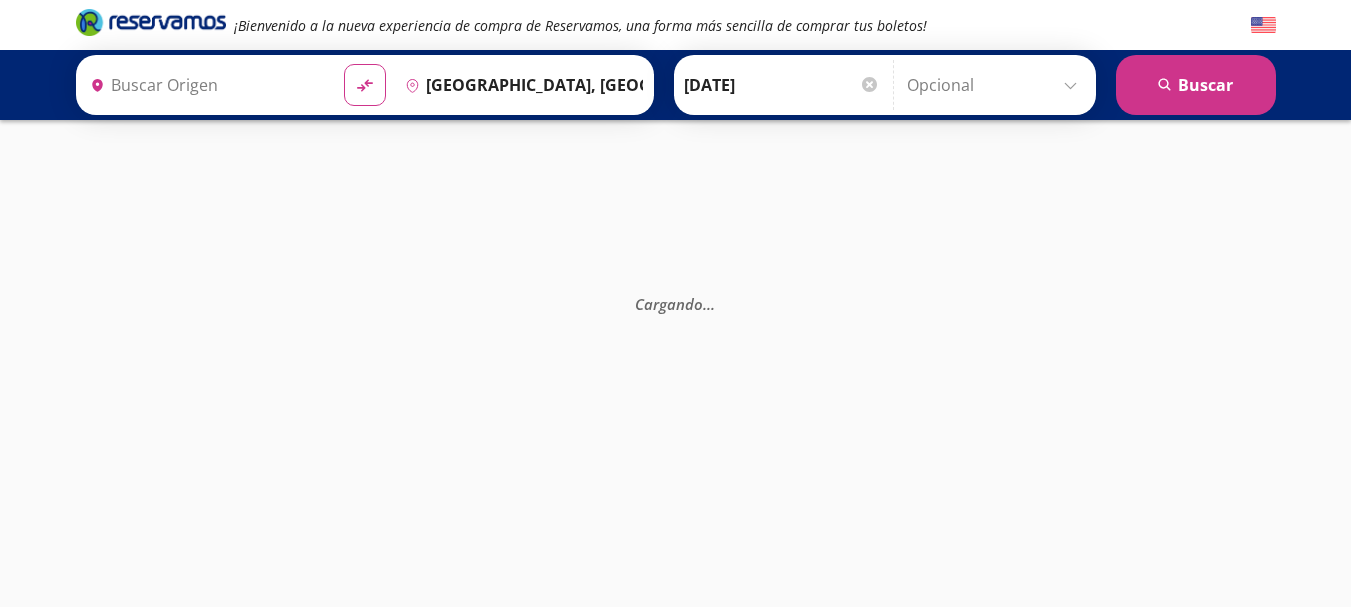 type on "[GEOGRAPHIC_DATA], [GEOGRAPHIC_DATA]" 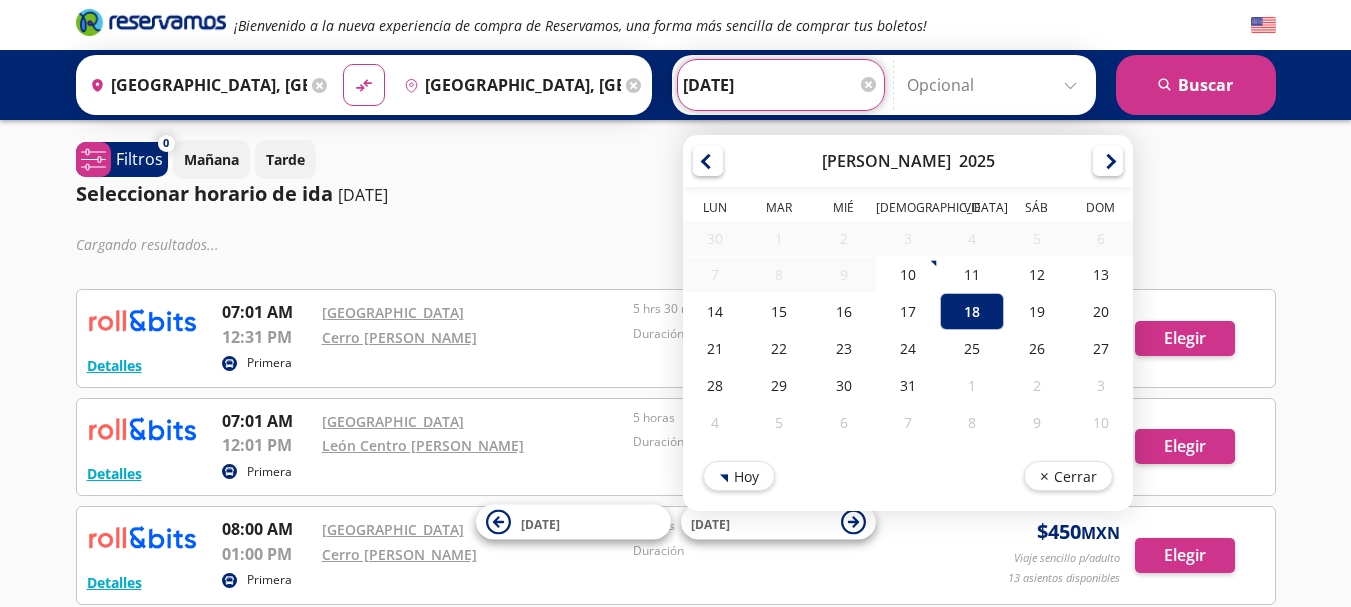 click on "[DATE]" at bounding box center (781, 85) 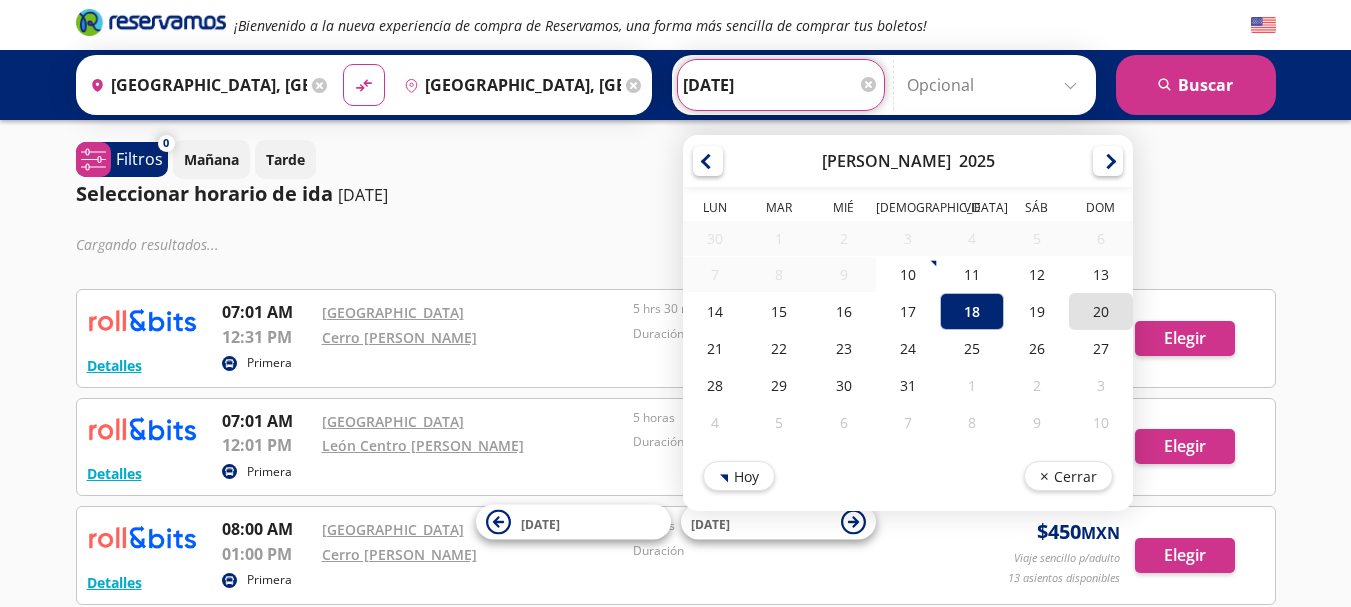 click on "20" at bounding box center (1100, 311) 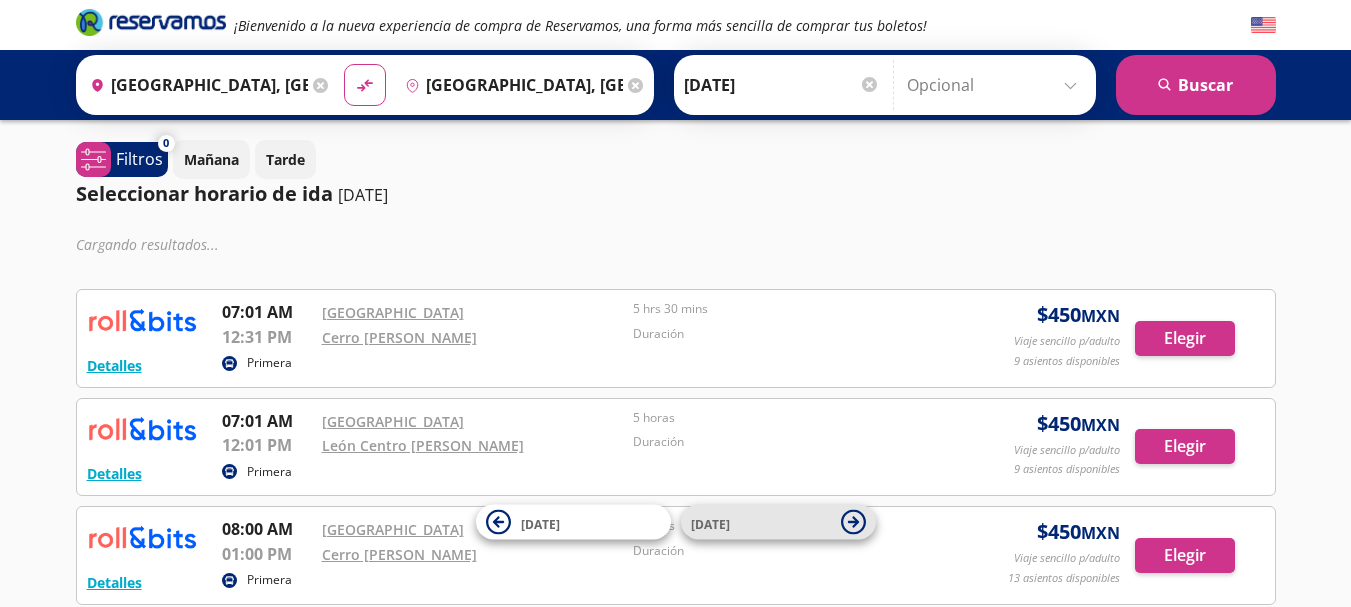 click 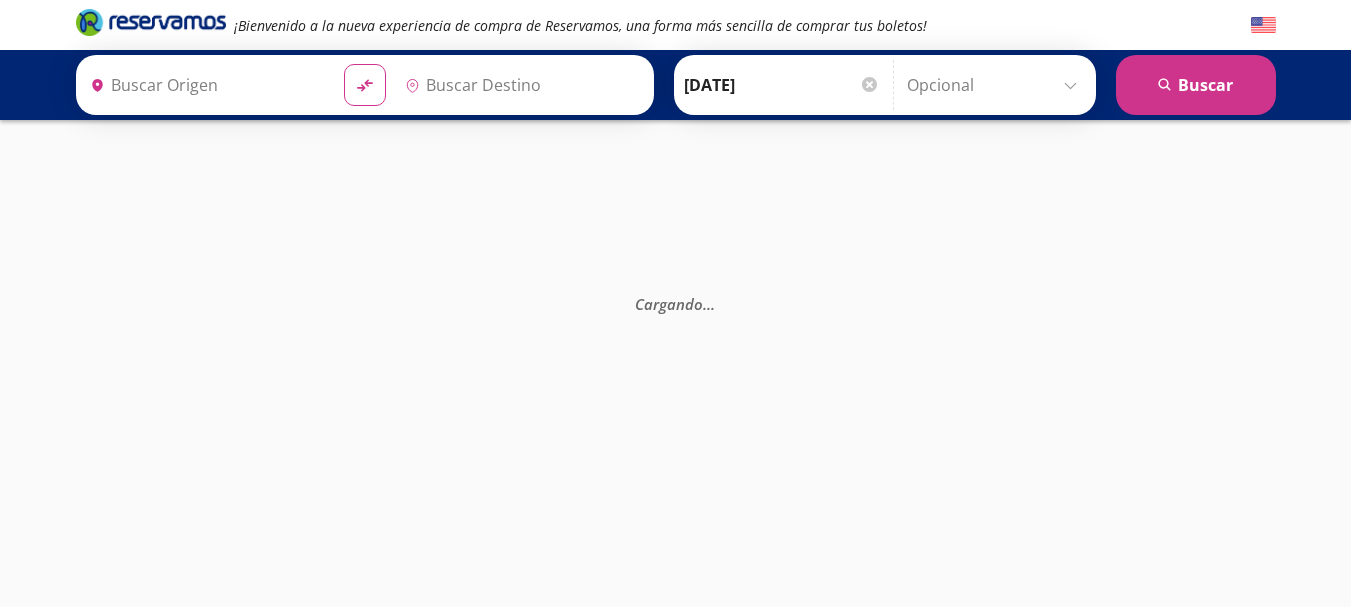 type on "[GEOGRAPHIC_DATA], [GEOGRAPHIC_DATA]" 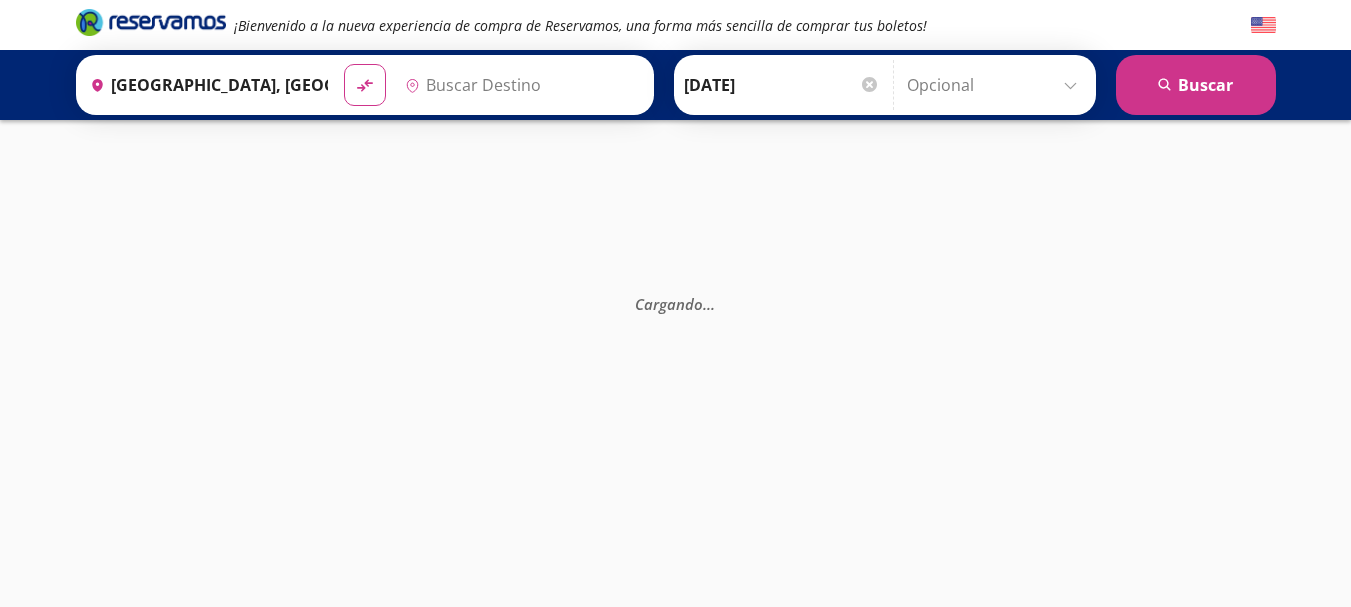 type on "[GEOGRAPHIC_DATA], [GEOGRAPHIC_DATA]" 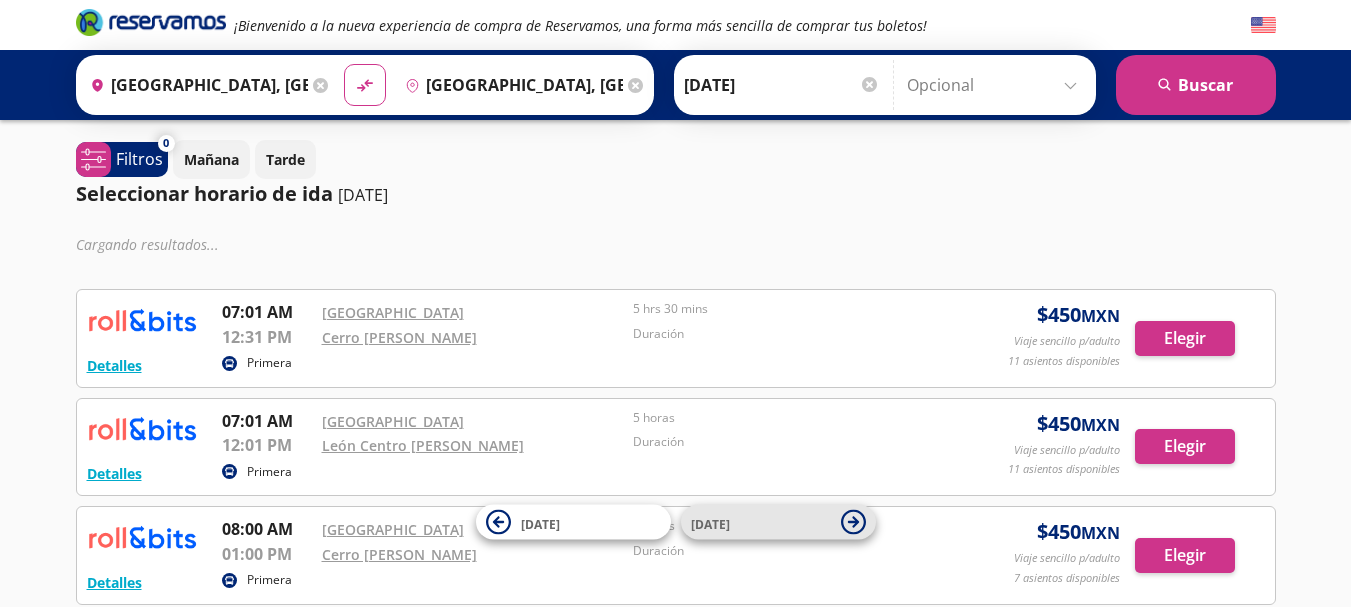 click 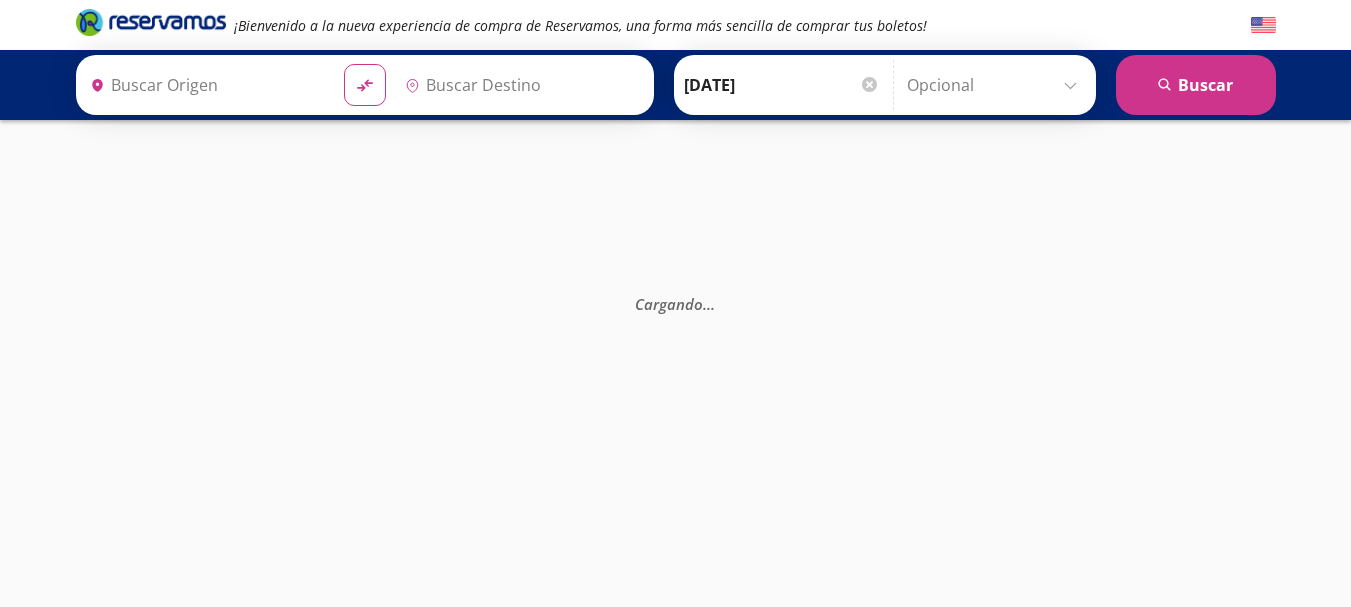 type on "[GEOGRAPHIC_DATA], [GEOGRAPHIC_DATA]" 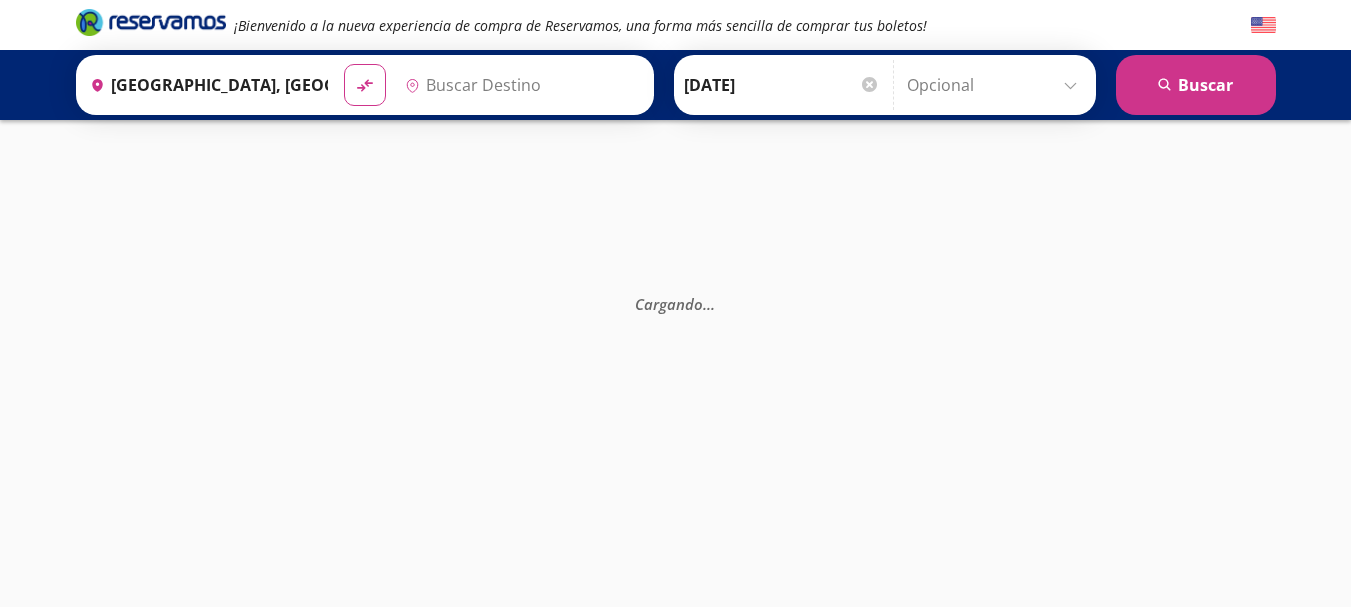 type on "[GEOGRAPHIC_DATA], [GEOGRAPHIC_DATA]" 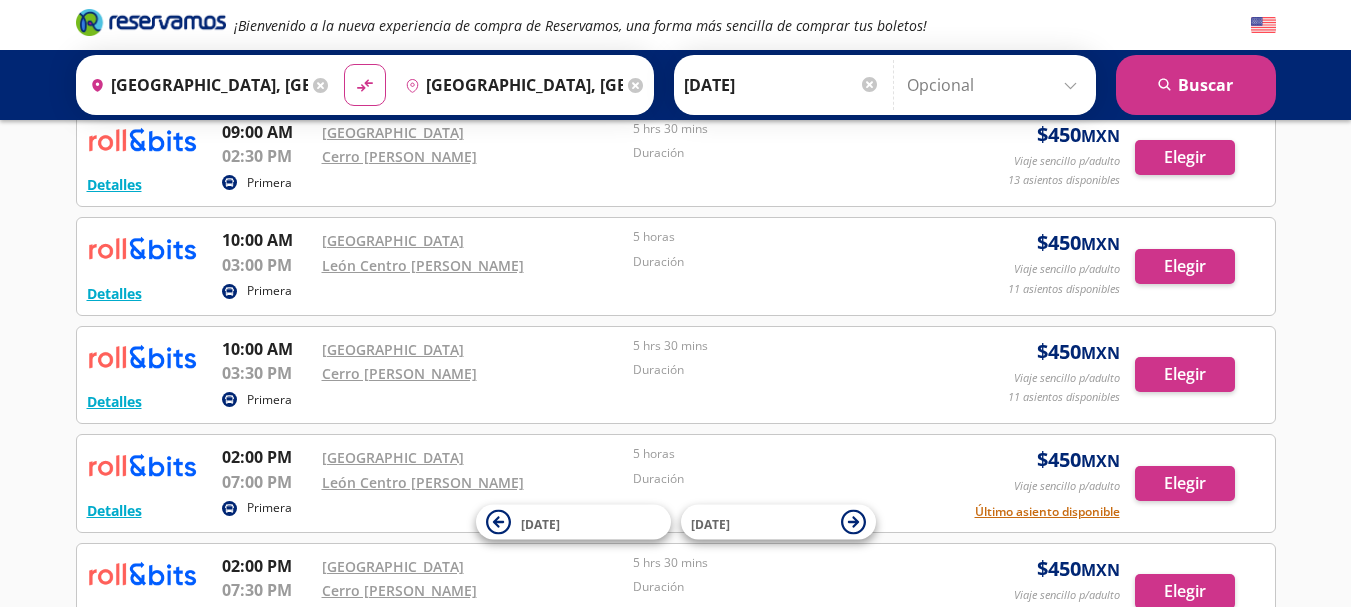 scroll, scrollTop: 949, scrollLeft: 0, axis: vertical 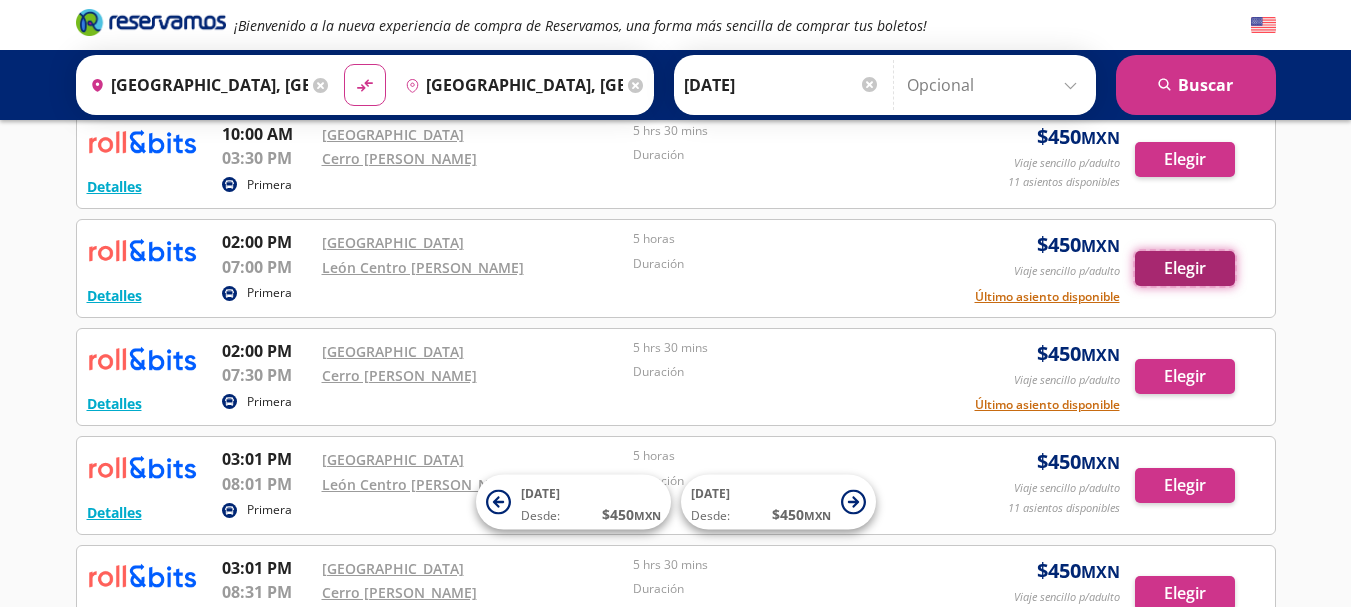 click on "Elegir" at bounding box center (1185, 268) 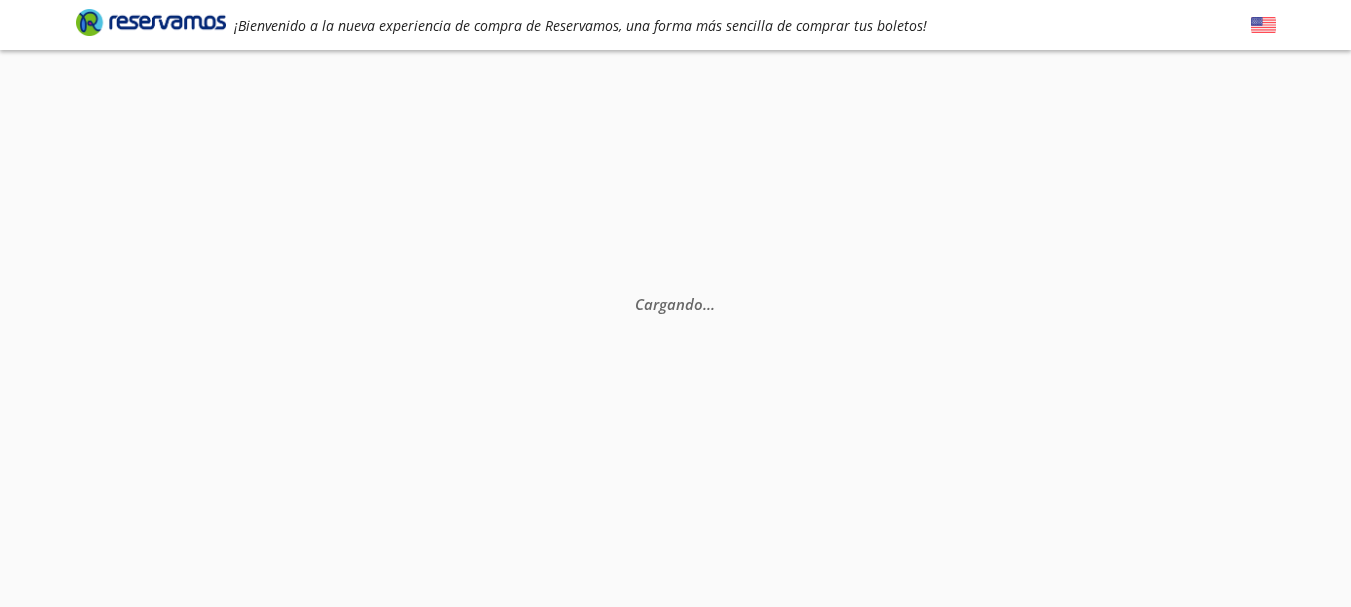 scroll, scrollTop: 0, scrollLeft: 0, axis: both 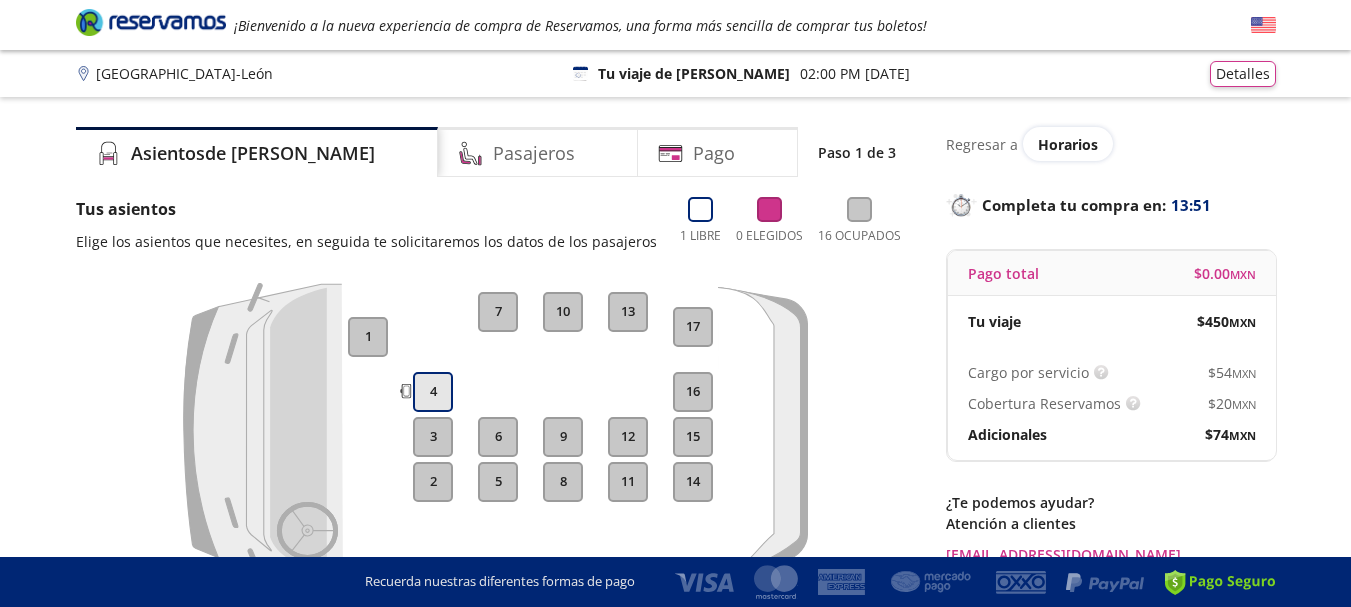 click on "4" at bounding box center (433, 392) 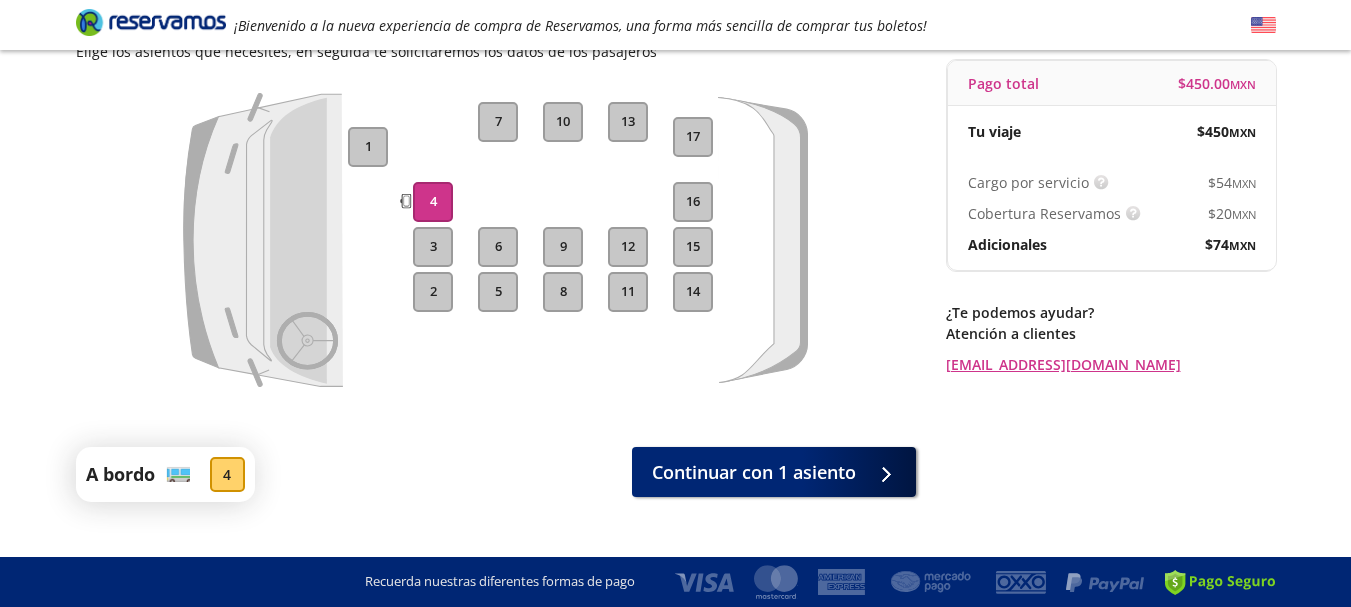 scroll, scrollTop: 219, scrollLeft: 0, axis: vertical 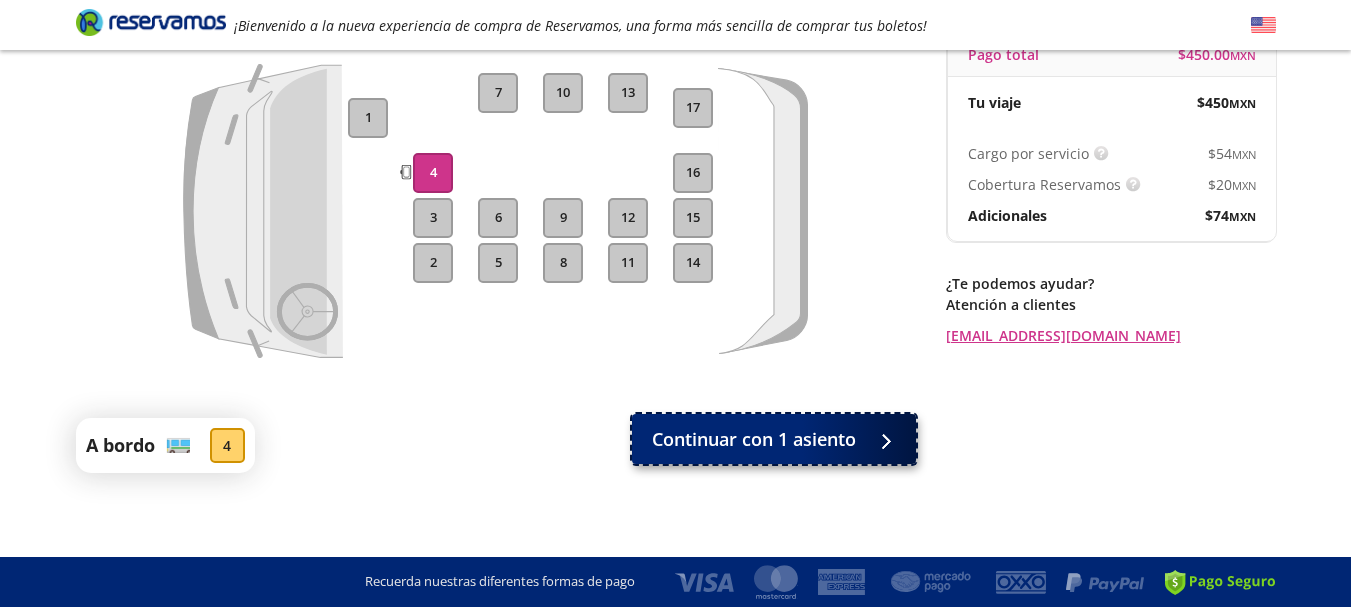 click on "Continuar con 1 asiento" at bounding box center (774, 439) 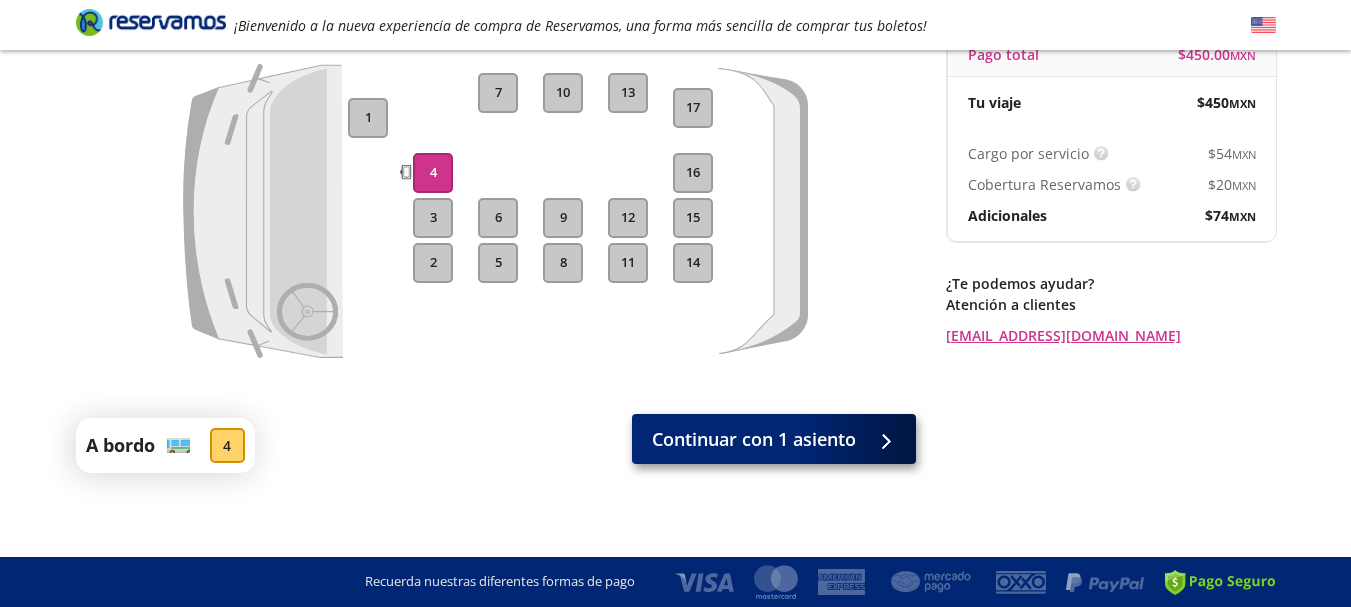scroll, scrollTop: 0, scrollLeft: 0, axis: both 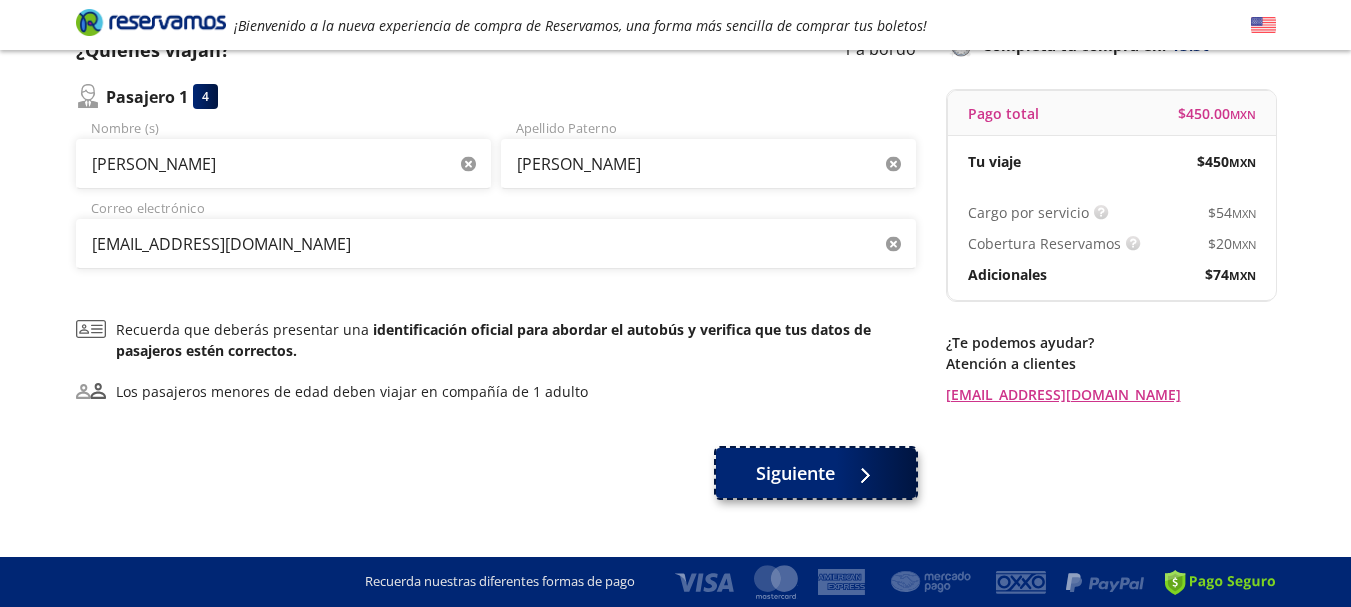 click on "Siguiente" at bounding box center (795, 473) 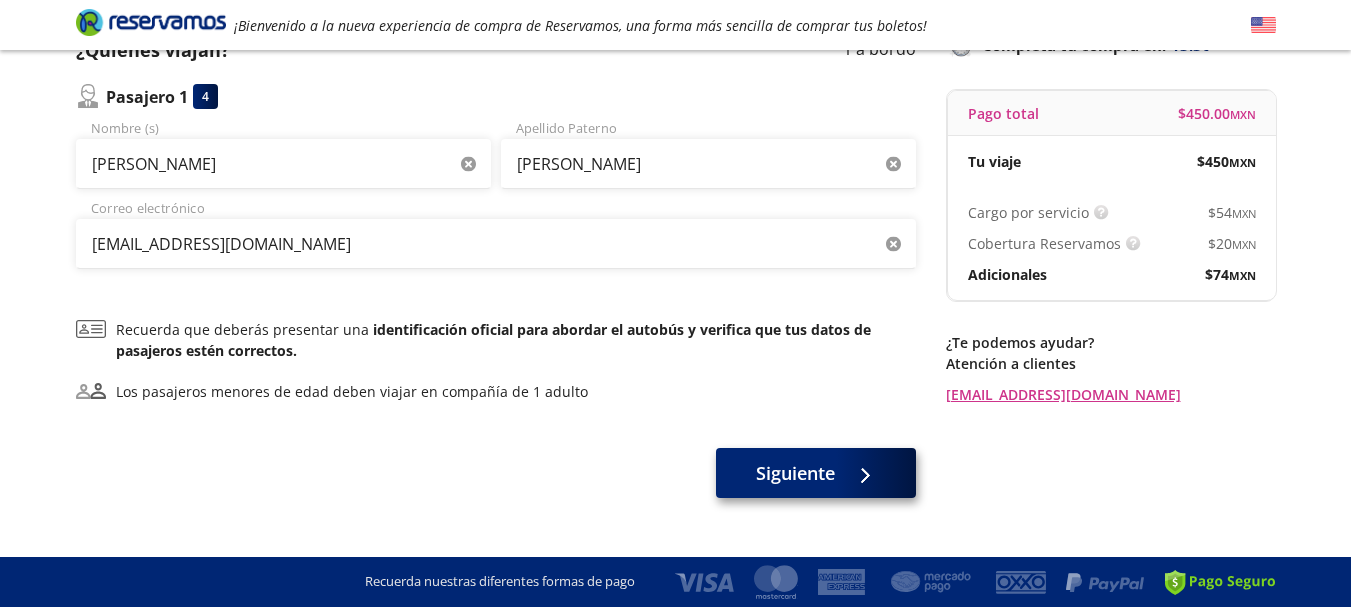 scroll, scrollTop: 0, scrollLeft: 0, axis: both 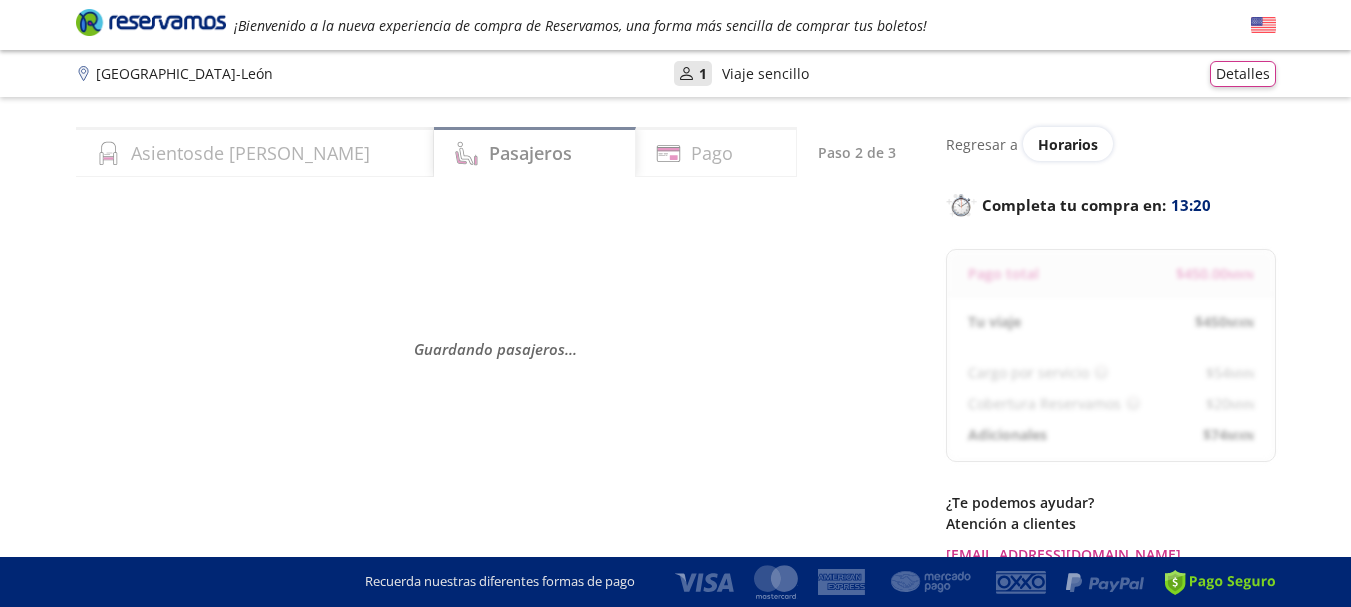 select on "MX" 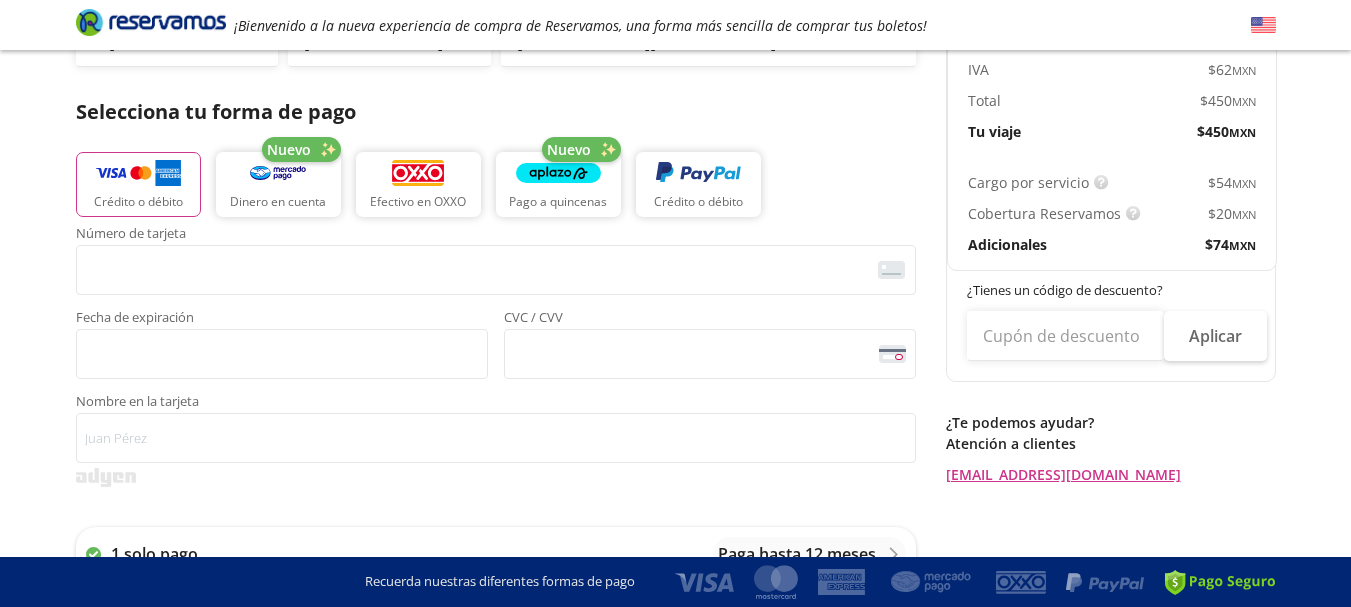 scroll, scrollTop: 378, scrollLeft: 0, axis: vertical 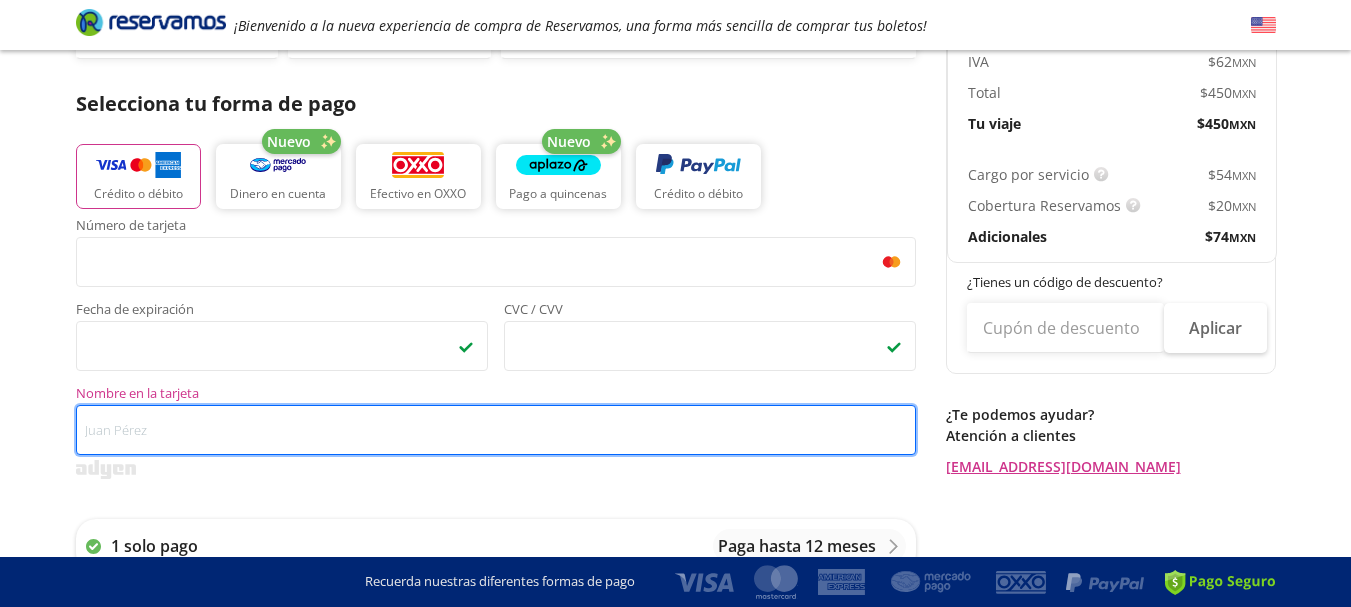 click on "Nombre en la tarjeta" at bounding box center (496, 430) 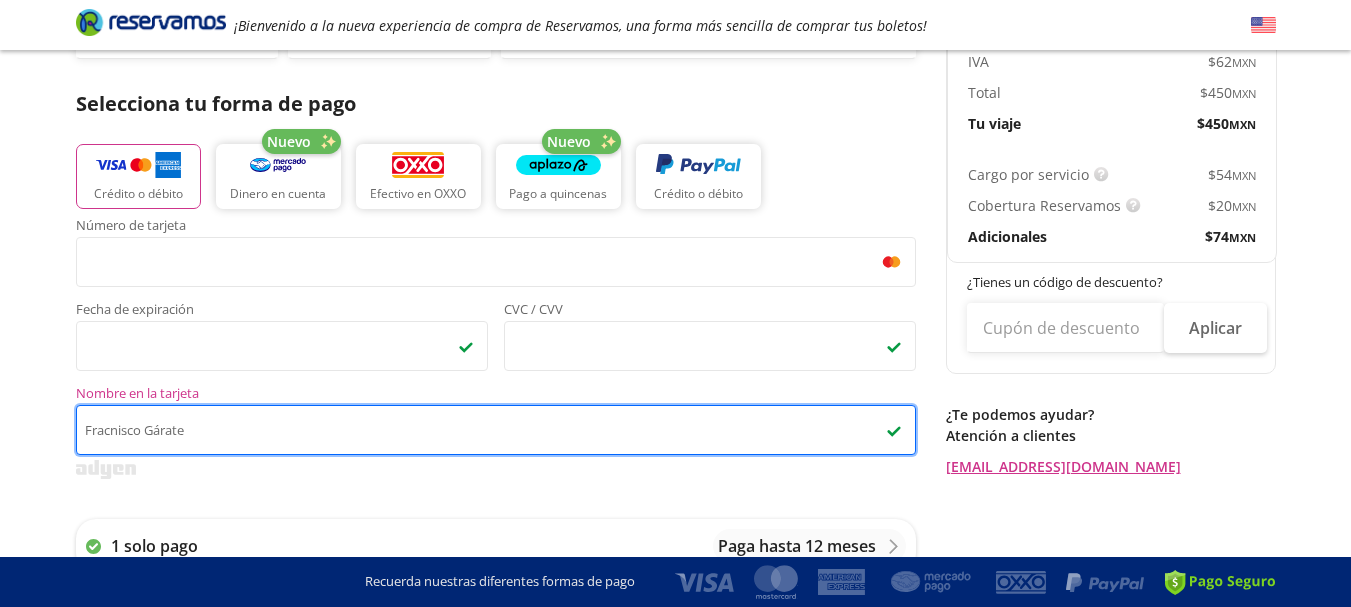 click on "Fracnisco Gárate" at bounding box center [496, 430] 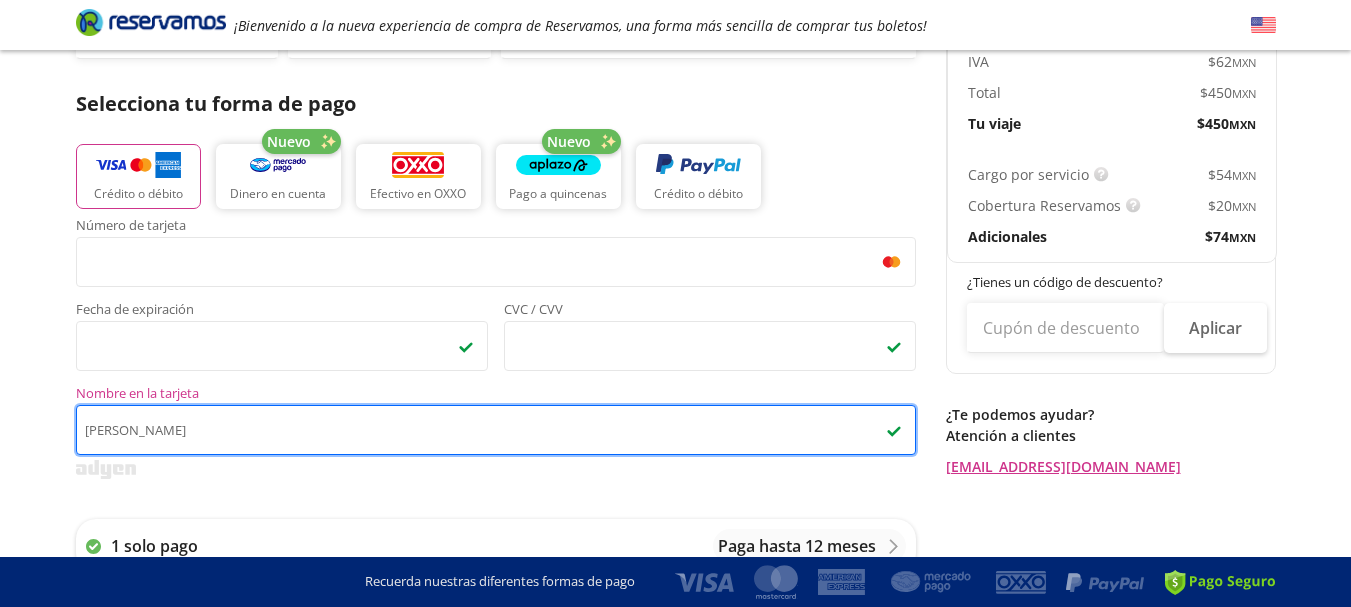 click on "[PERSON_NAME]" at bounding box center [496, 430] 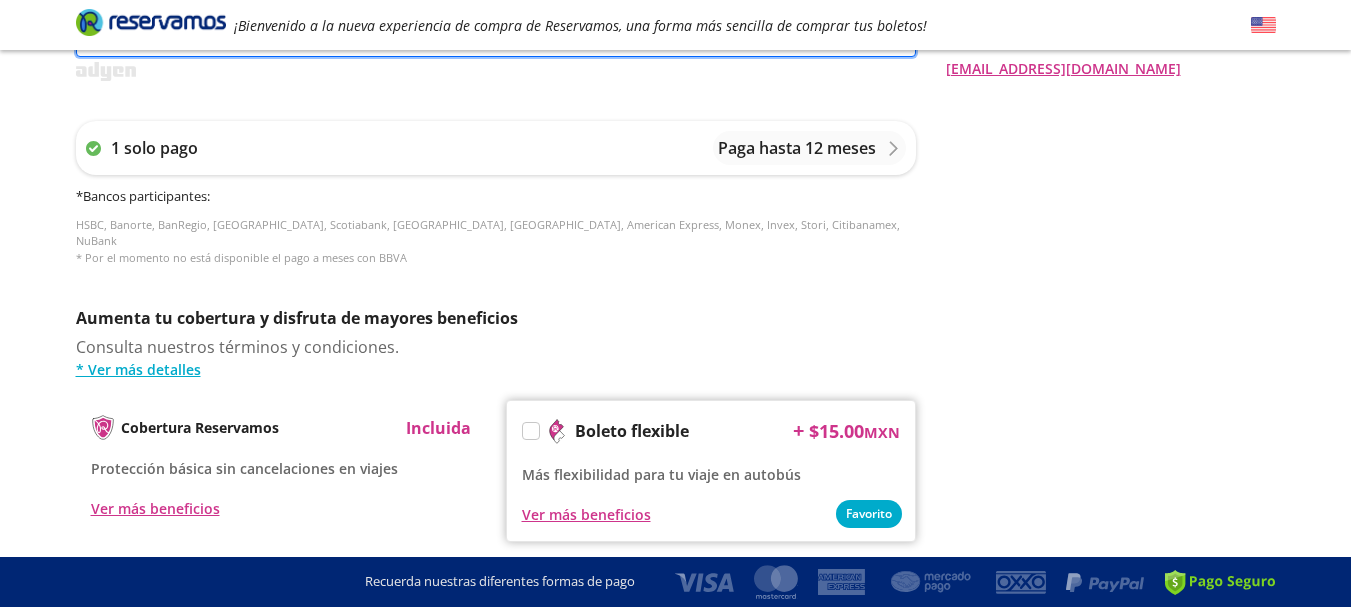 scroll, scrollTop: 781, scrollLeft: 0, axis: vertical 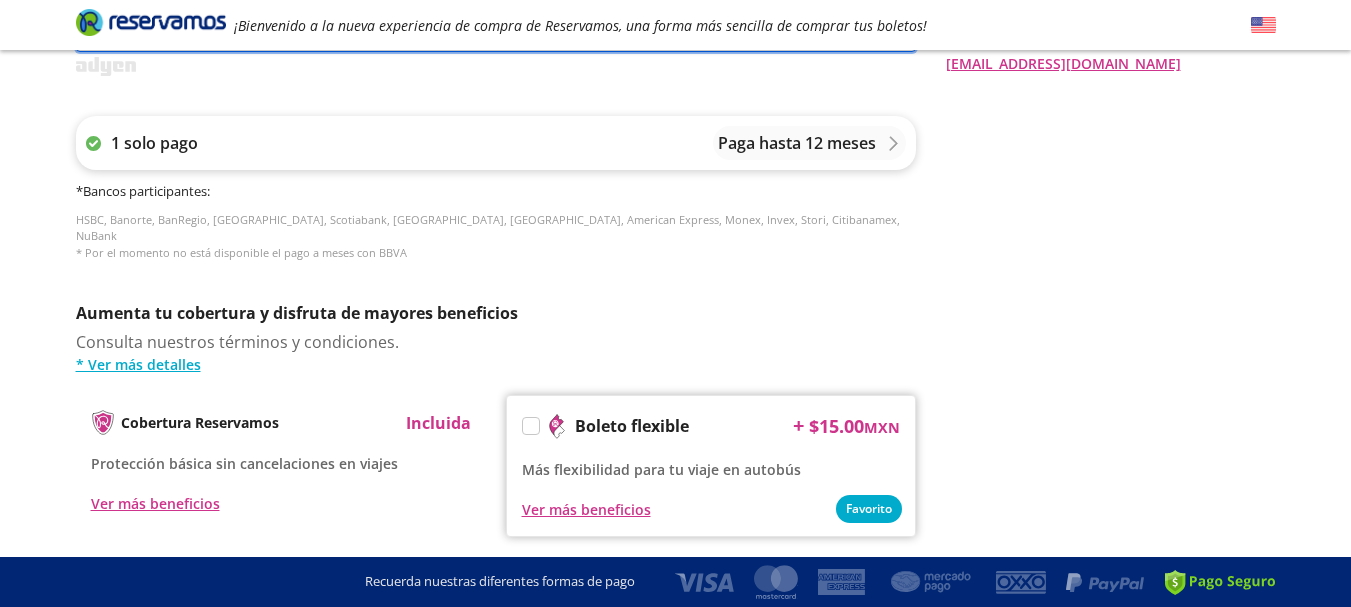 type on "[PERSON_NAME]" 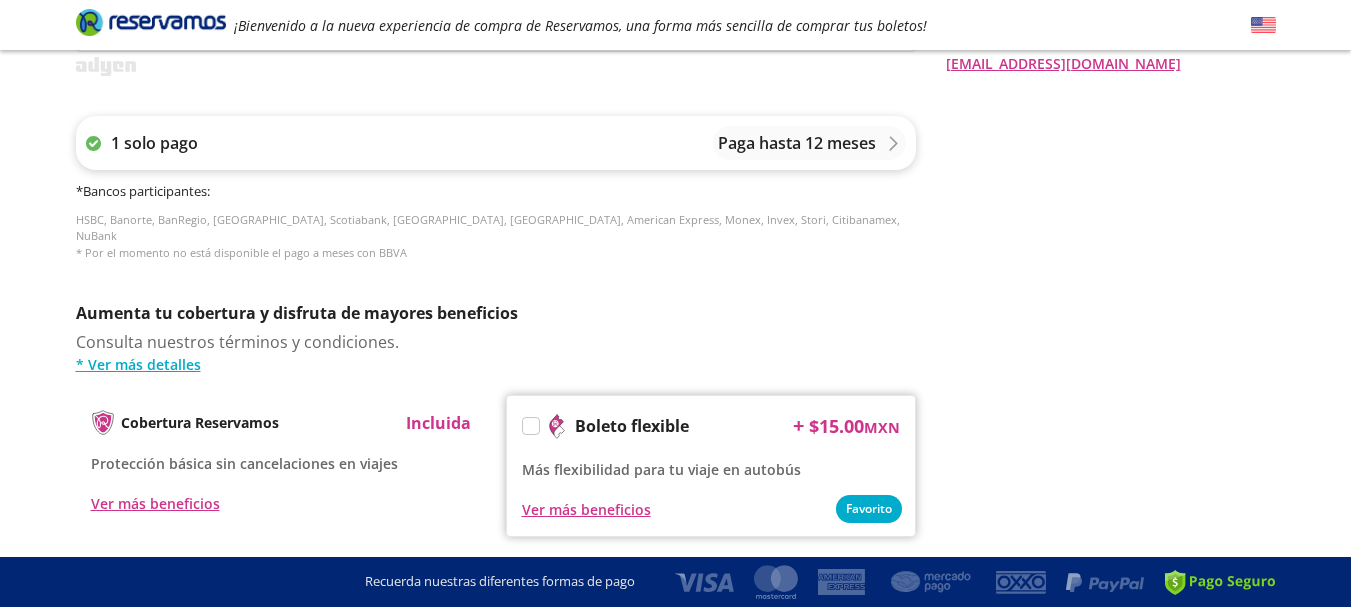 click on "1 solo pago Paga hasta 12 meses" at bounding box center [496, 143] 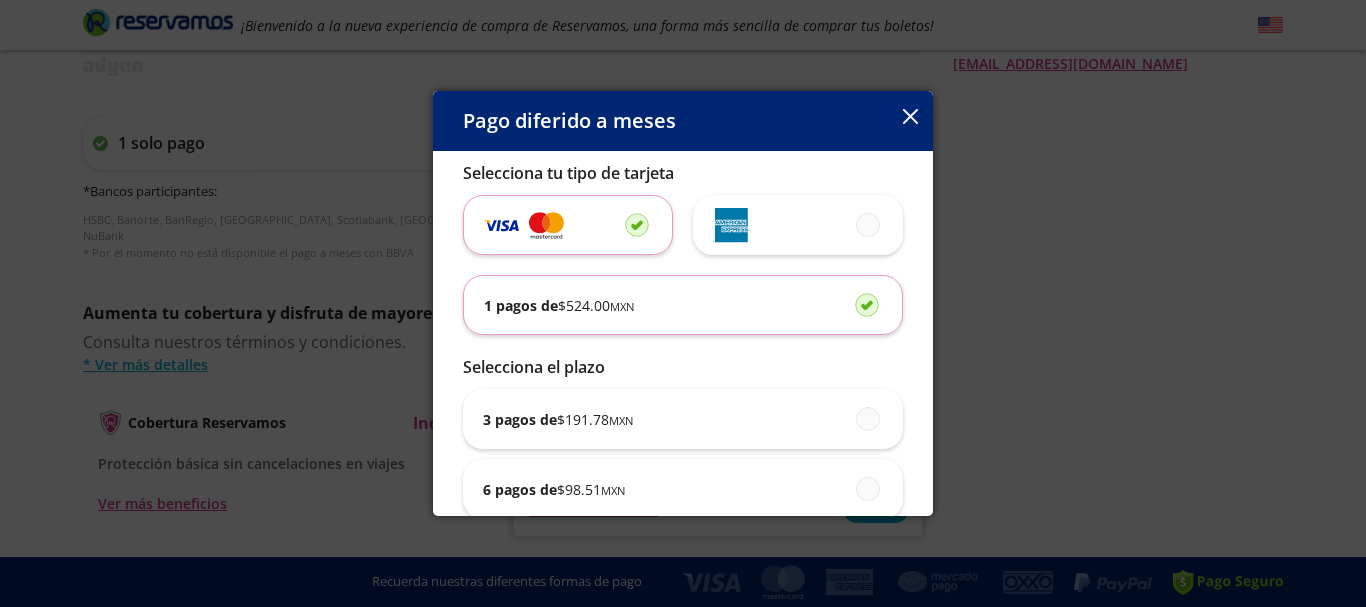 click on "1 pagos de  $ 524.00  MXN" at bounding box center (683, 305) 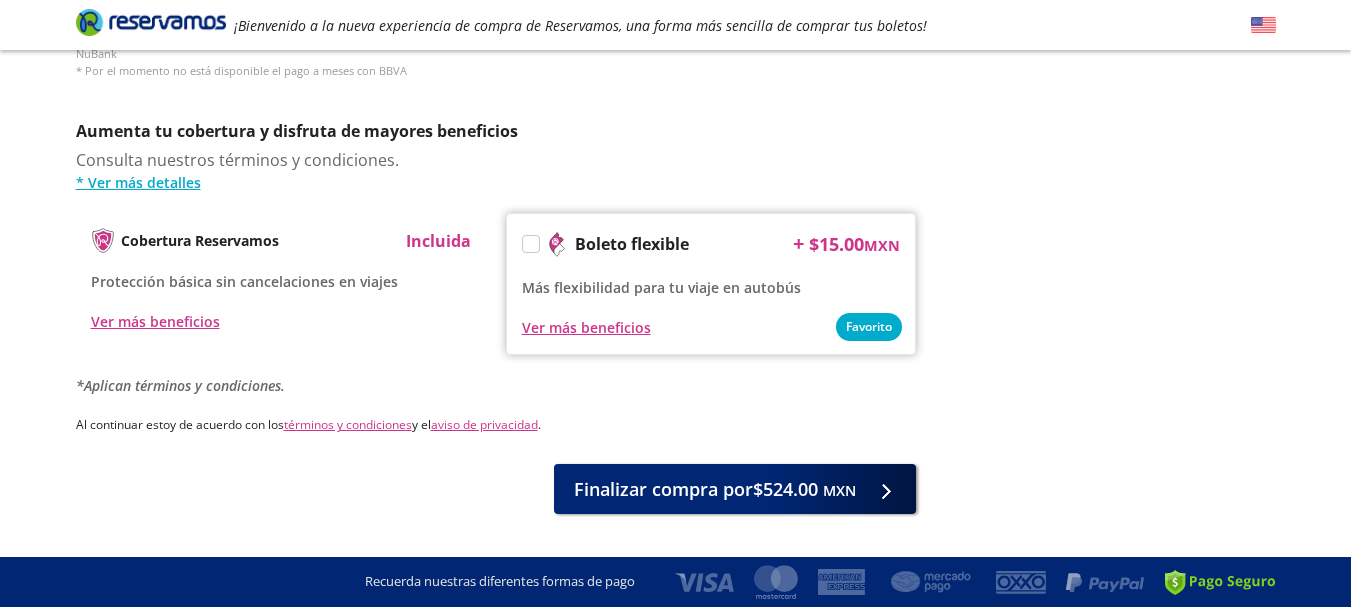 scroll, scrollTop: 994, scrollLeft: 0, axis: vertical 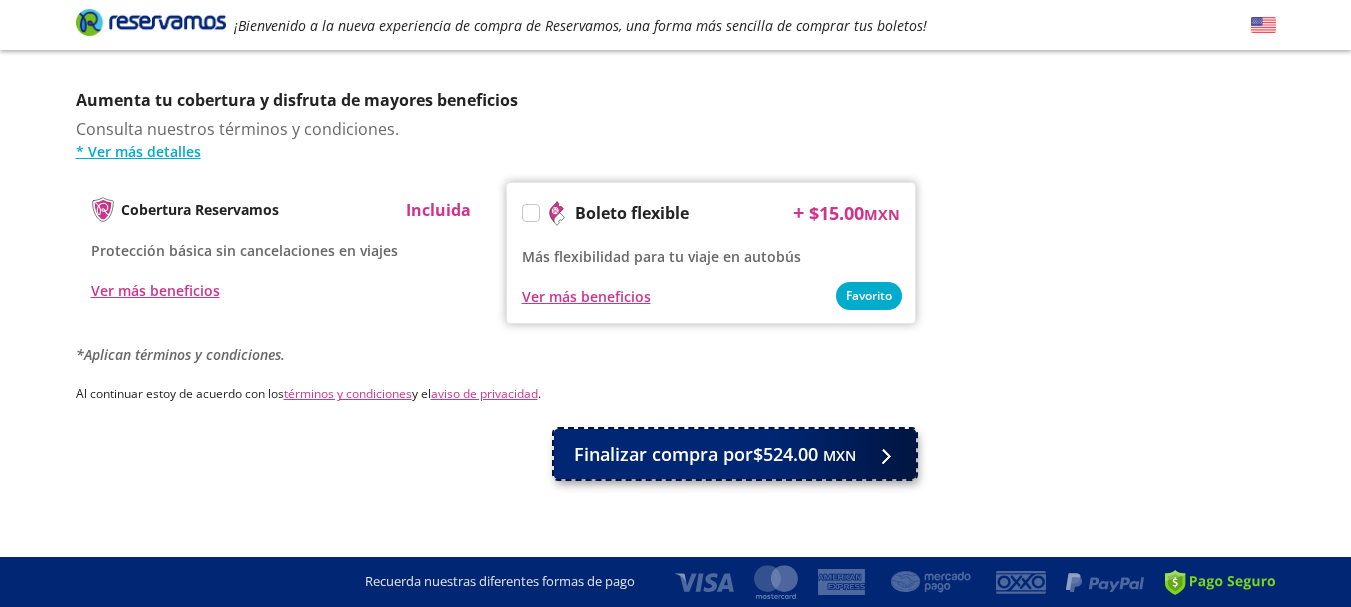 click on "Finalizar compra por  $524.00   MXN" at bounding box center (715, 454) 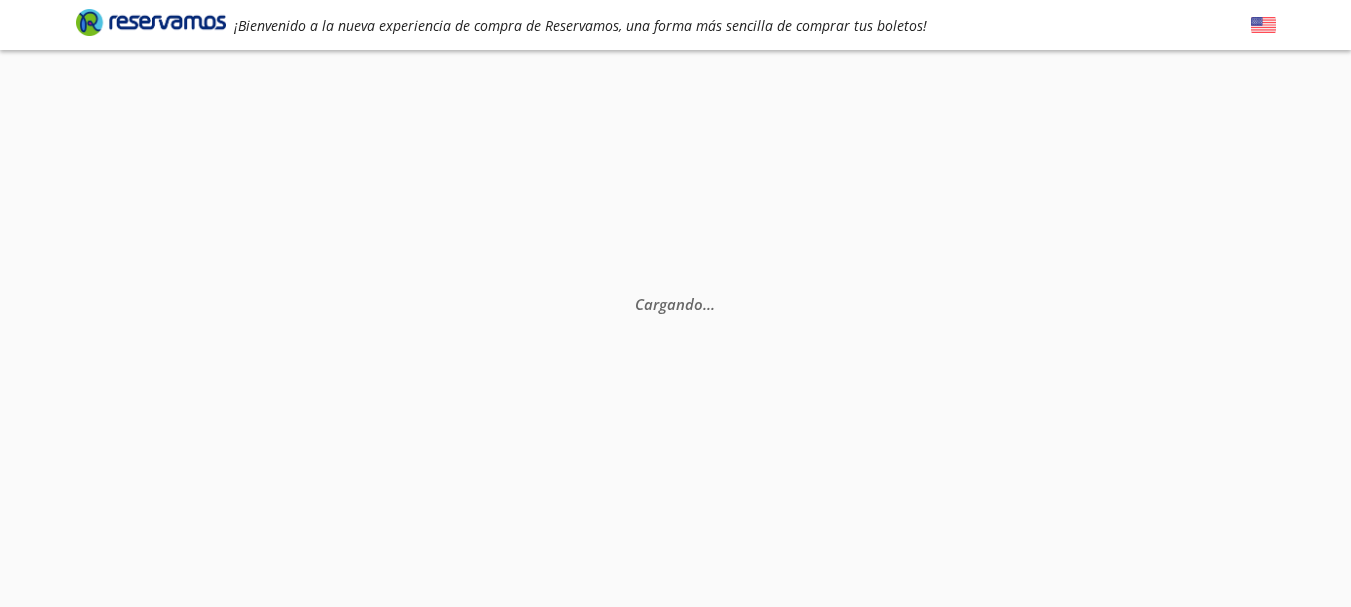 scroll, scrollTop: 0, scrollLeft: 0, axis: both 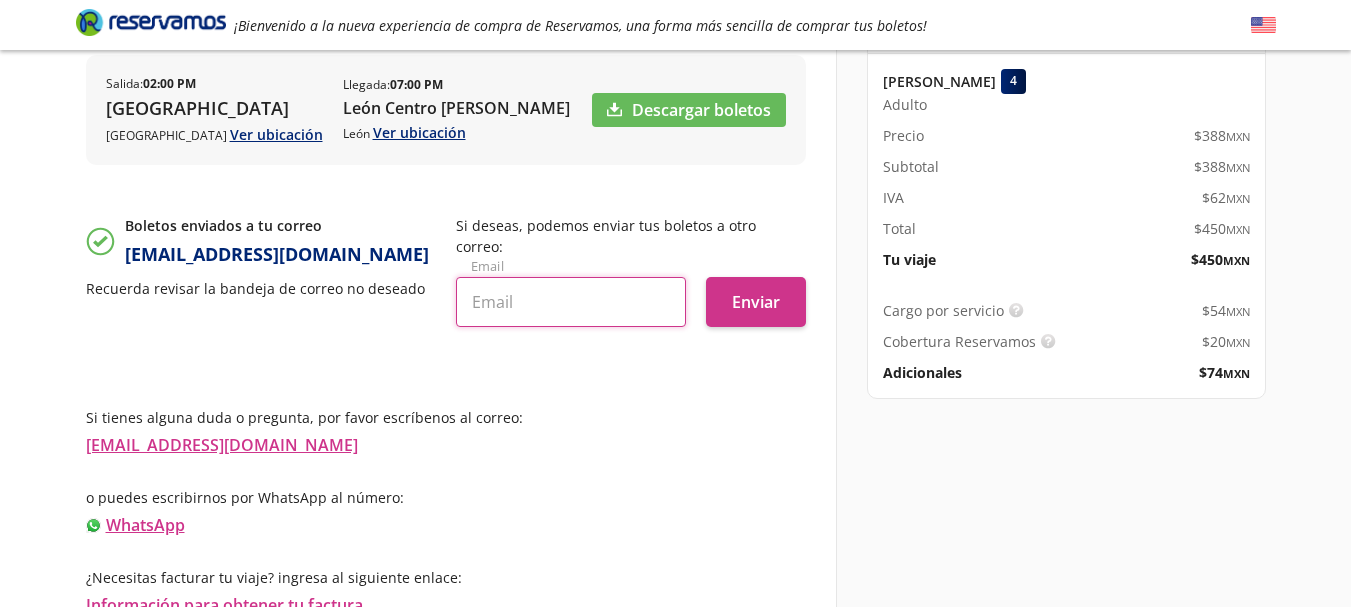 click at bounding box center (571, 302) 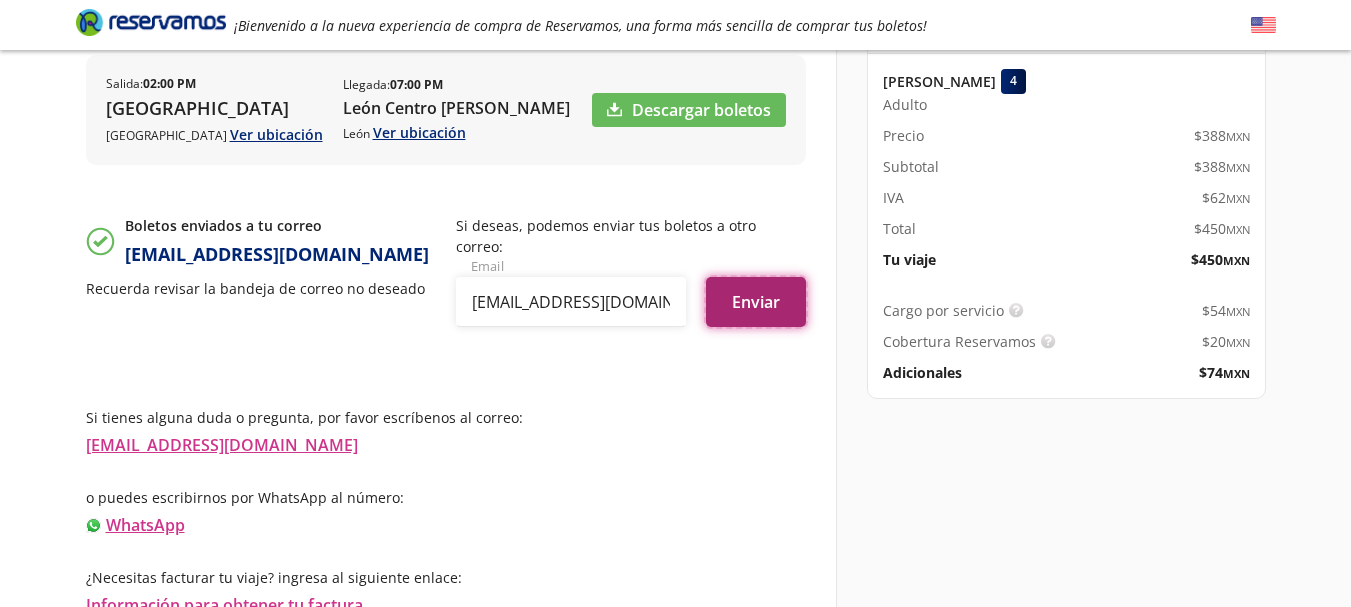 click on "Enviar" at bounding box center [756, 302] 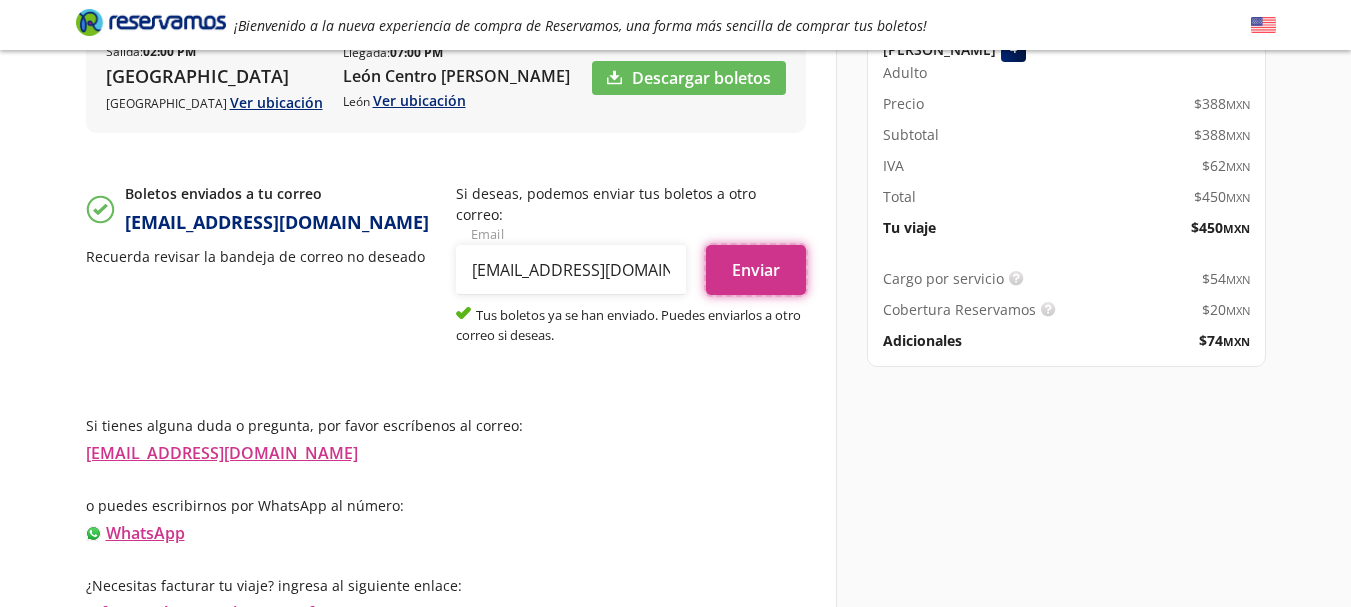 scroll, scrollTop: 396, scrollLeft: 0, axis: vertical 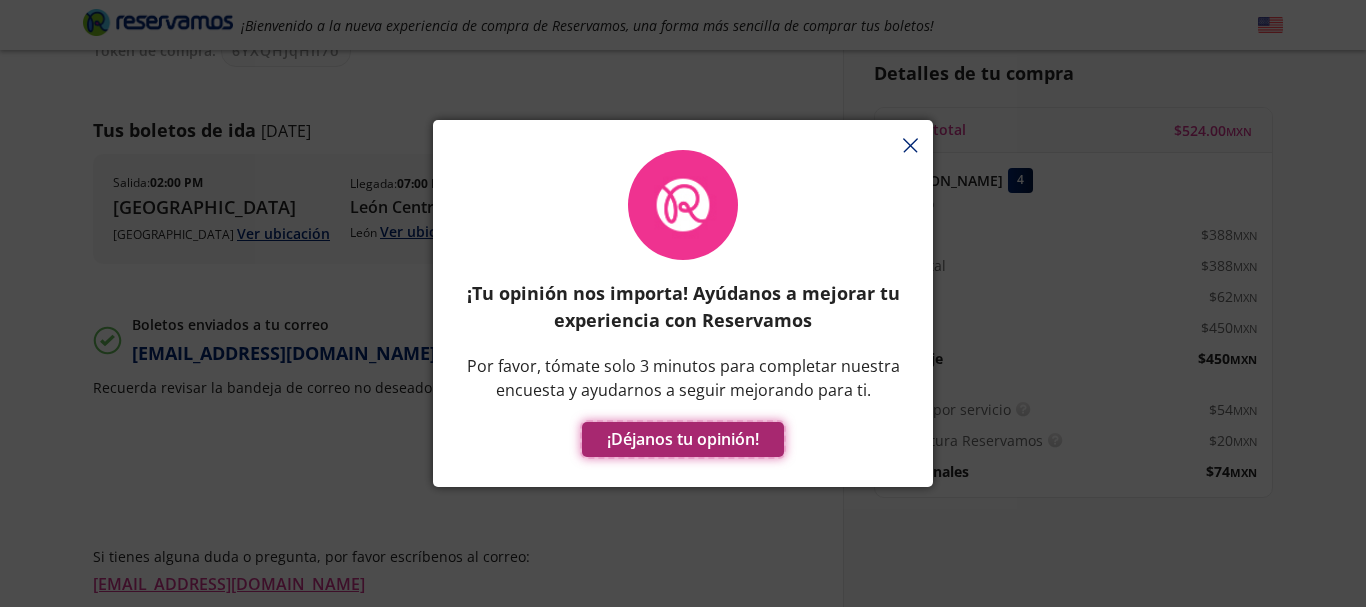 click on "¡Déjanos tu opinión!" at bounding box center [683, 439] 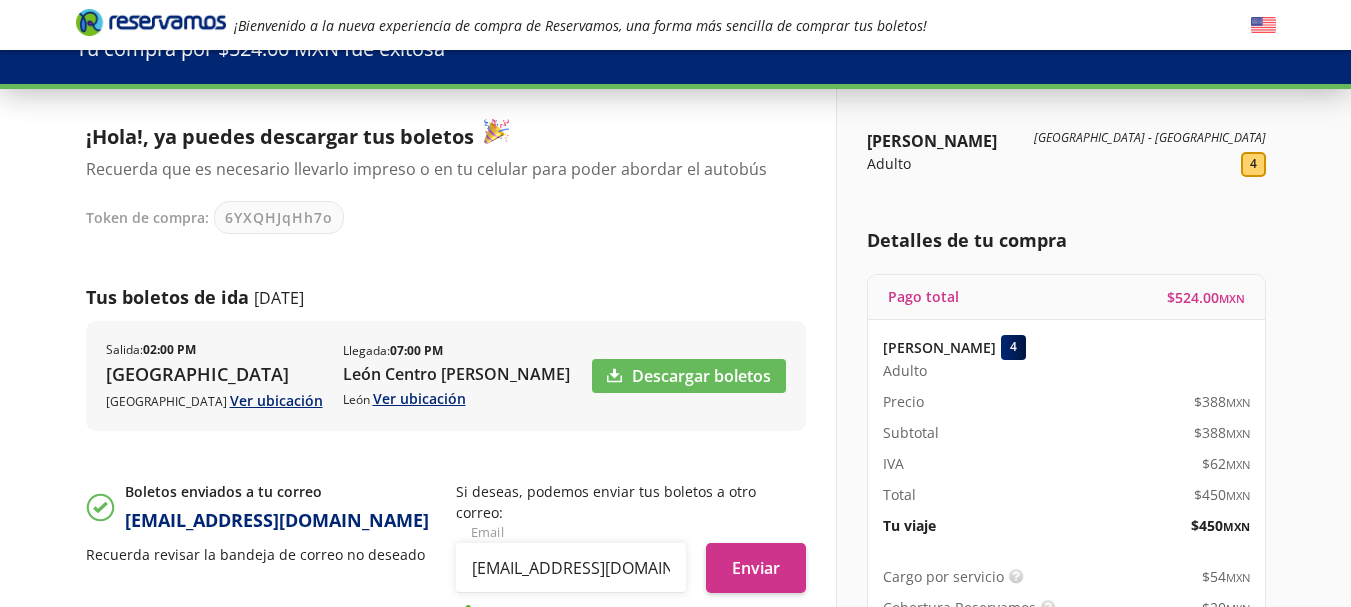 scroll, scrollTop: 0, scrollLeft: 0, axis: both 